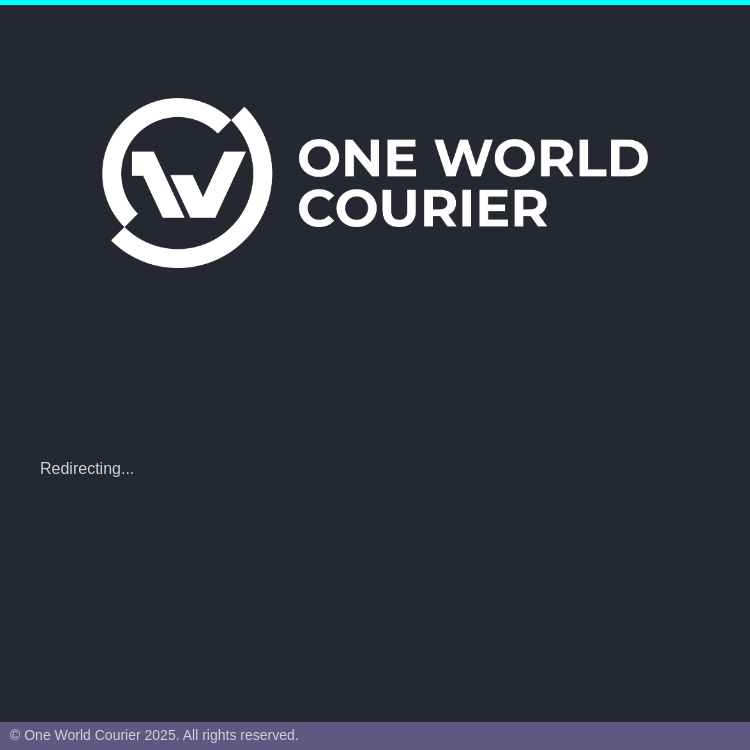 scroll, scrollTop: 0, scrollLeft: 0, axis: both 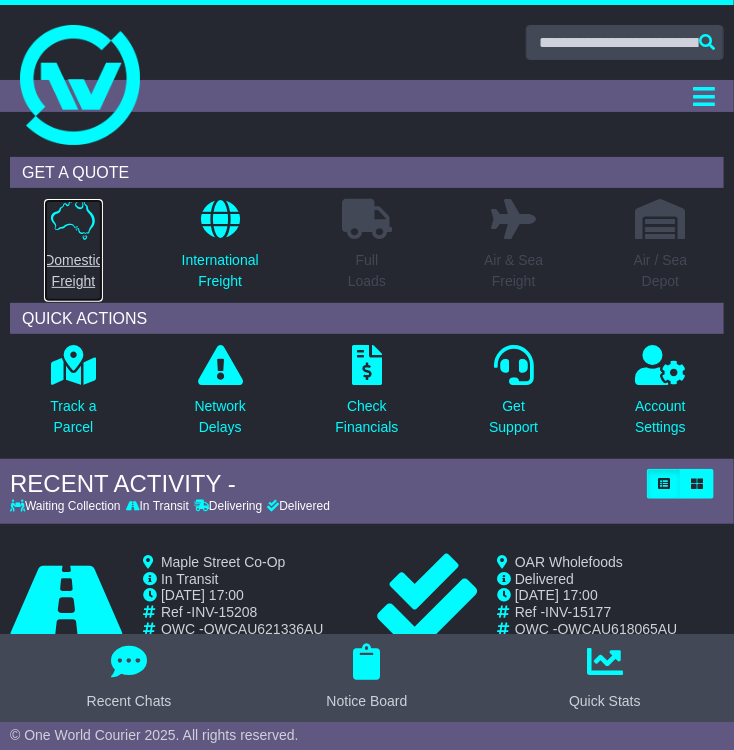 click on "Domestic Freight" at bounding box center [73, 271] 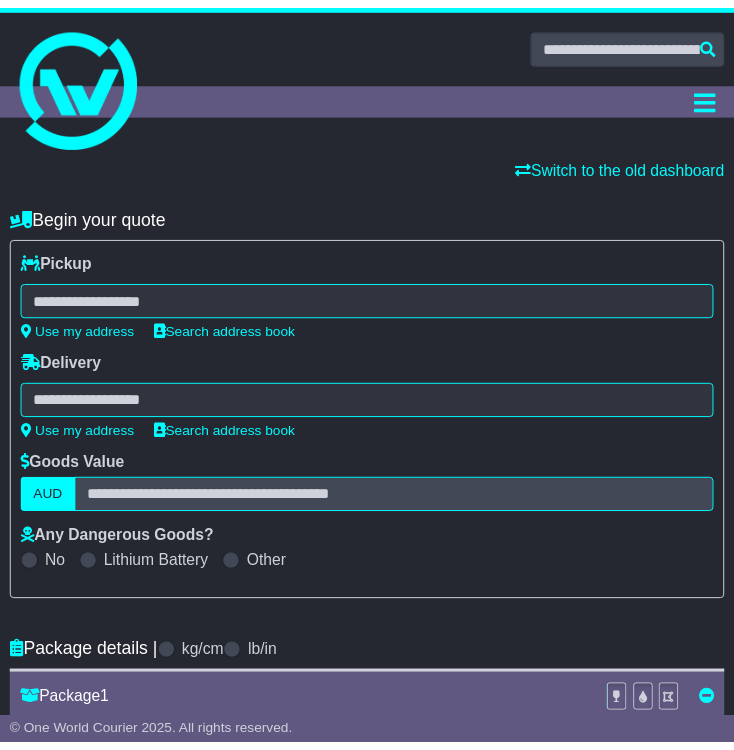 scroll, scrollTop: 0, scrollLeft: 0, axis: both 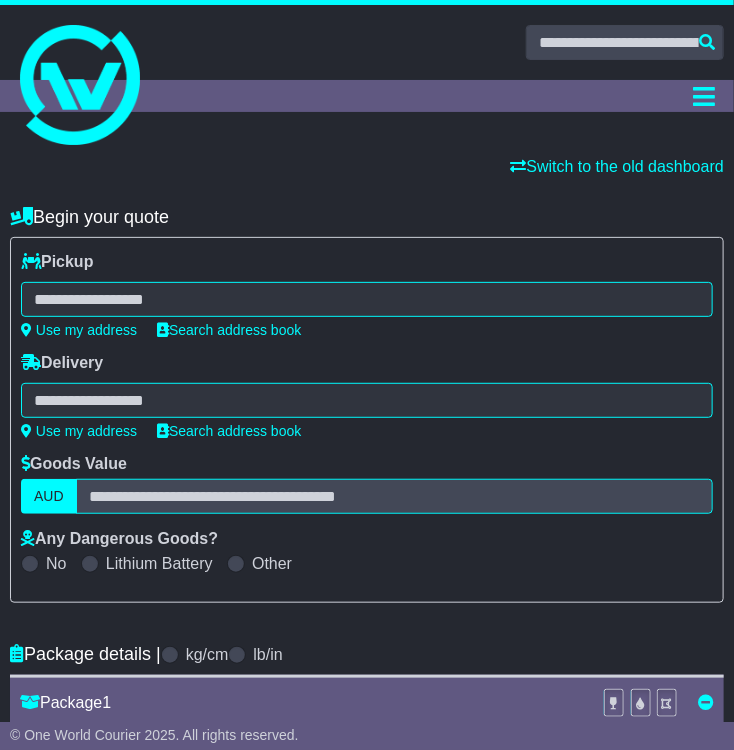 click at bounding box center (367, 299) 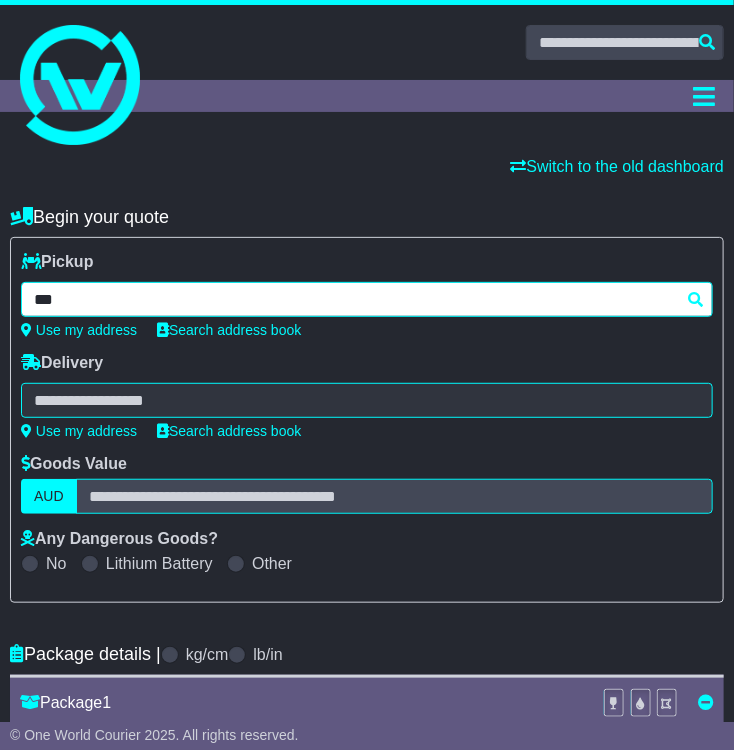type on "****" 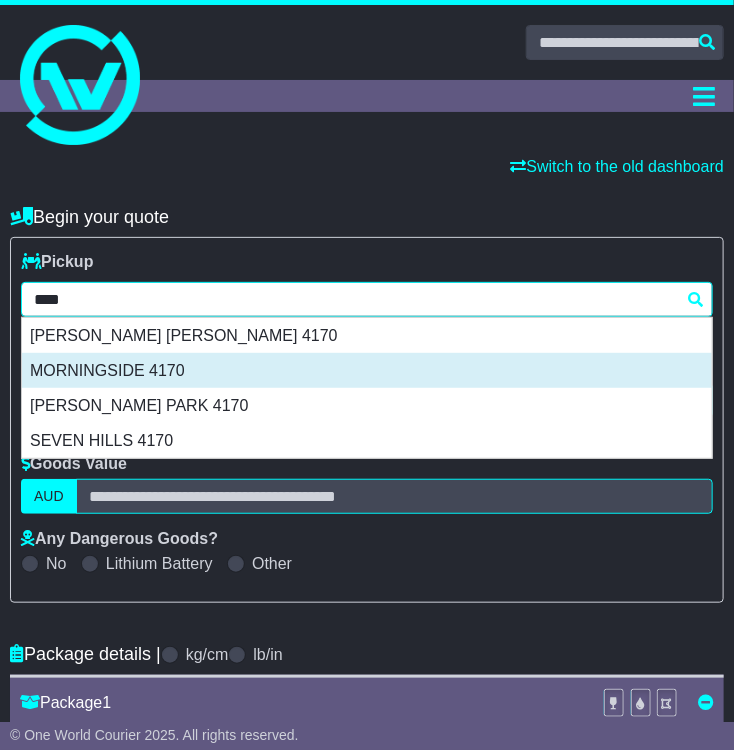 click on "MORNINGSIDE 4170" at bounding box center (367, 370) 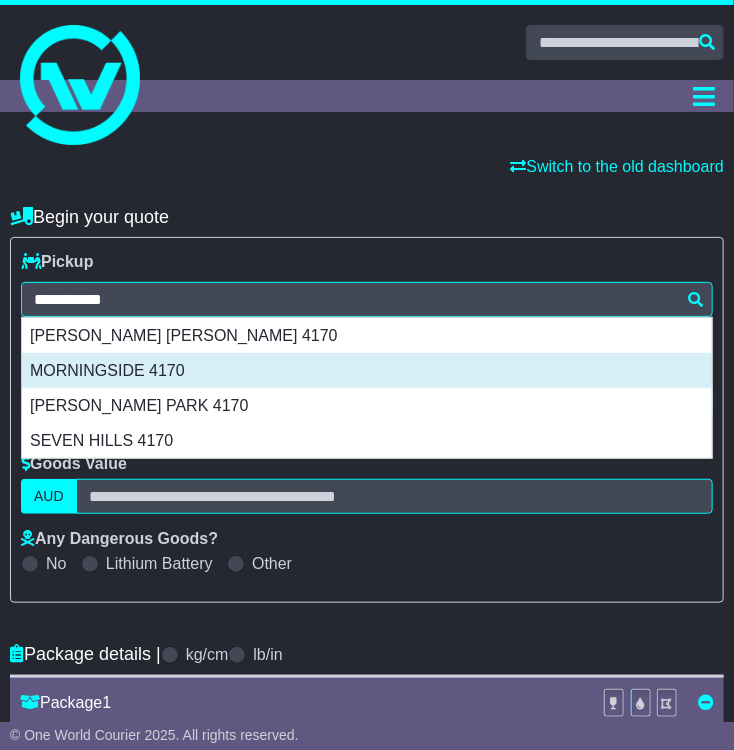 type on "**********" 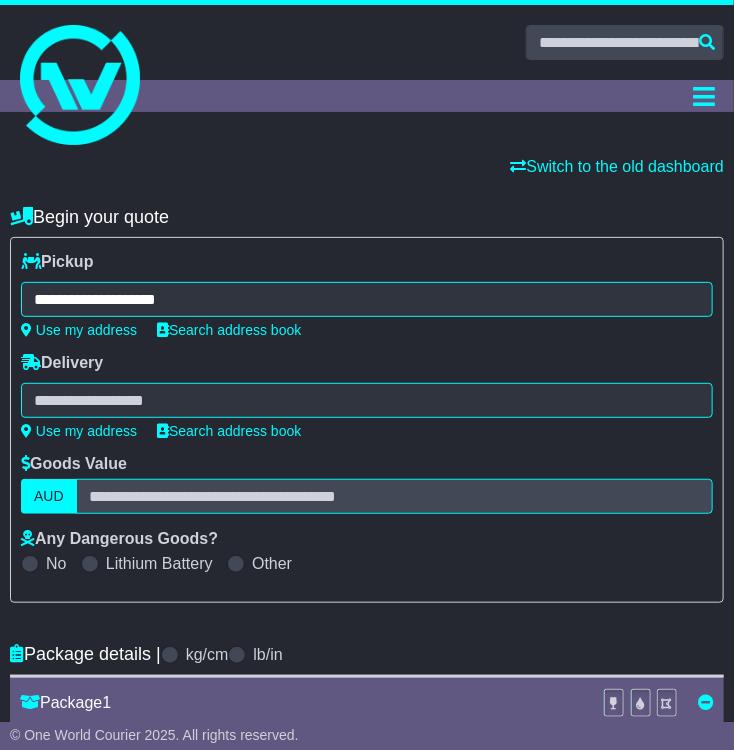 click at bounding box center (367, 400) 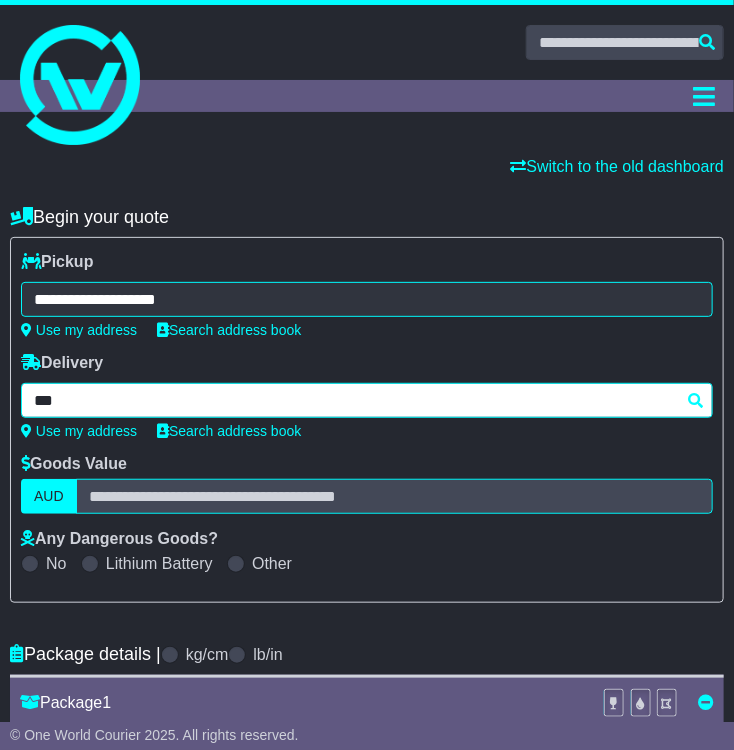 type on "****" 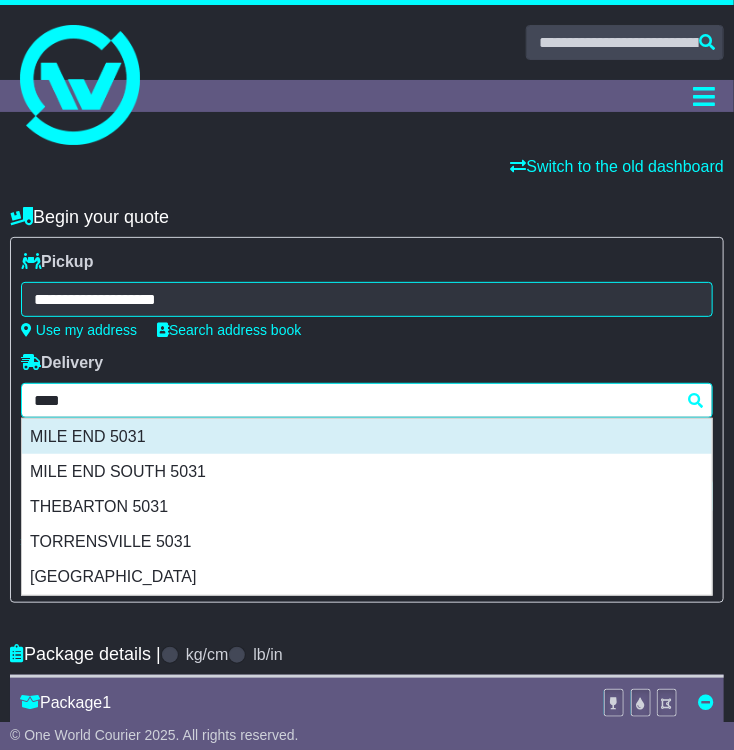 click on "MILE END 5031" at bounding box center (367, 436) 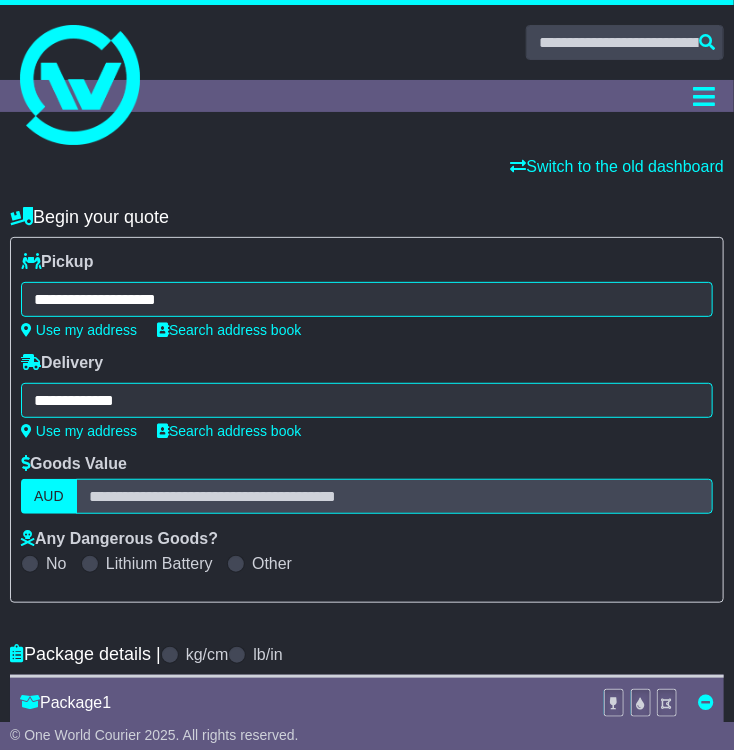 type on "**********" 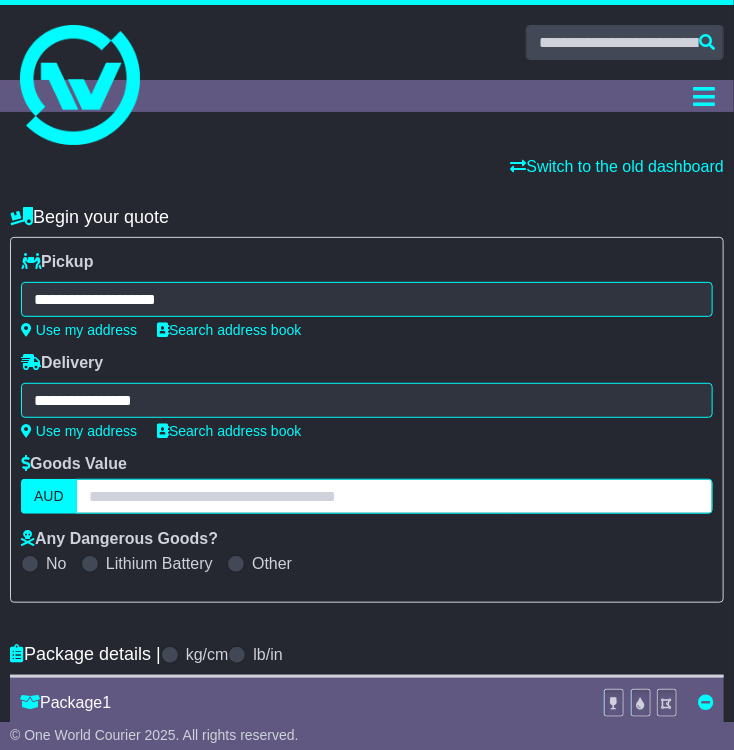 click at bounding box center [394, 496] 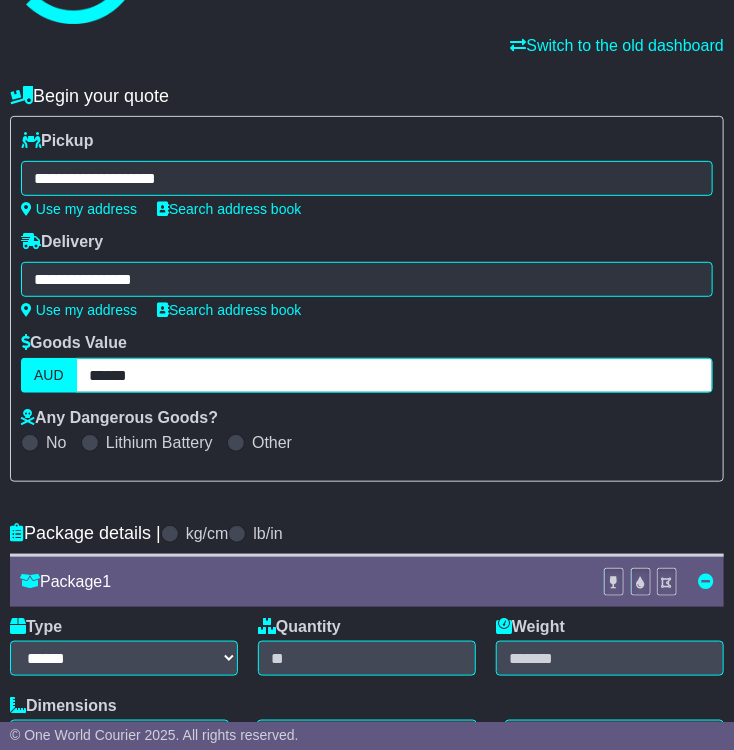 scroll, scrollTop: 400, scrollLeft: 0, axis: vertical 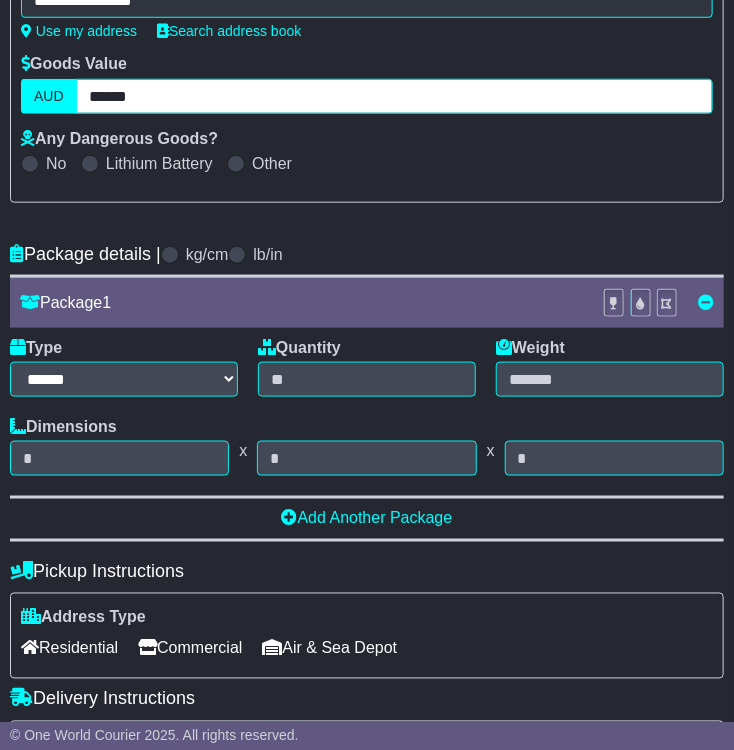 type on "******" 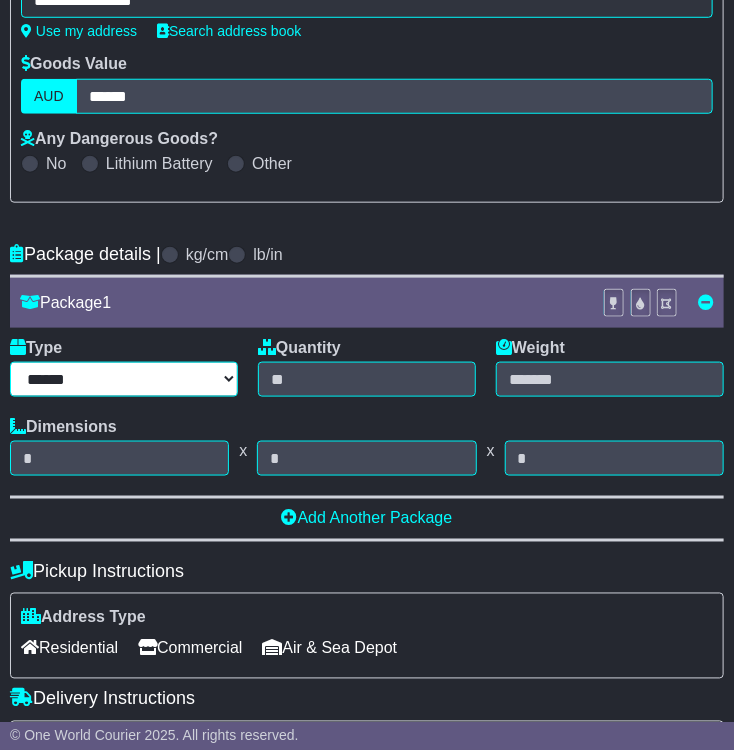 click on "****** ****** *** ******** ***** **** **** ****** *** *******" at bounding box center [124, 379] 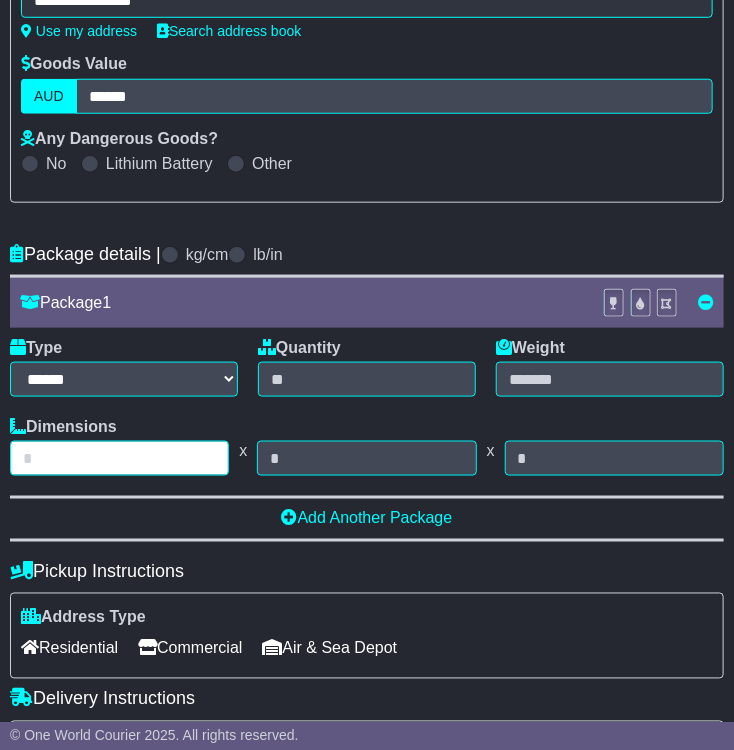 click at bounding box center [119, 458] 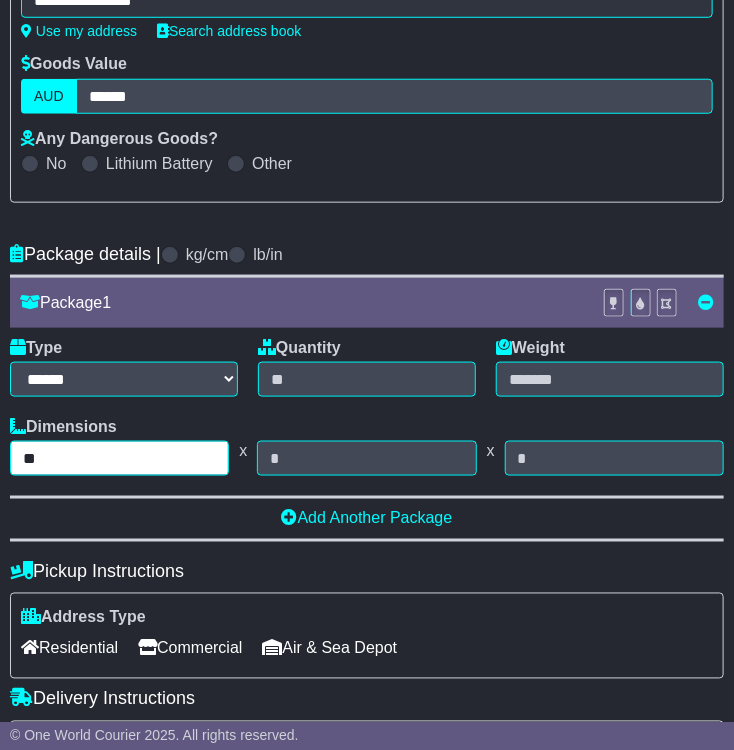 type on "**" 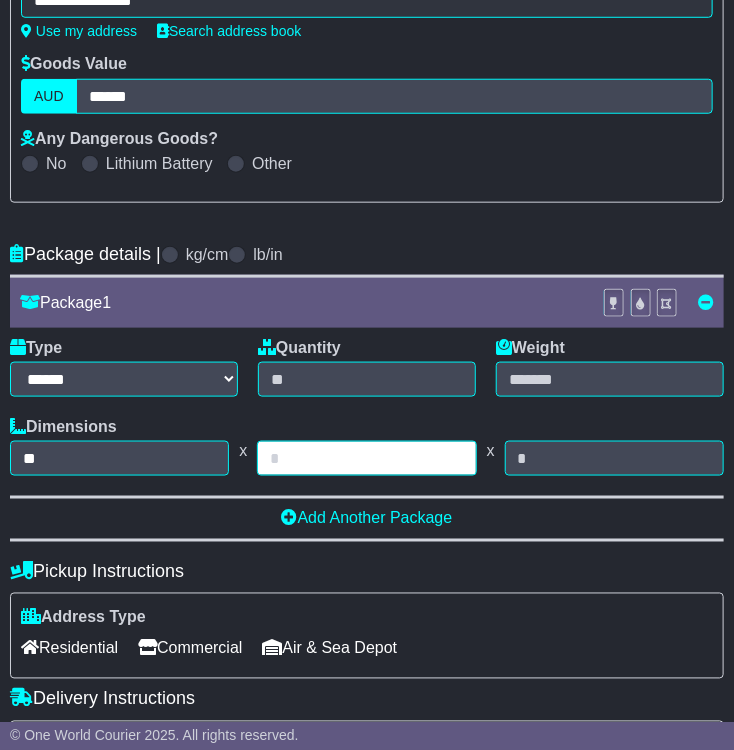 click at bounding box center [366, 458] 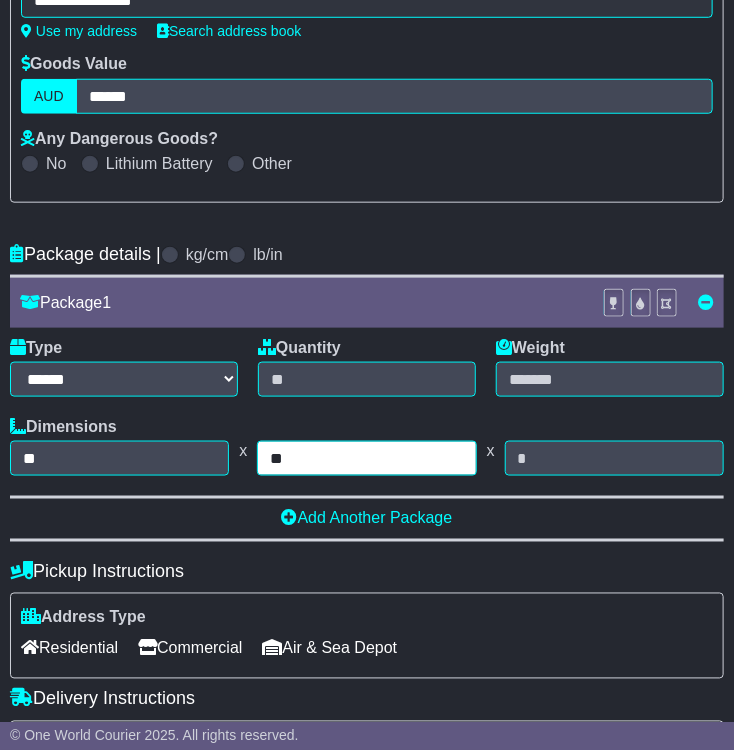 type on "**" 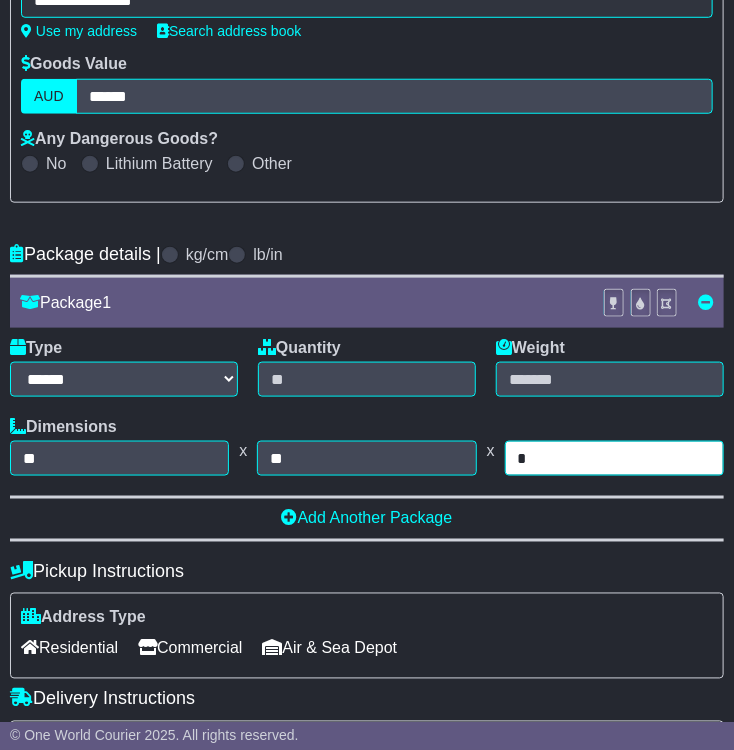 click on "*" at bounding box center (614, 458) 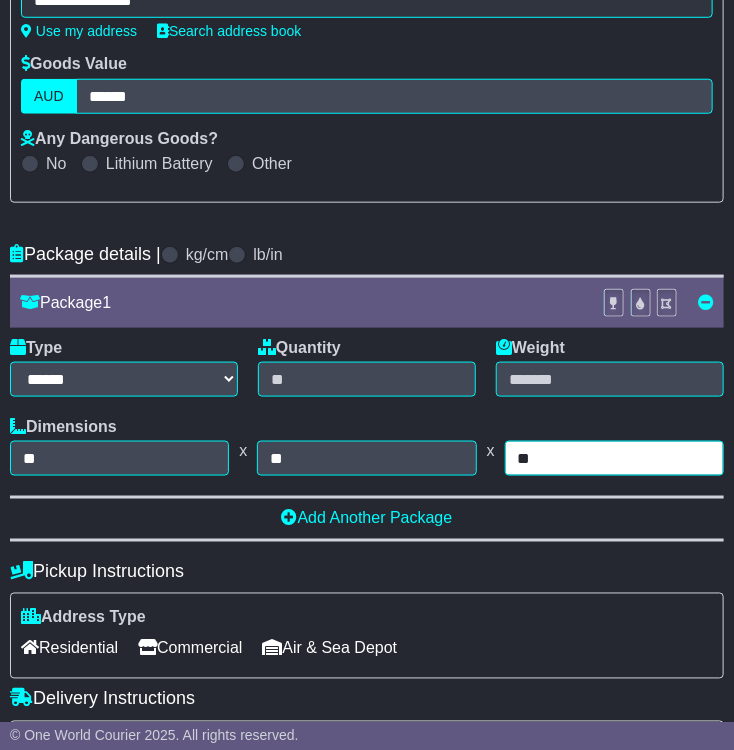 type on "**" 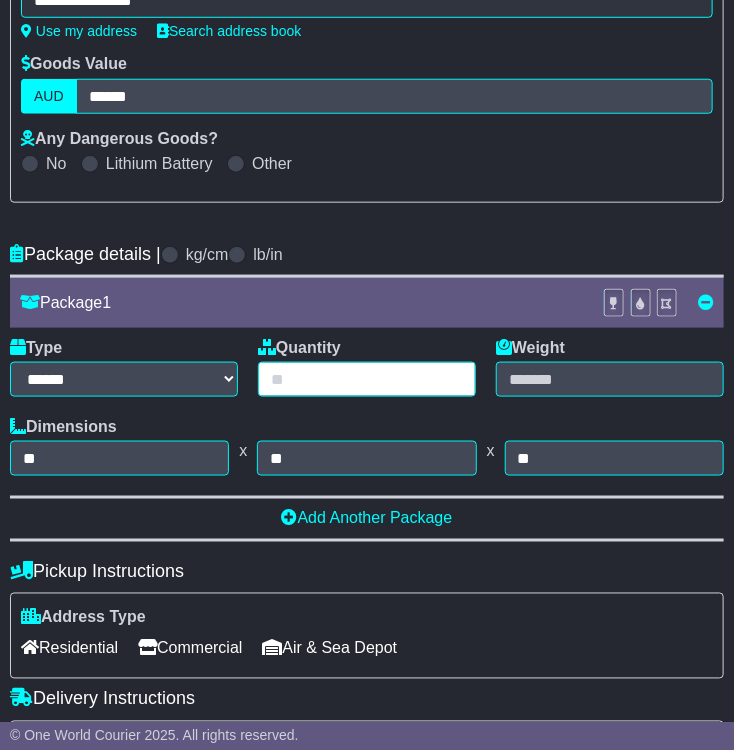 click at bounding box center [367, 379] 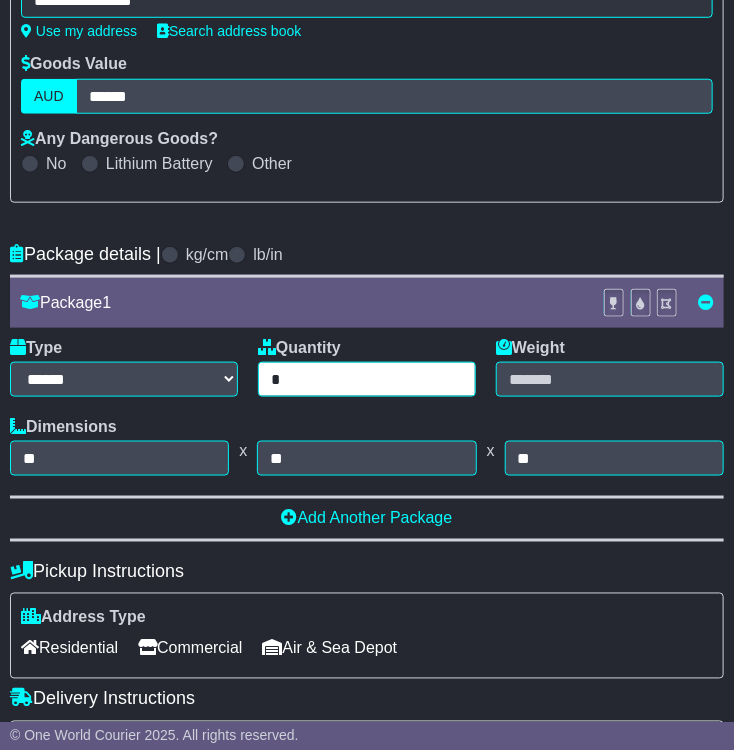 type on "*" 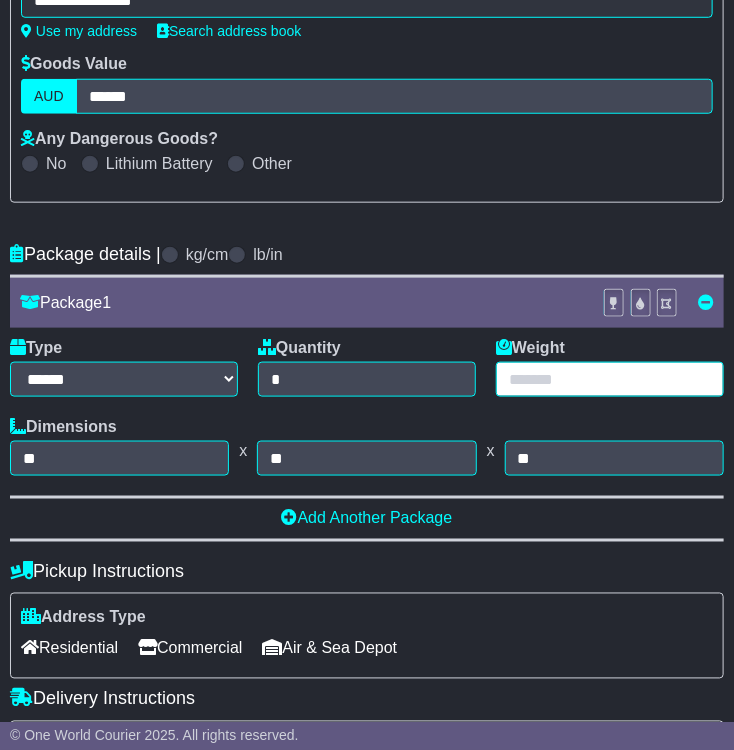 click at bounding box center [610, 379] 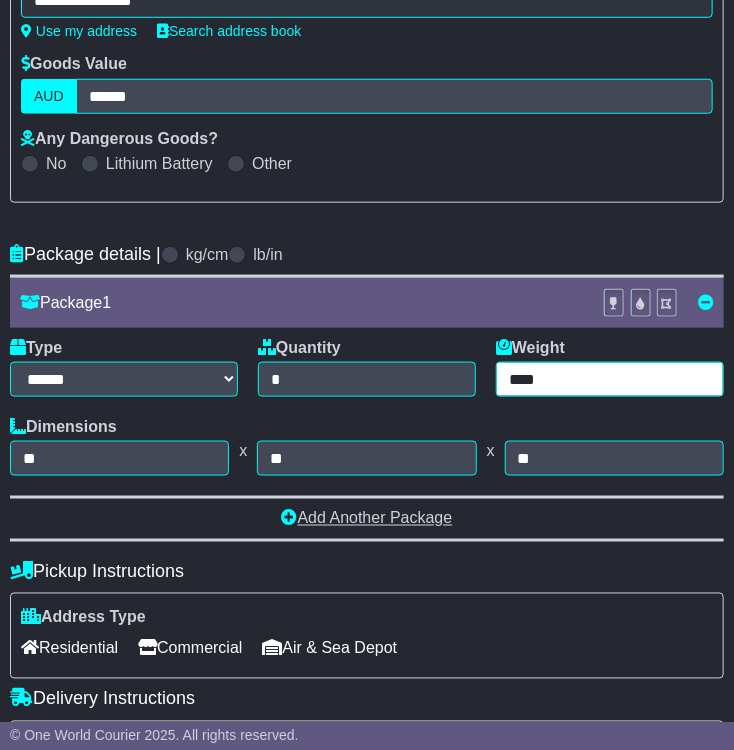 type on "****" 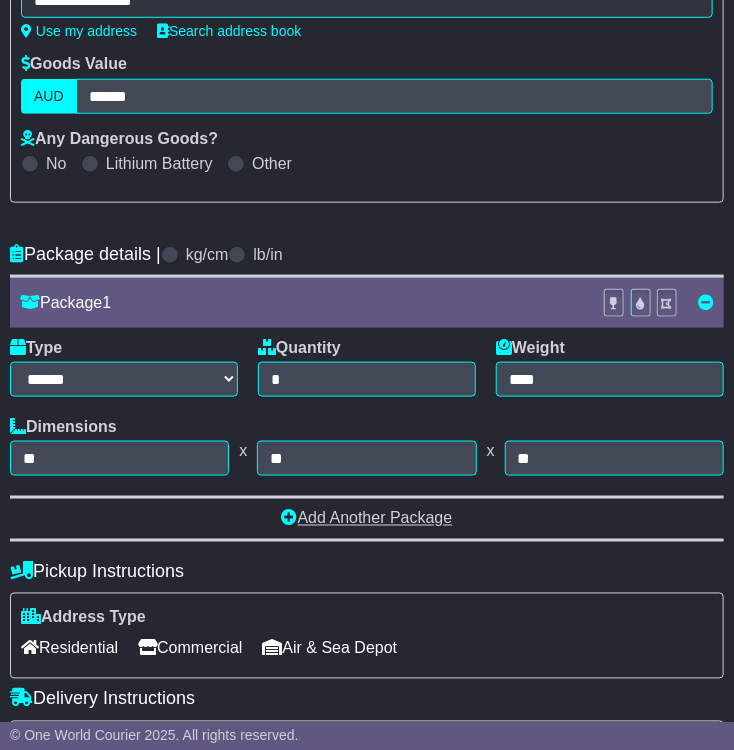 click on "Add Another Package" at bounding box center [367, 518] 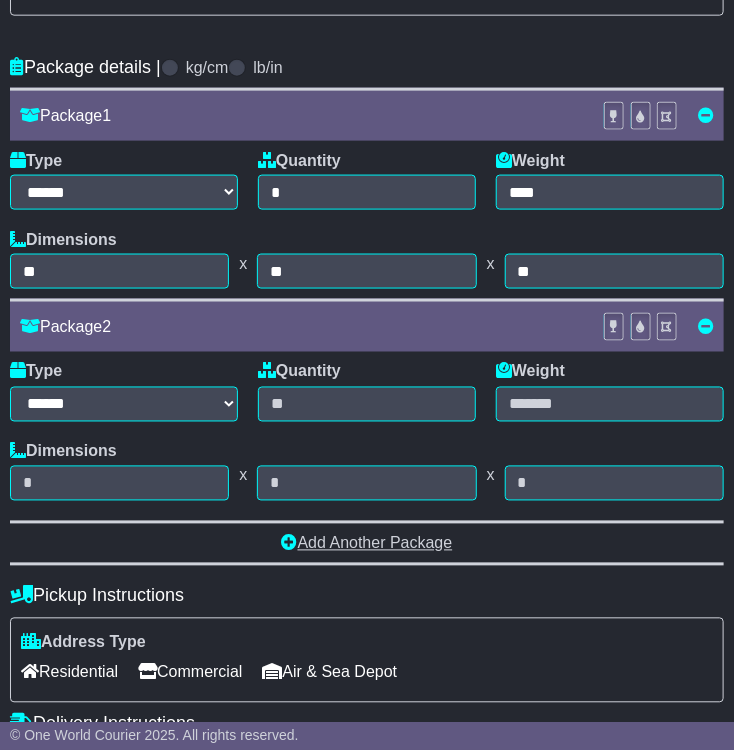 scroll, scrollTop: 600, scrollLeft: 0, axis: vertical 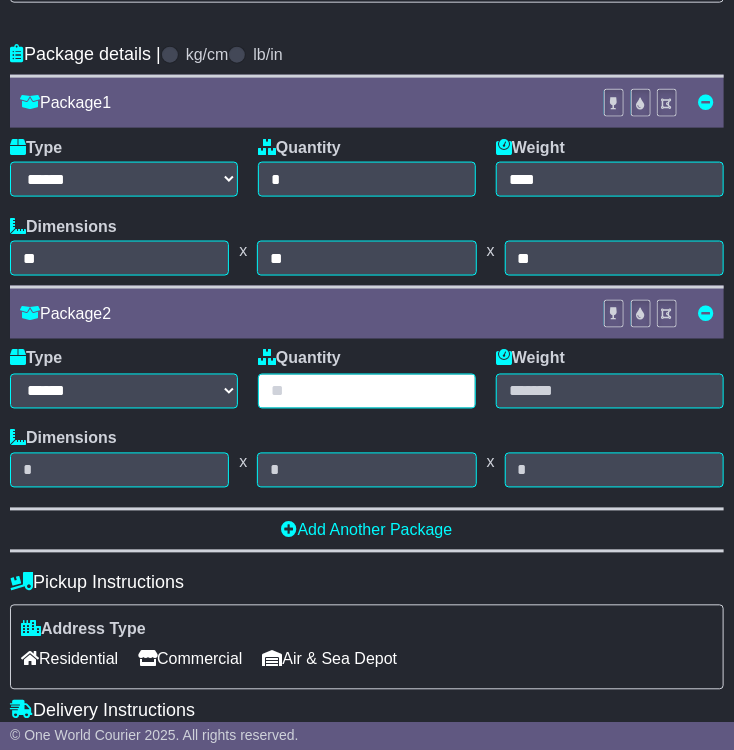 click at bounding box center [367, 391] 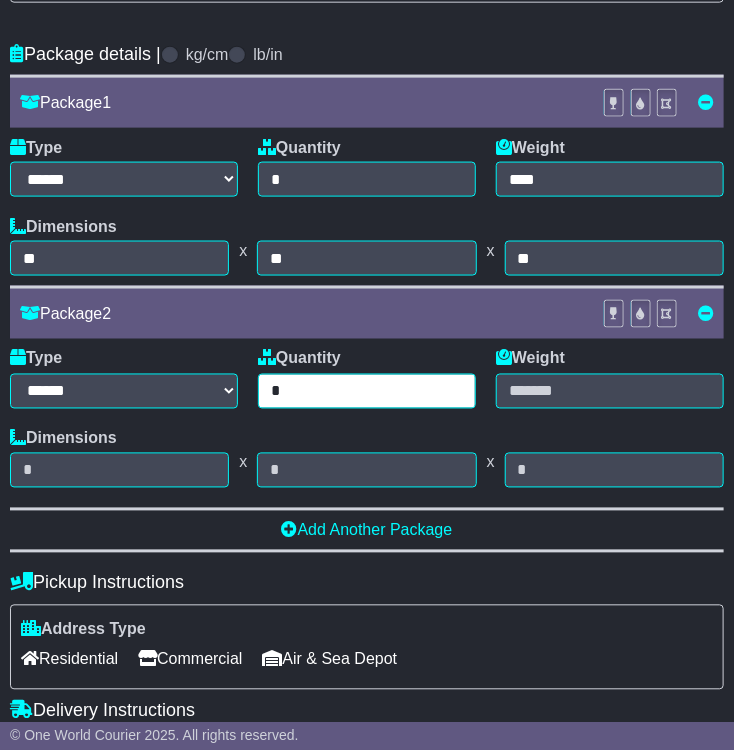 type on "*" 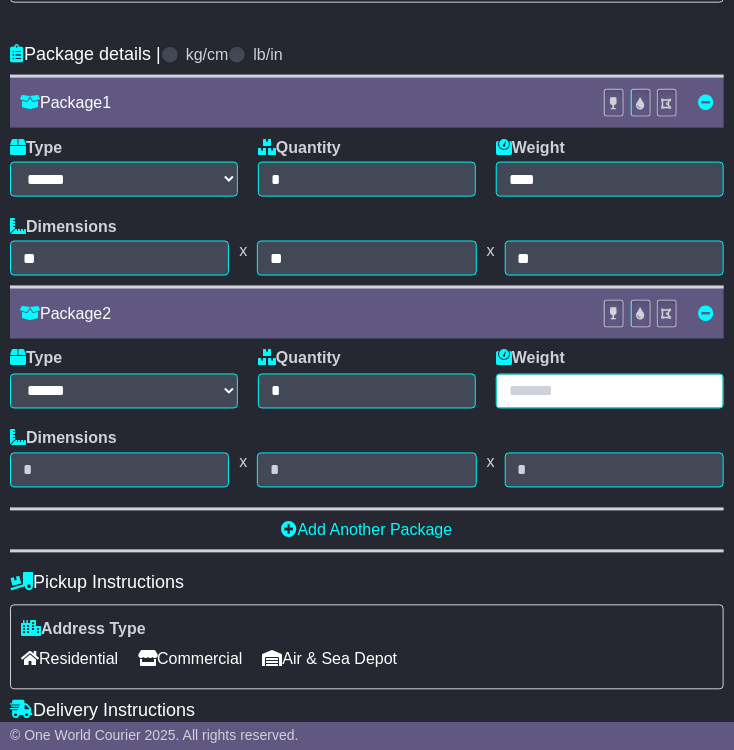 click at bounding box center (610, 391) 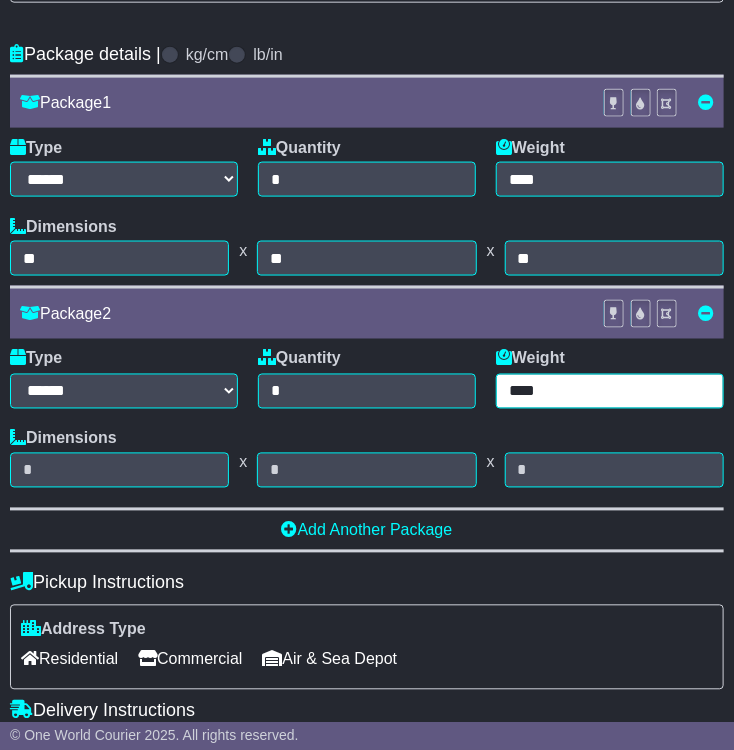 type on "****" 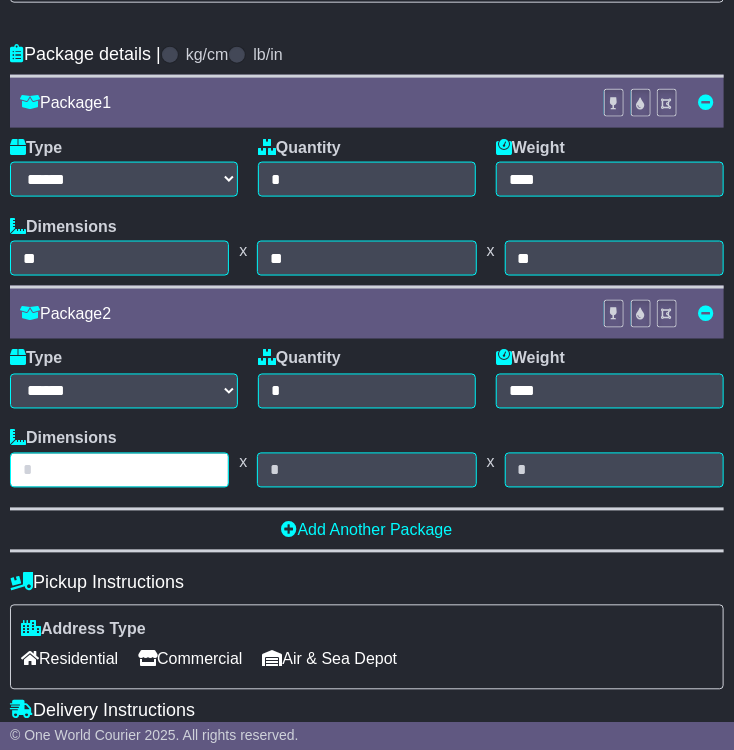 click at bounding box center [119, 470] 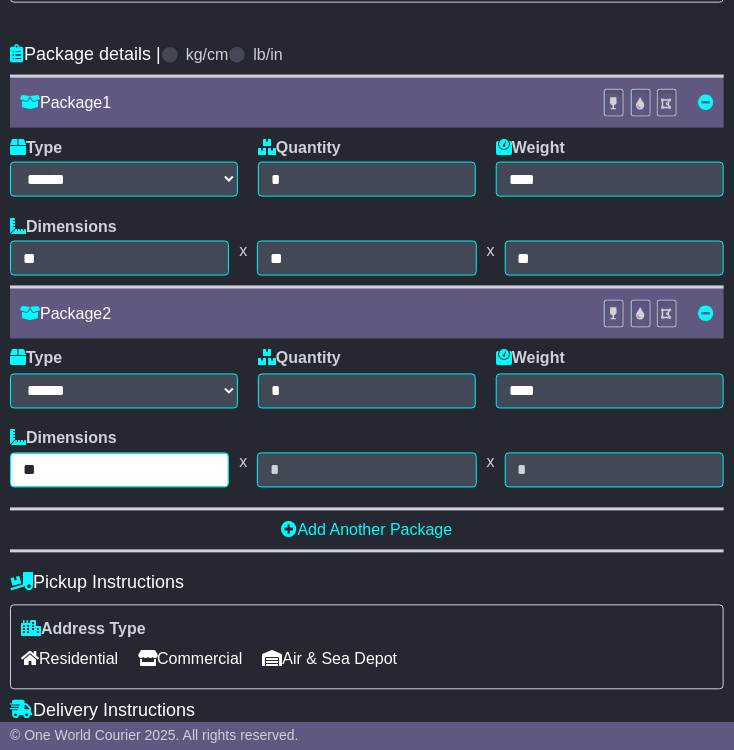 type on "**" 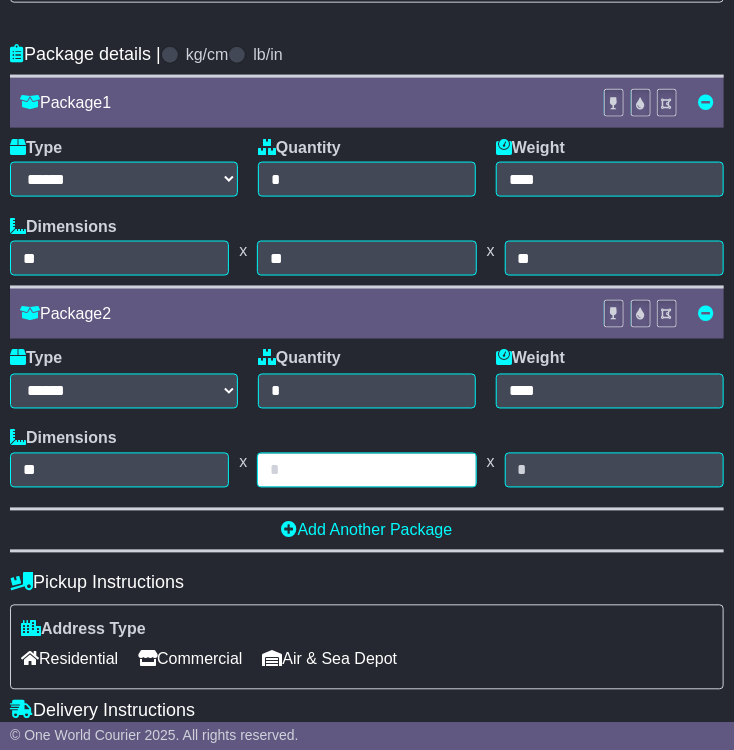 click at bounding box center (366, 470) 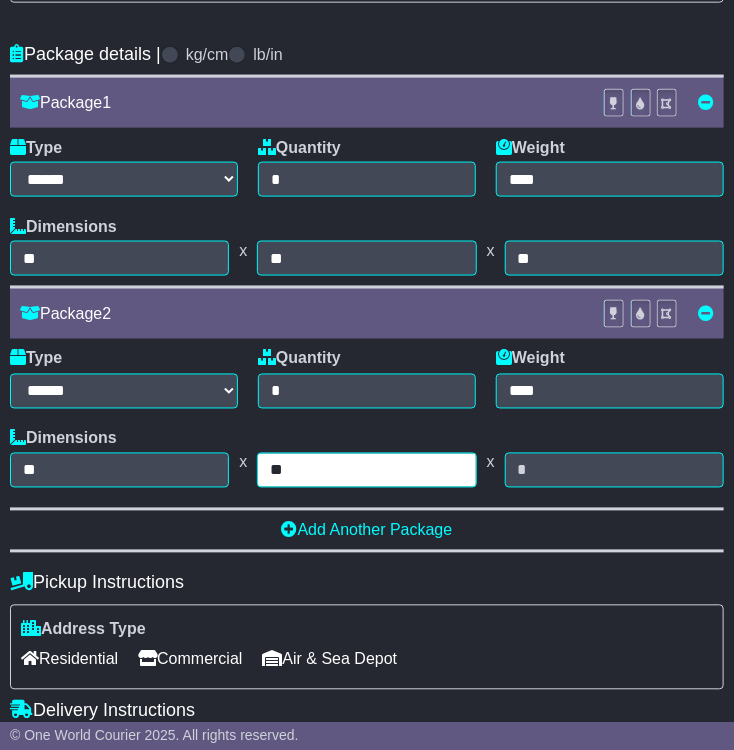 type on "**" 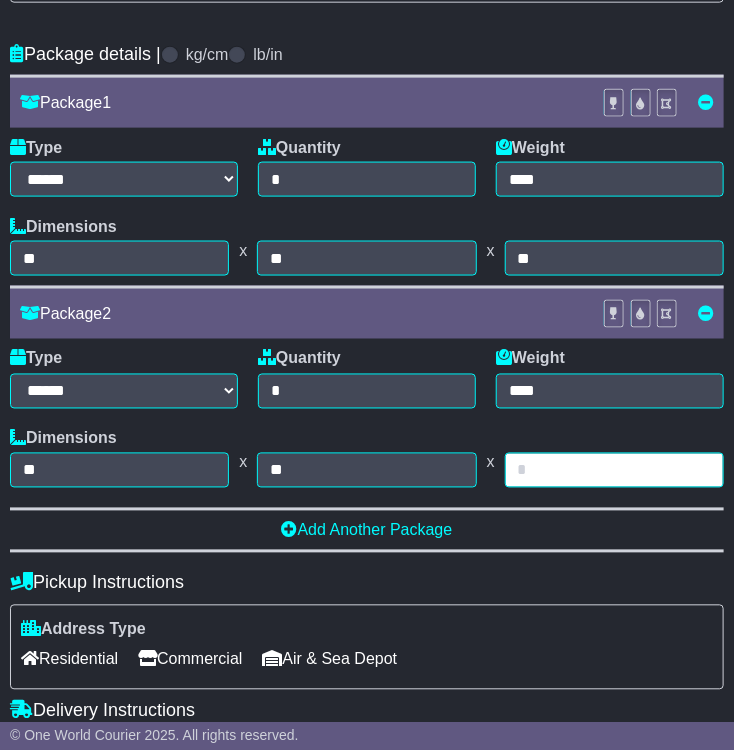 click at bounding box center [614, 470] 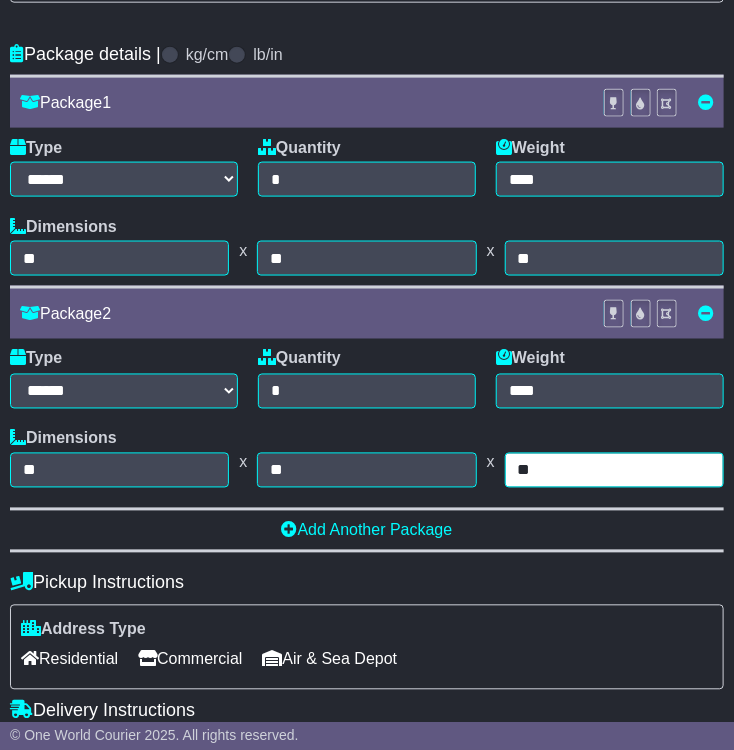 scroll, scrollTop: 800, scrollLeft: 0, axis: vertical 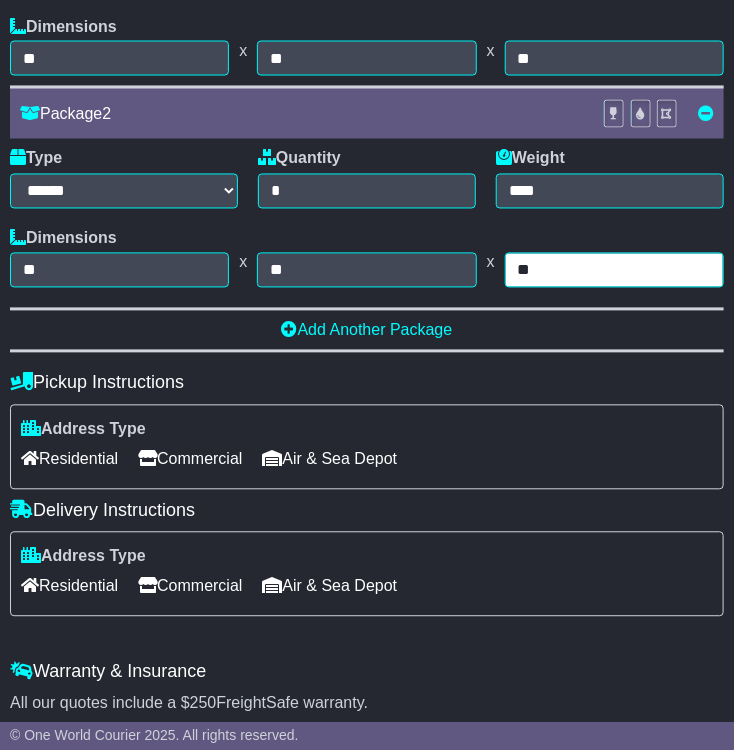 type on "**" 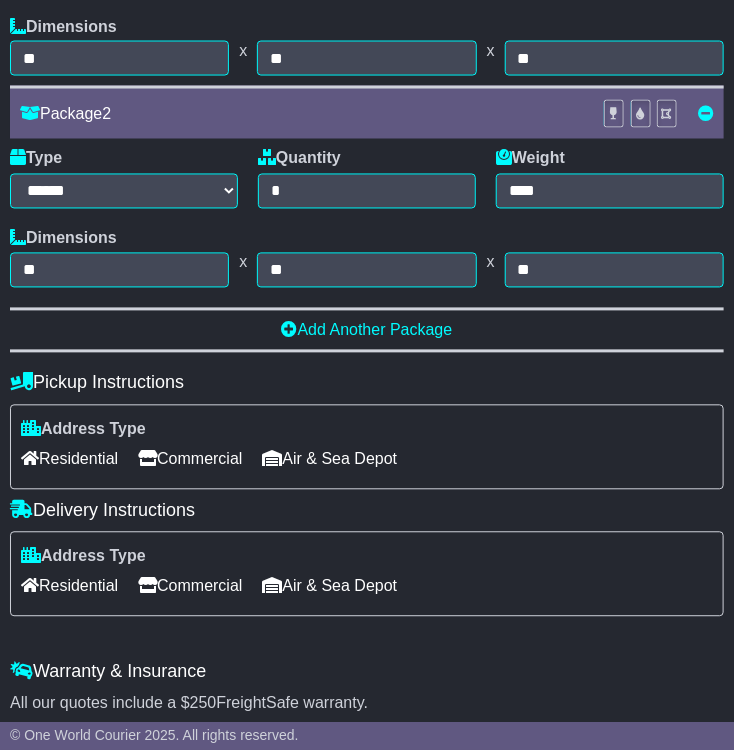click on "Commercial" at bounding box center (190, 459) 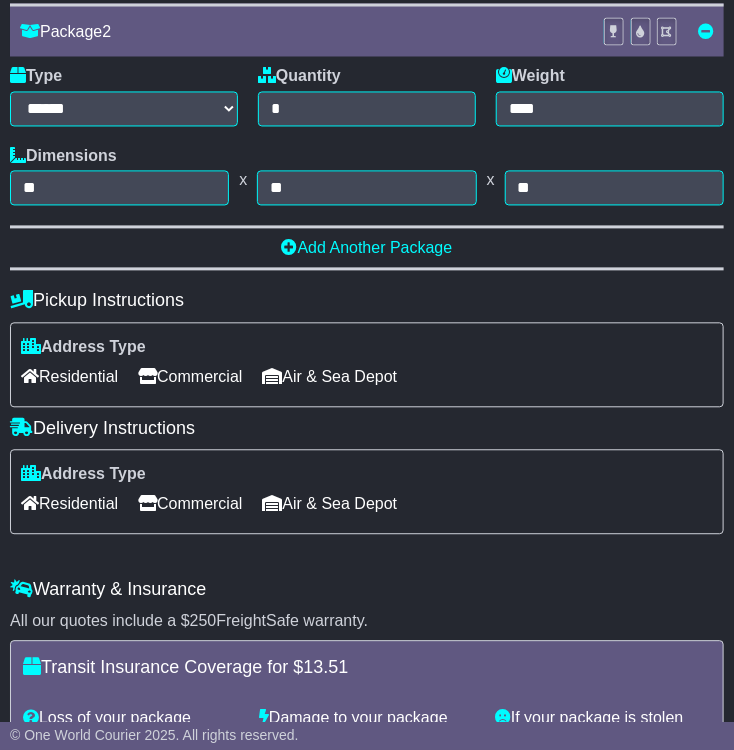 scroll, scrollTop: 1164, scrollLeft: 0, axis: vertical 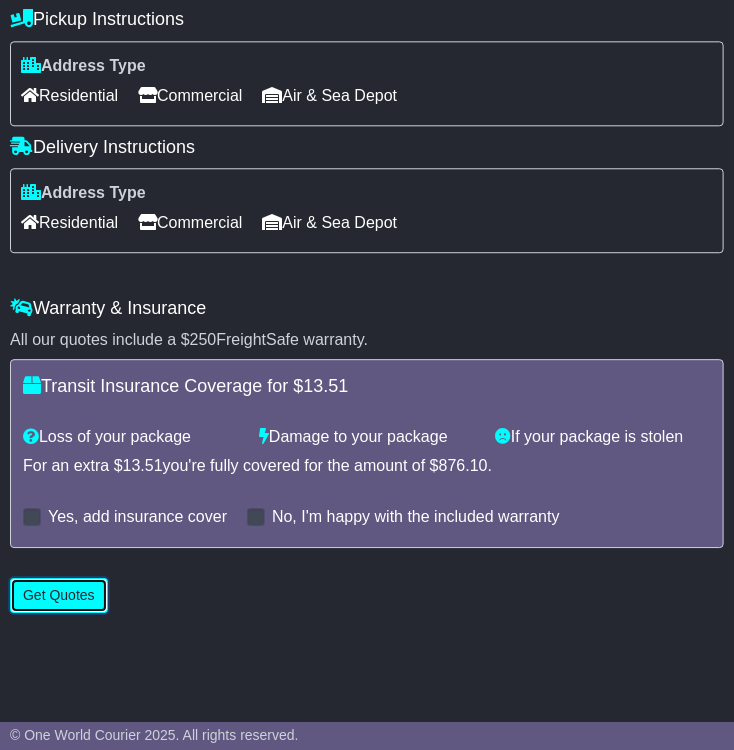click on "Get Quotes" at bounding box center (59, 595) 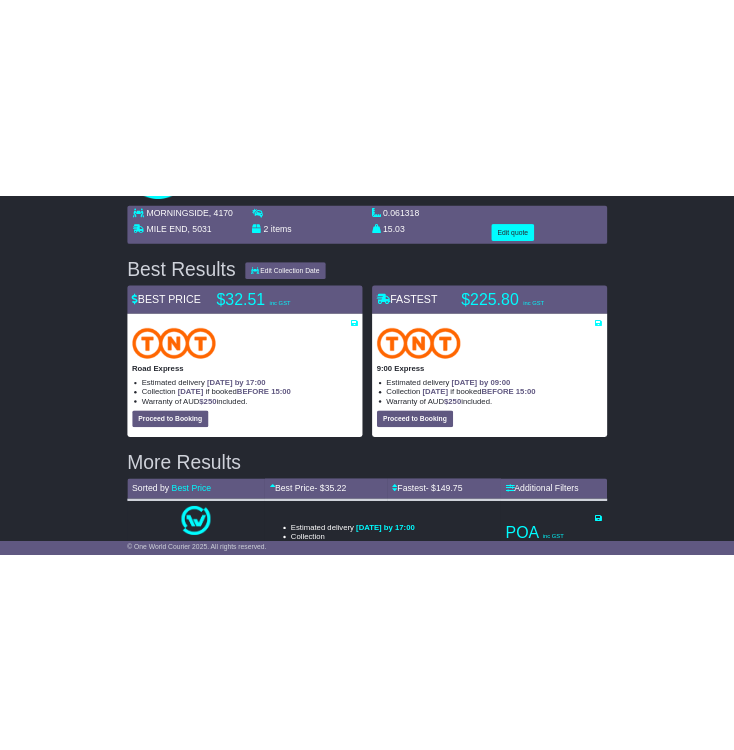 scroll, scrollTop: 0, scrollLeft: 0, axis: both 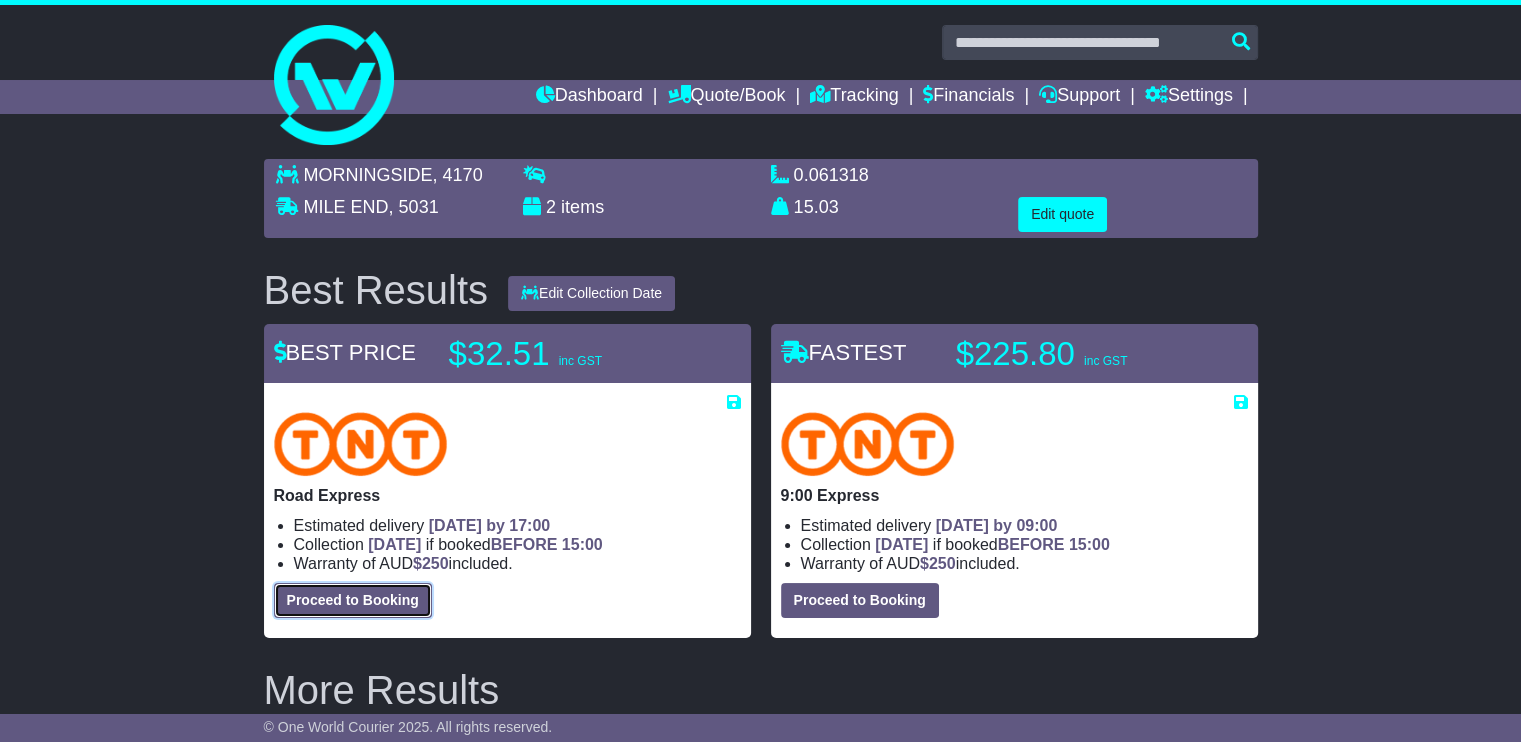 click on "Proceed to Booking" at bounding box center (353, 600) 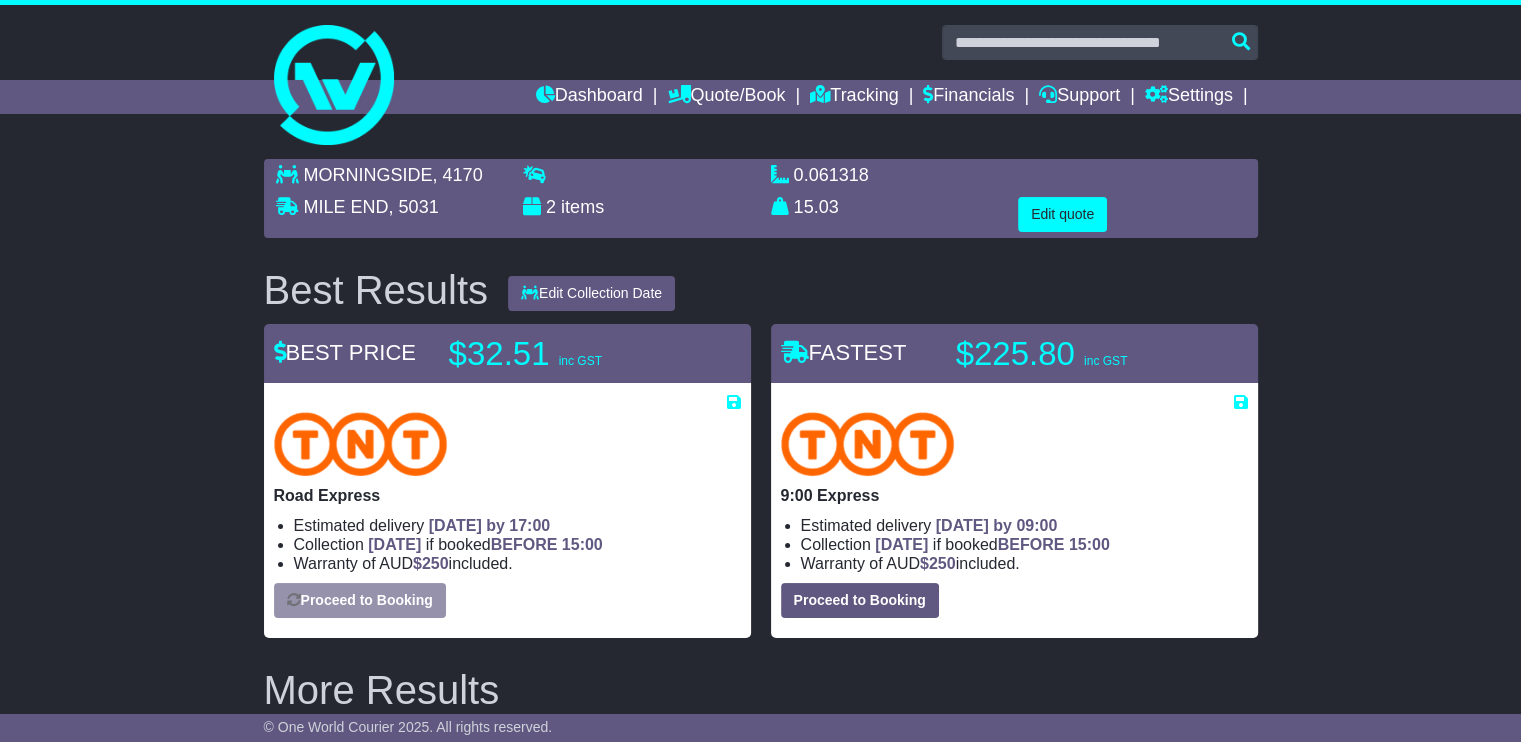 select on "****" 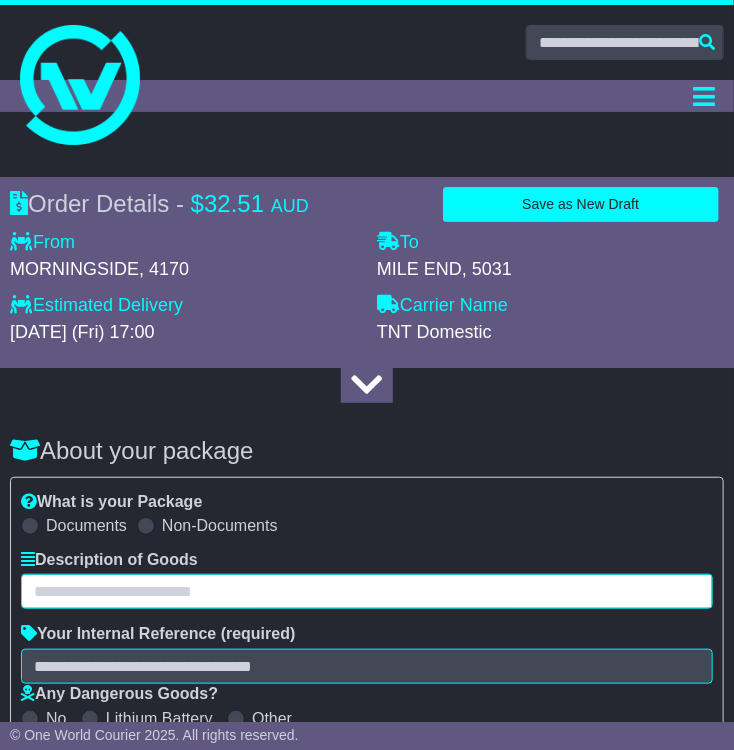 click at bounding box center (367, 591) 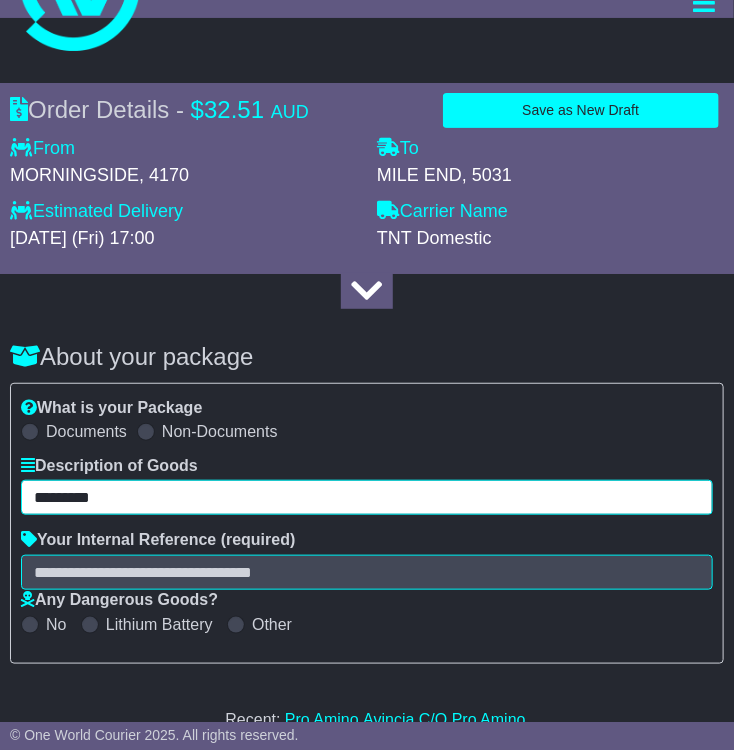 scroll, scrollTop: 200, scrollLeft: 0, axis: vertical 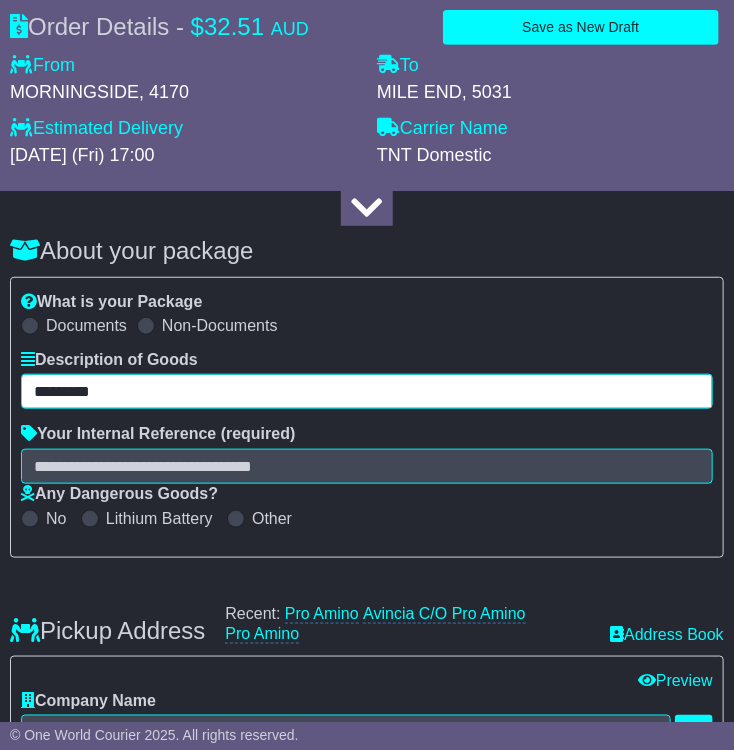 type on "*********" 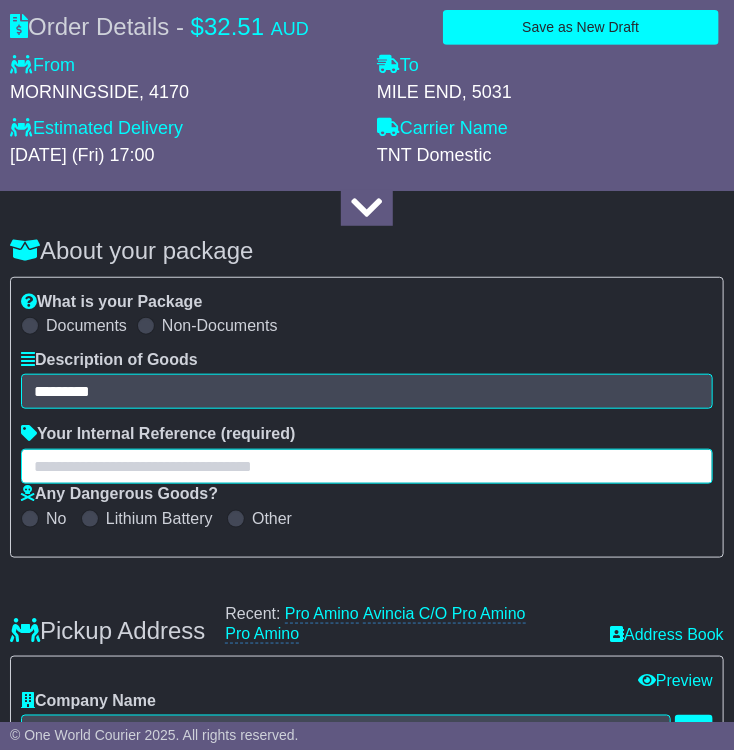 click at bounding box center [367, 466] 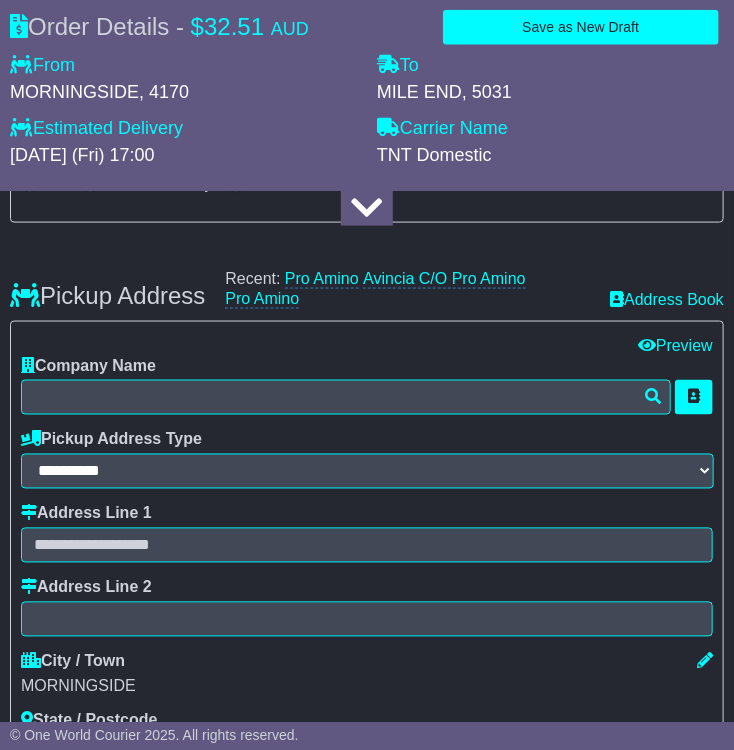 scroll, scrollTop: 500, scrollLeft: 0, axis: vertical 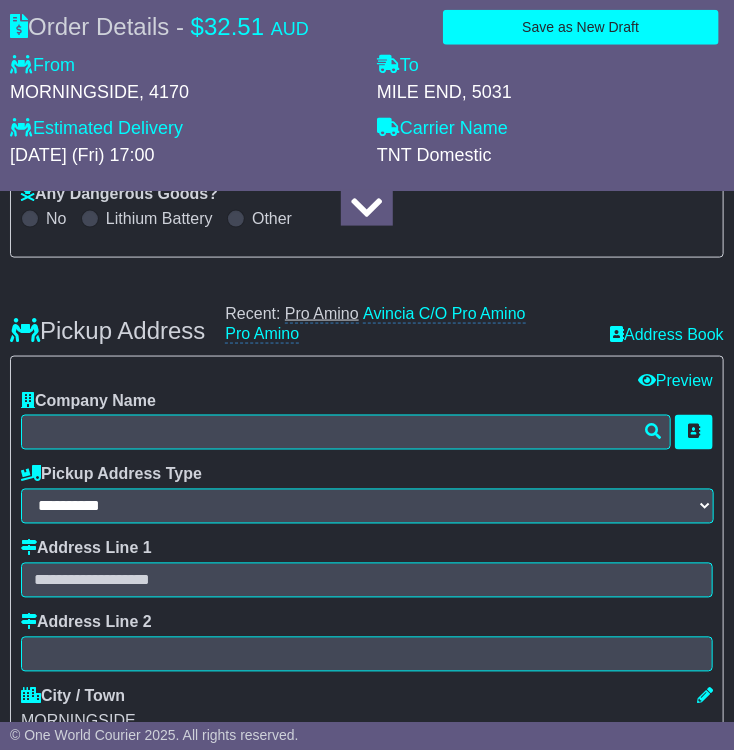 type on "*********" 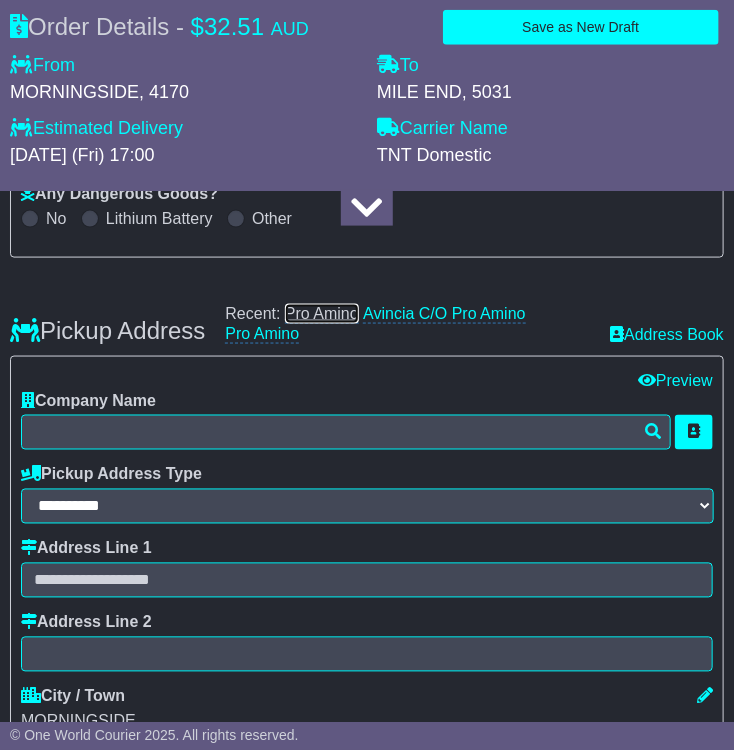 click on "Pro Amino" at bounding box center [322, 314] 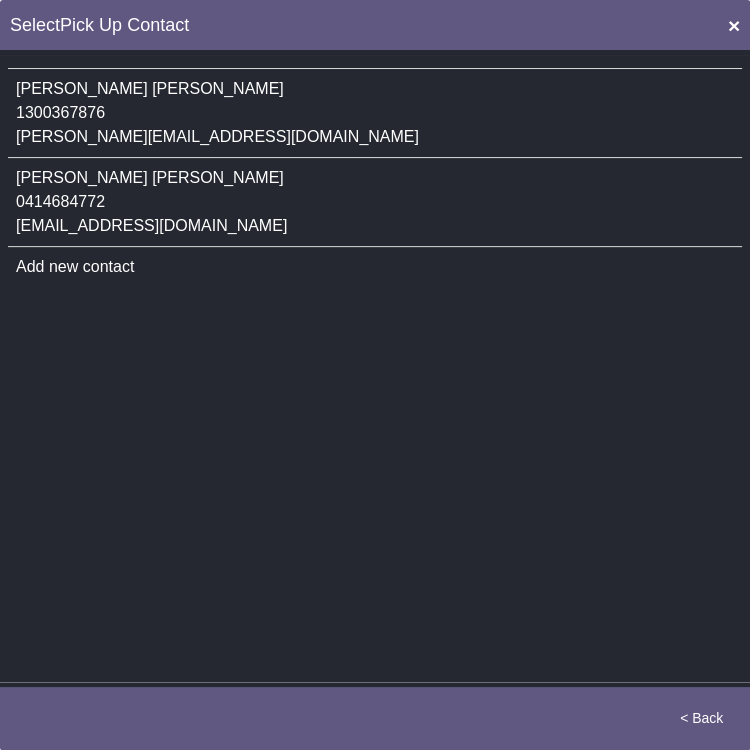 click on "Bailey   Dallinger
1300367876
bailey@proamino.com.au" at bounding box center (375, 113) 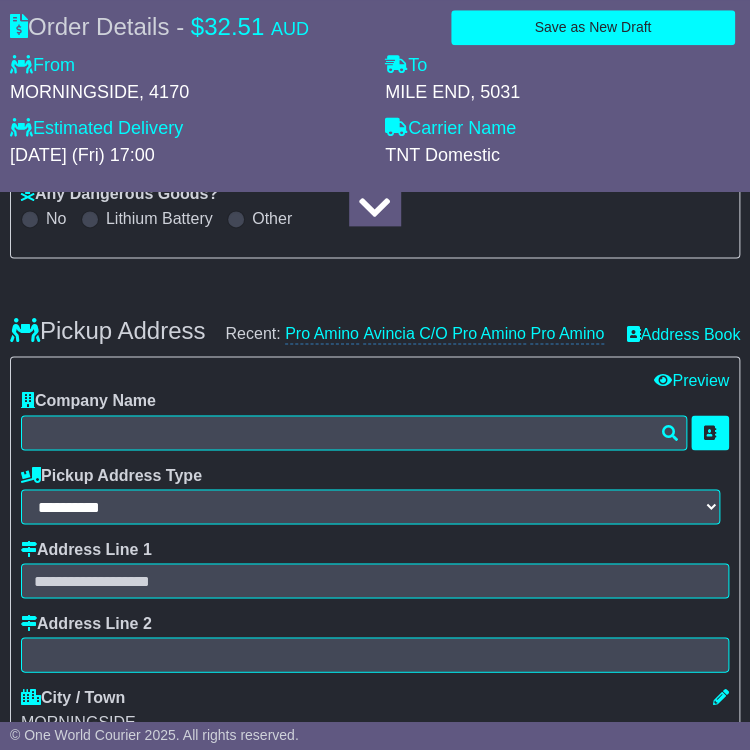 type on "*********" 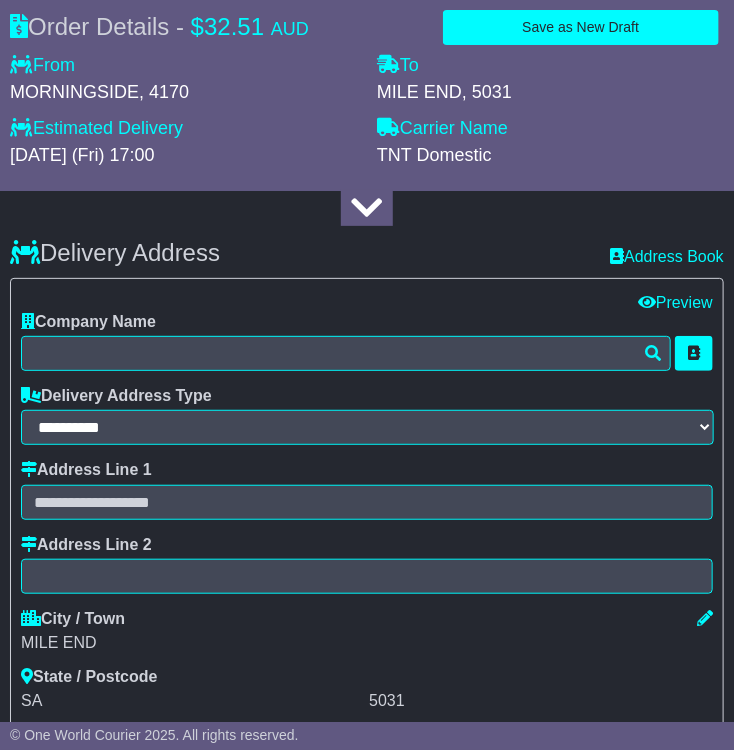 scroll, scrollTop: 1800, scrollLeft: 0, axis: vertical 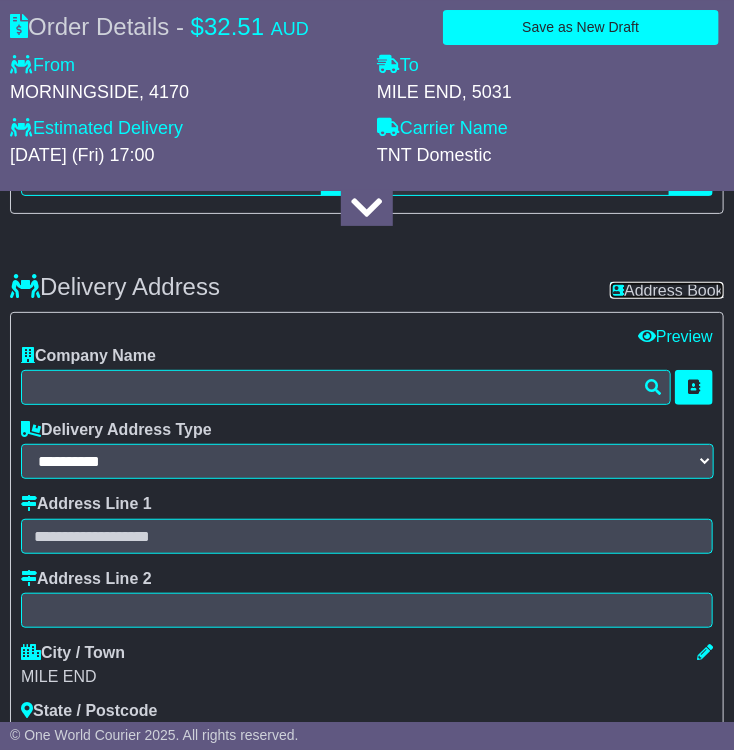 click on "Address Book" at bounding box center (667, 290) 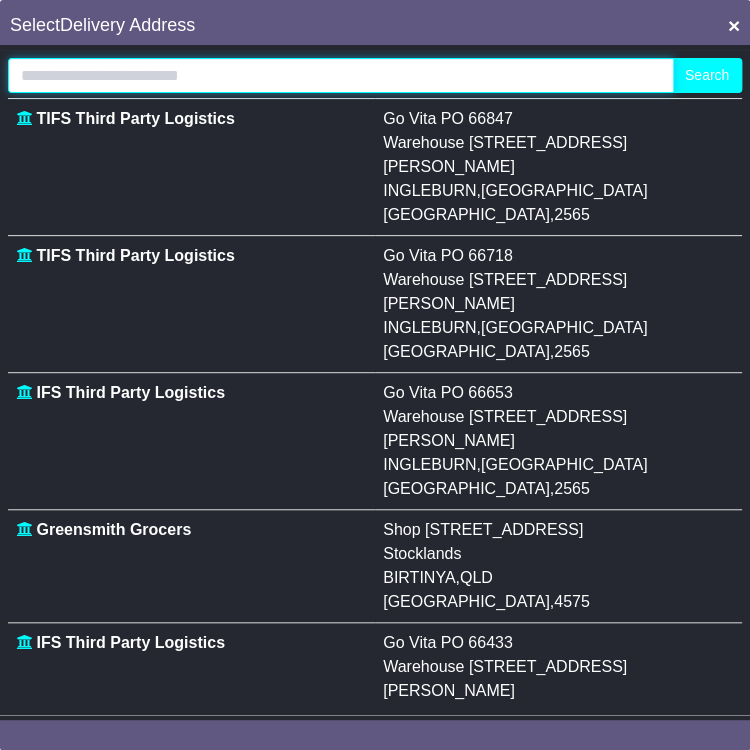 click at bounding box center (341, 75) 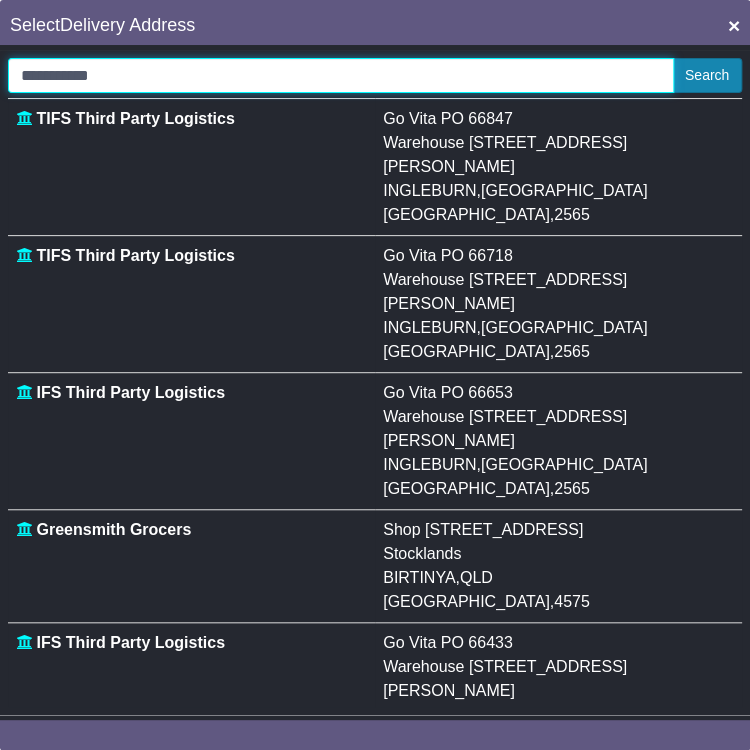 type on "**********" 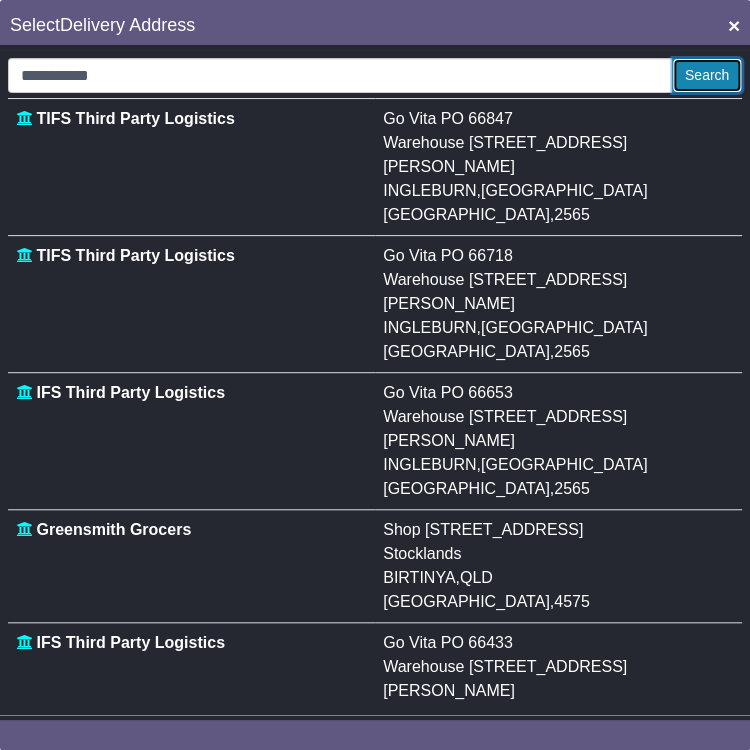 click on "Search" at bounding box center (707, 75) 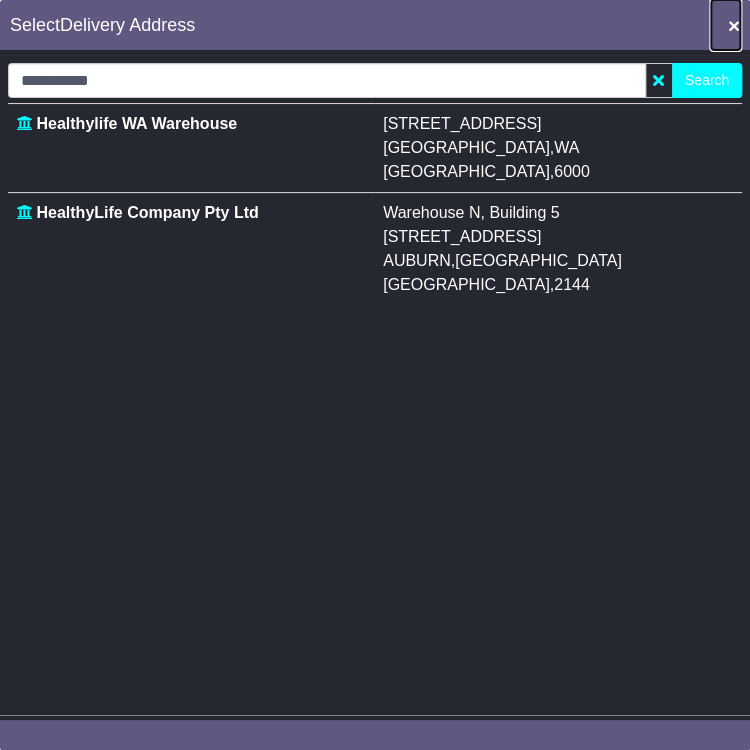 click on "×" at bounding box center (725, 25) 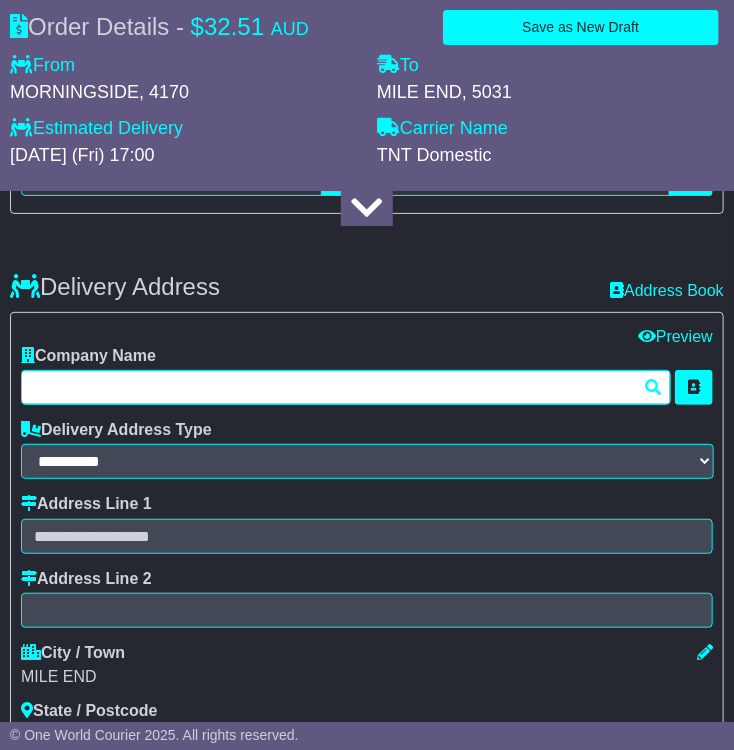 click at bounding box center [346, 387] 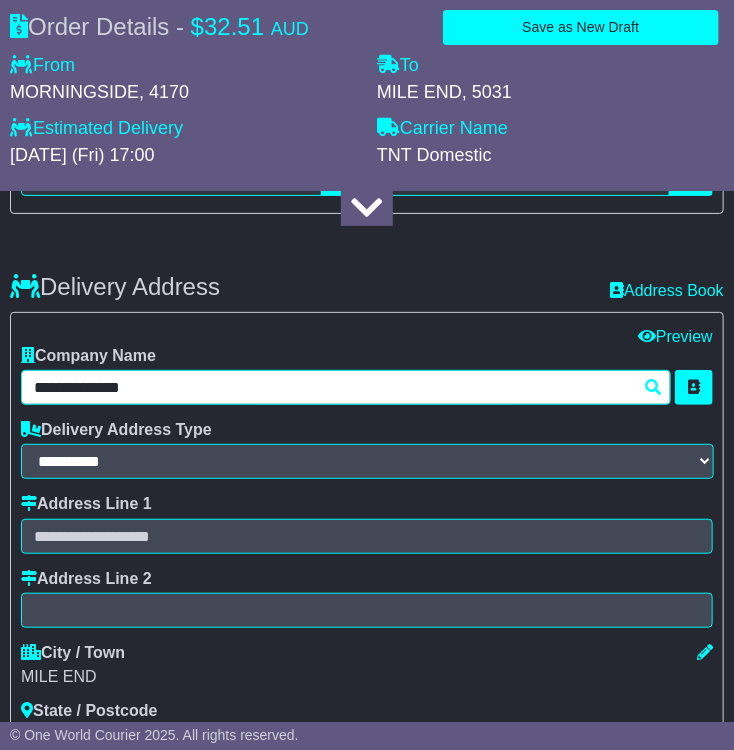 type on "**********" 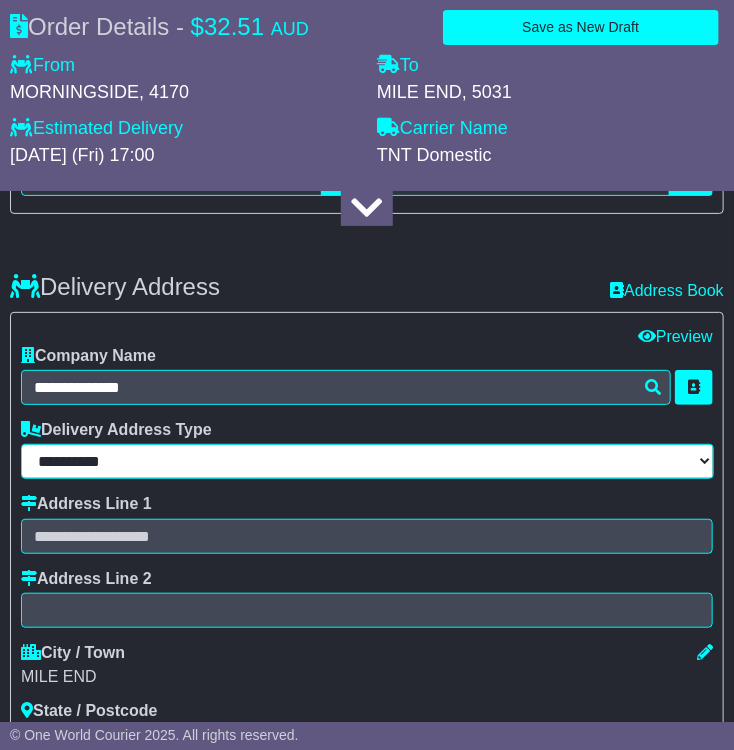 click on "**********" at bounding box center (367, 461) 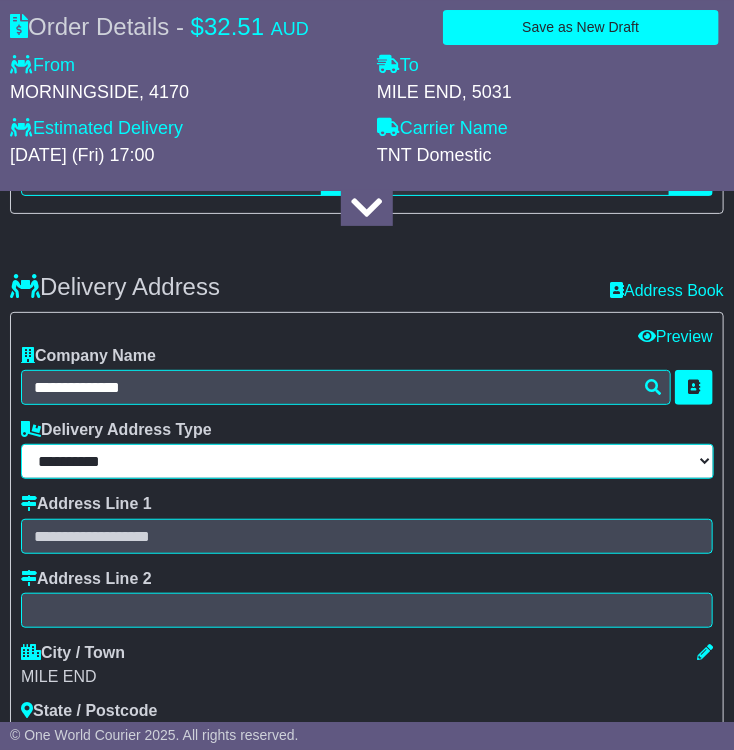 click on "**********" at bounding box center (367, 461) 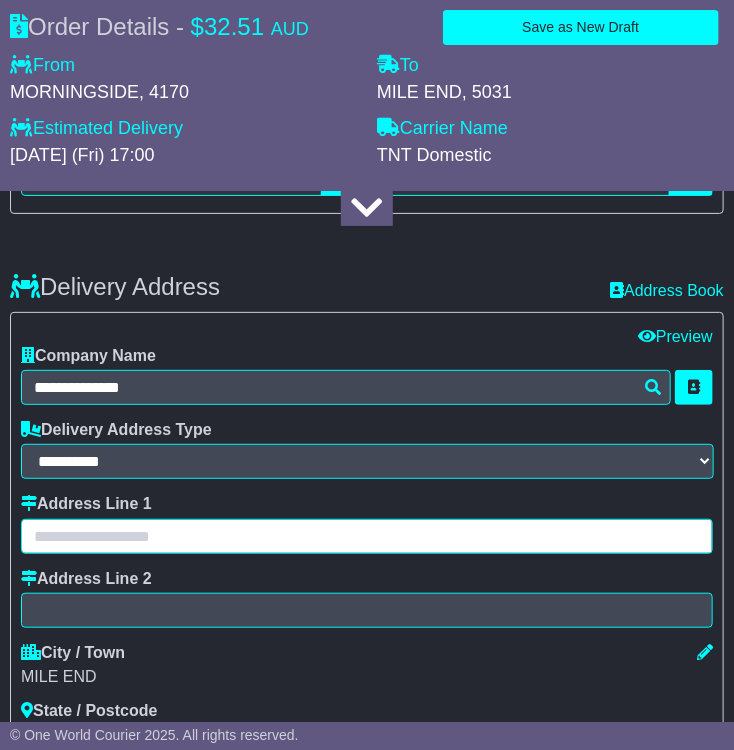 click at bounding box center (367, 536) 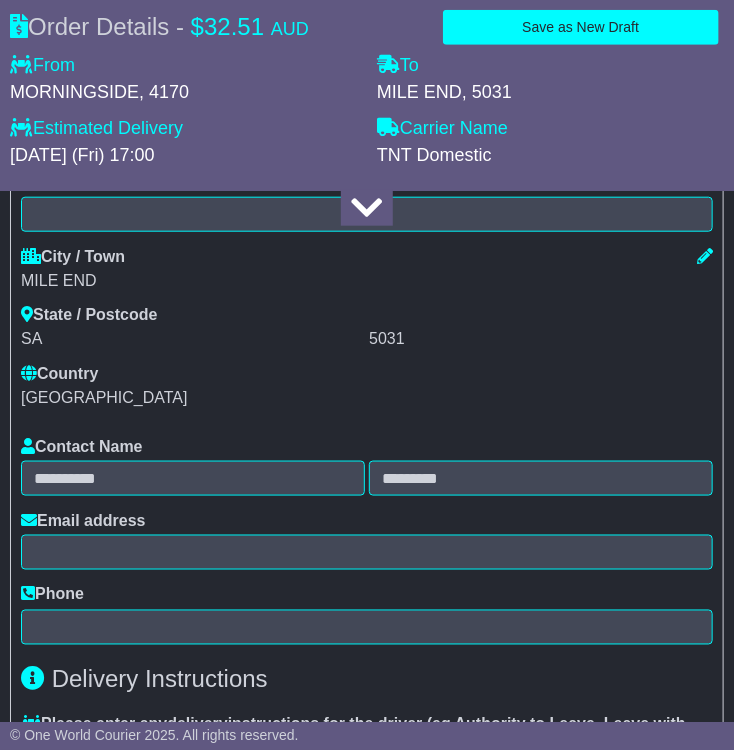scroll, scrollTop: 2200, scrollLeft: 0, axis: vertical 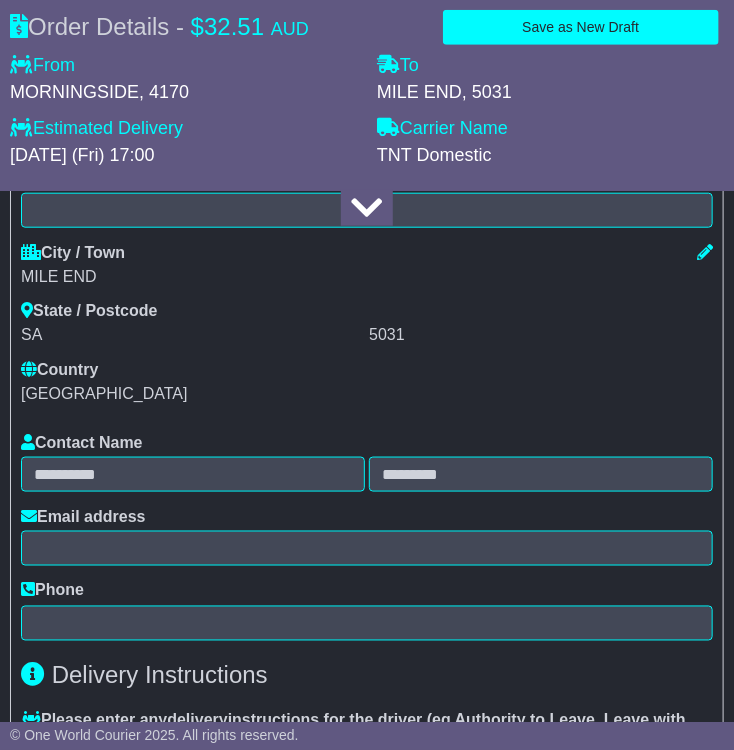 type on "**********" 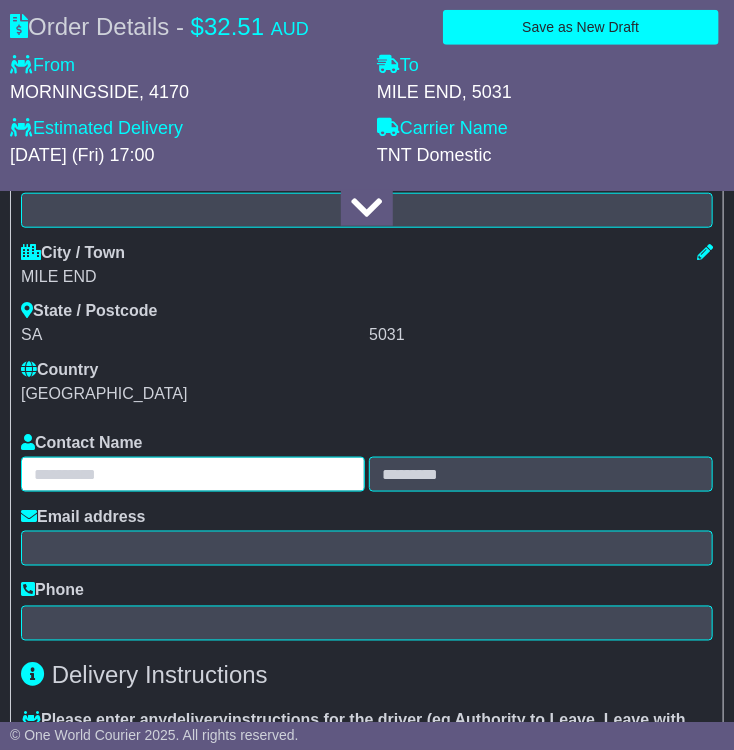 click at bounding box center [193, 474] 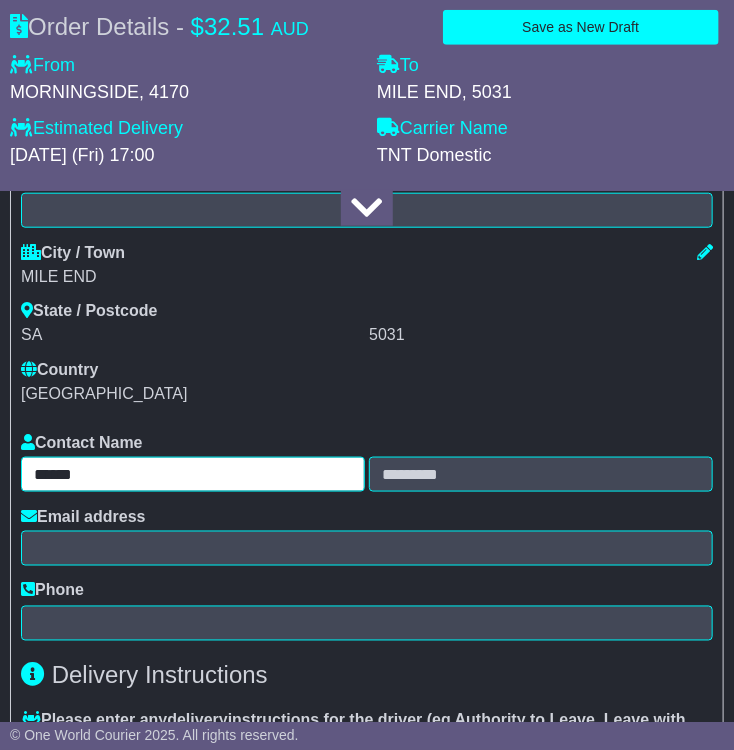 type on "******" 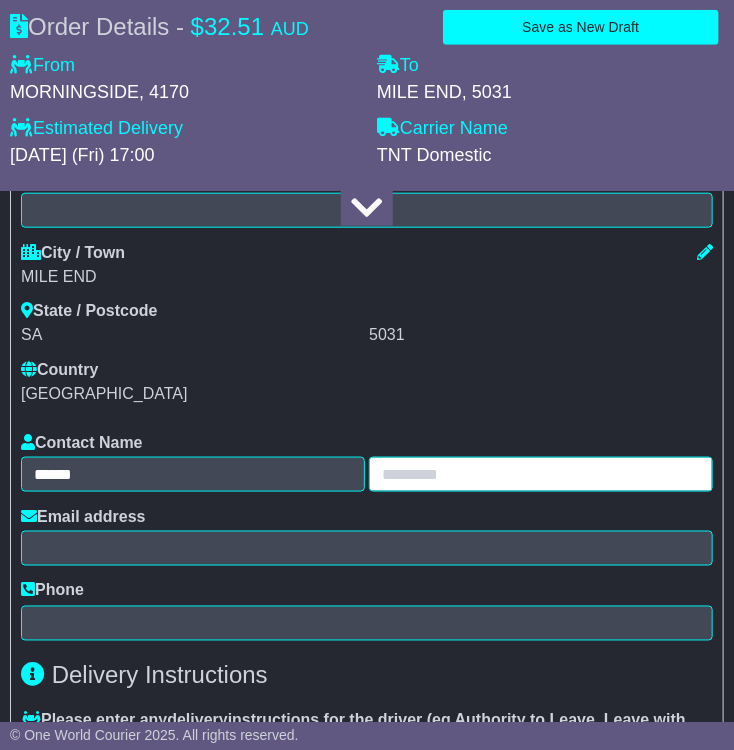 click at bounding box center [541, 474] 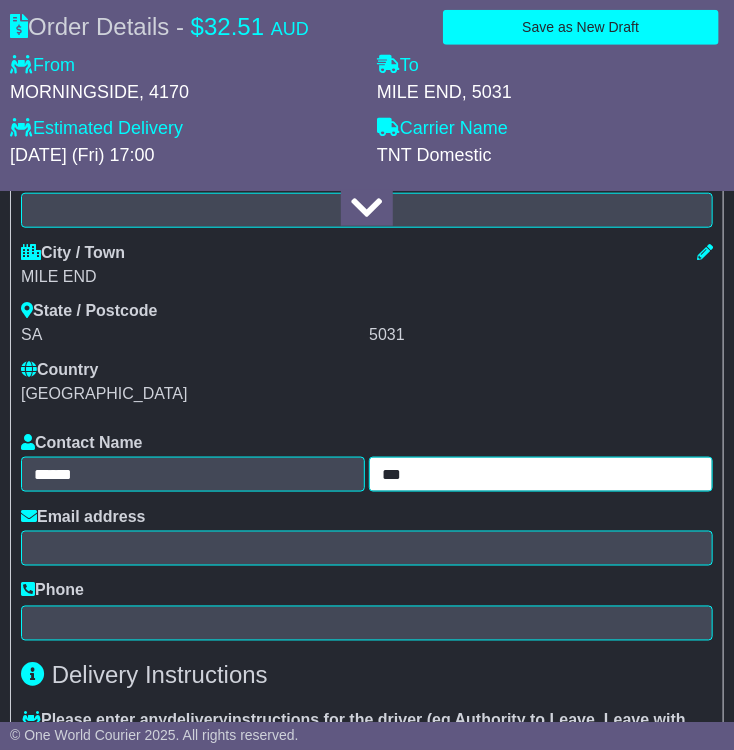 type on "***" 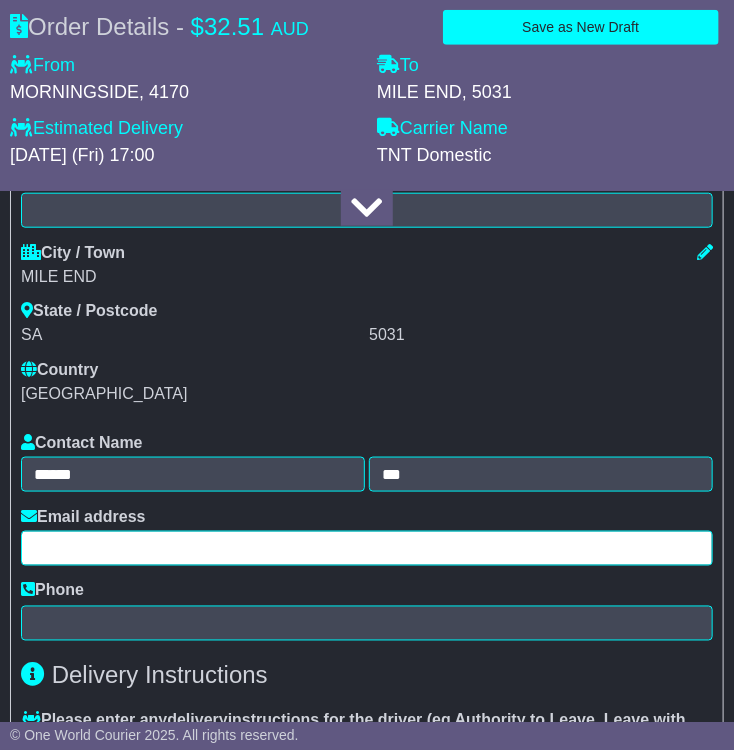 click at bounding box center (367, 548) 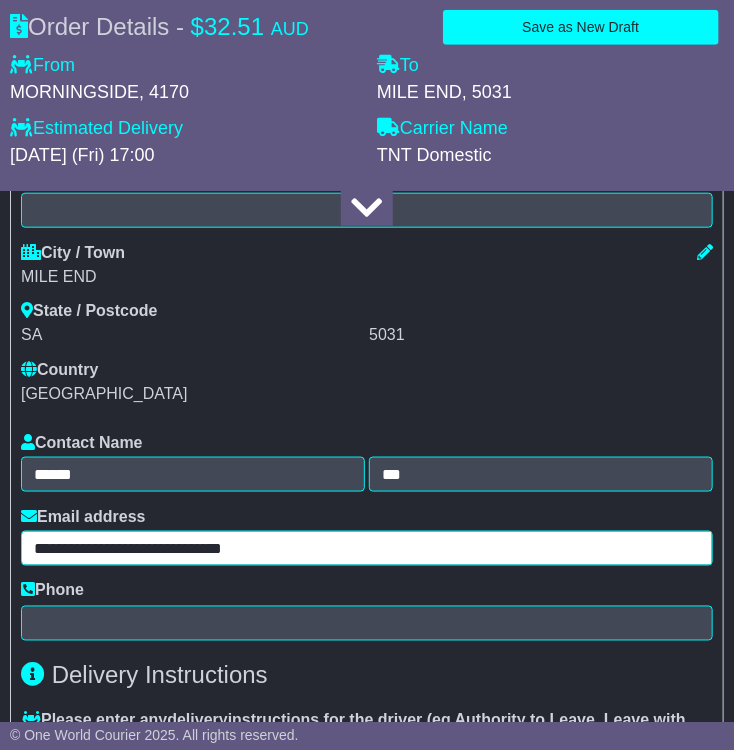 type on "**********" 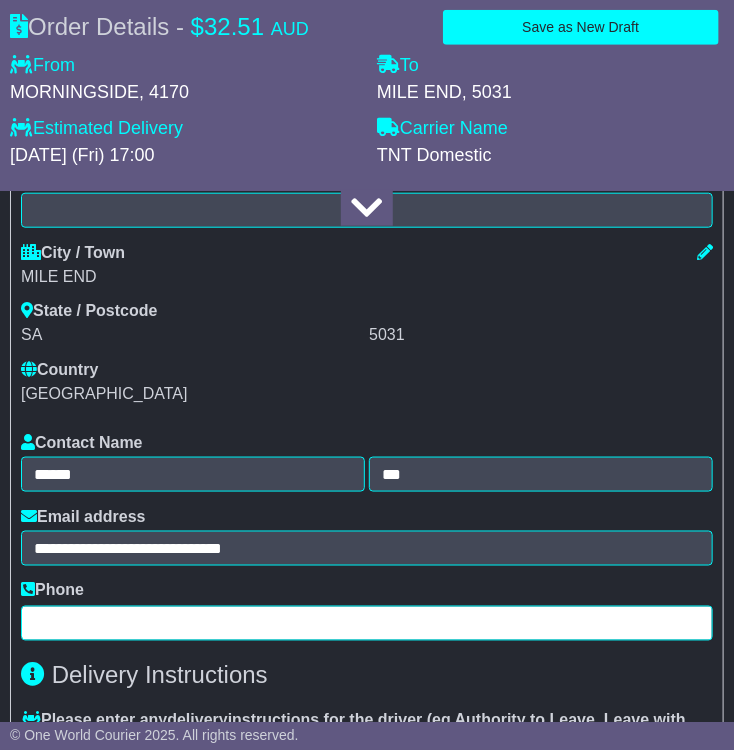 click at bounding box center [367, 623] 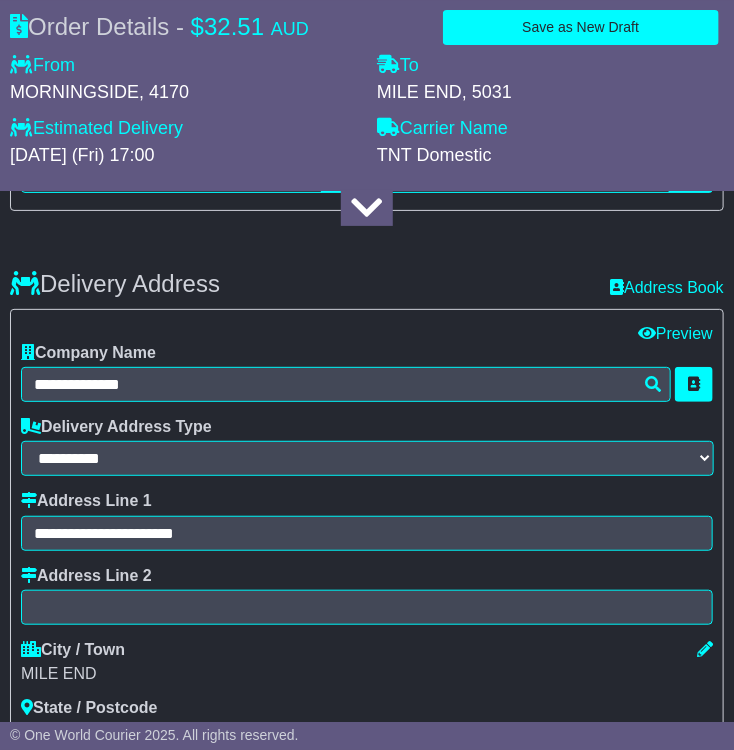 scroll, scrollTop: 1800, scrollLeft: 0, axis: vertical 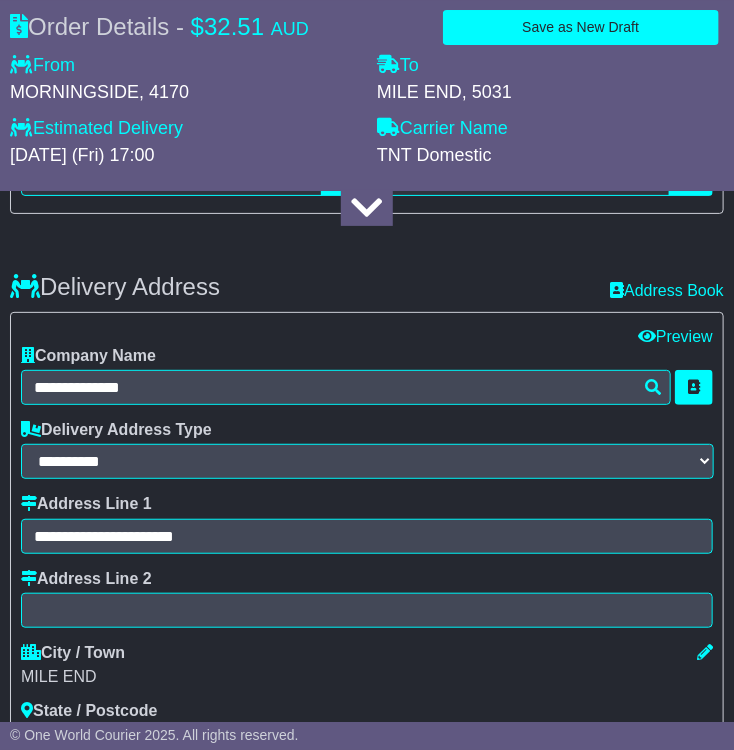 type on "**********" 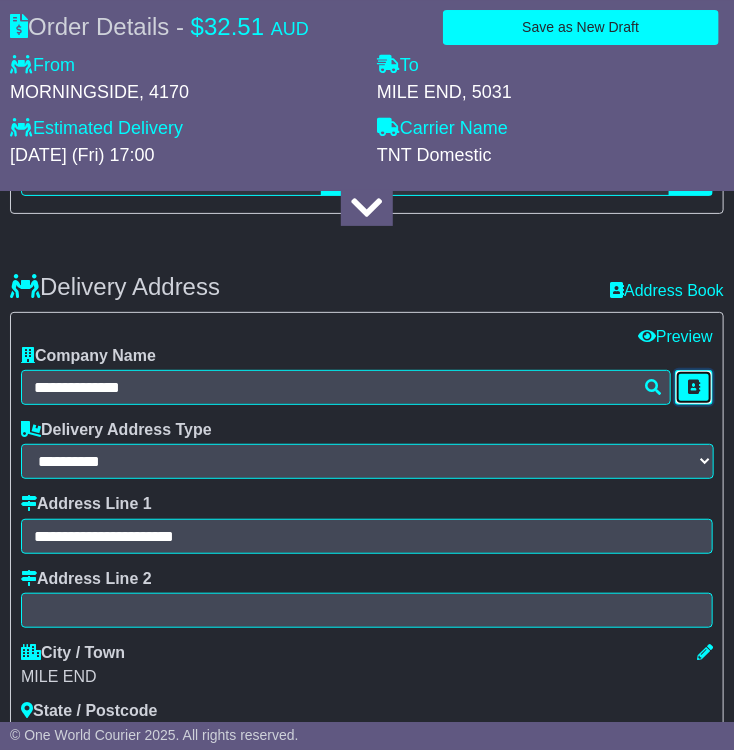 click at bounding box center (694, 387) 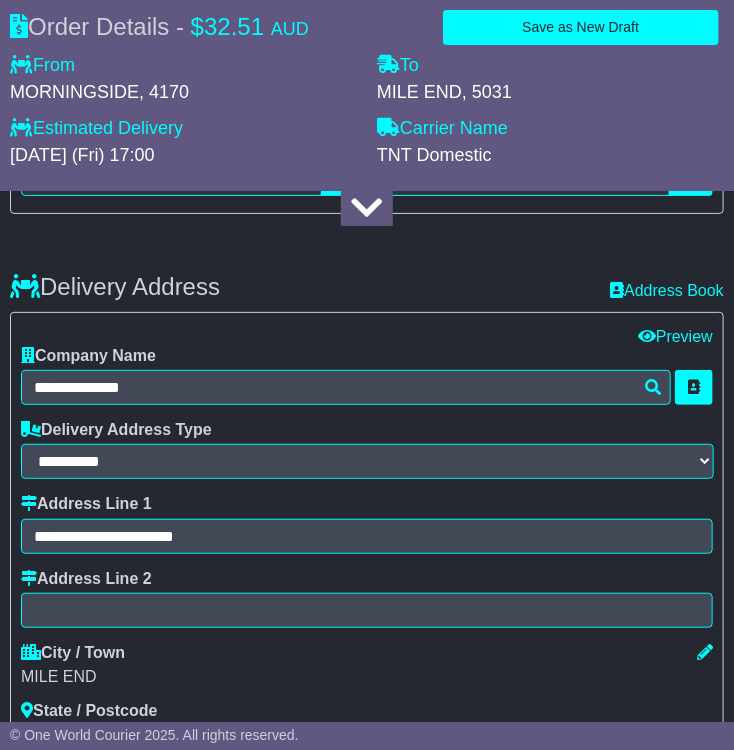 type on "**********" 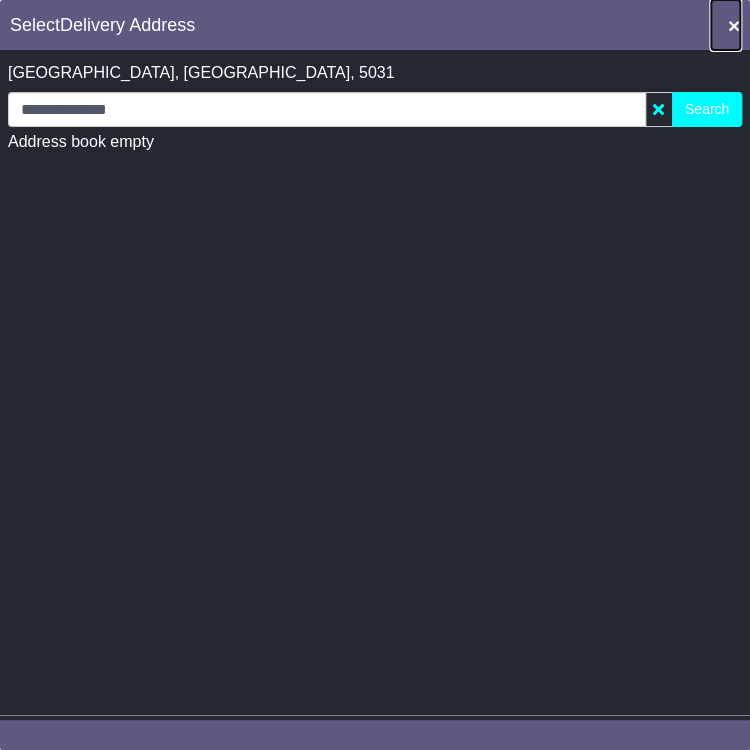 click on "×" at bounding box center [725, 25] 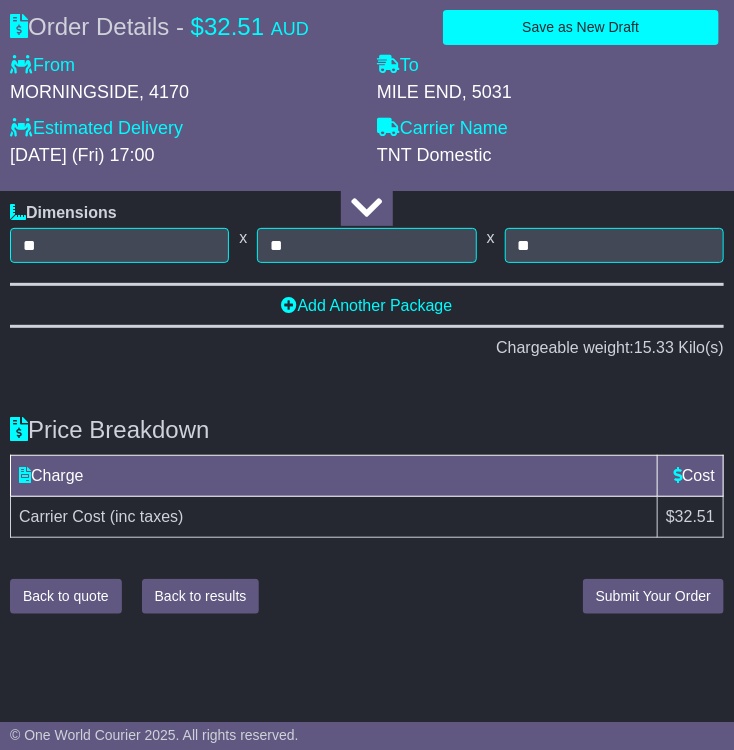 scroll, scrollTop: 3690, scrollLeft: 0, axis: vertical 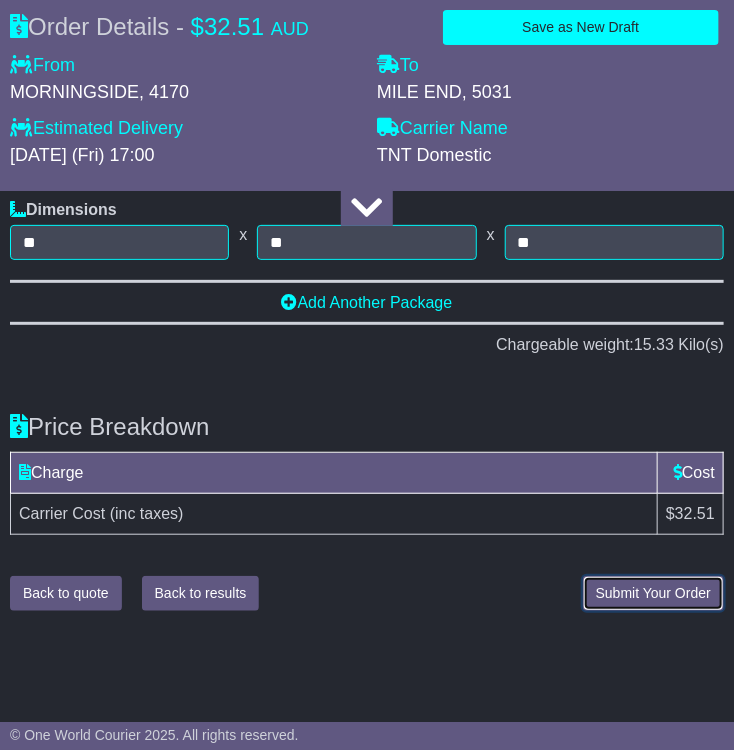 click on "Submit Your Order" at bounding box center [653, 593] 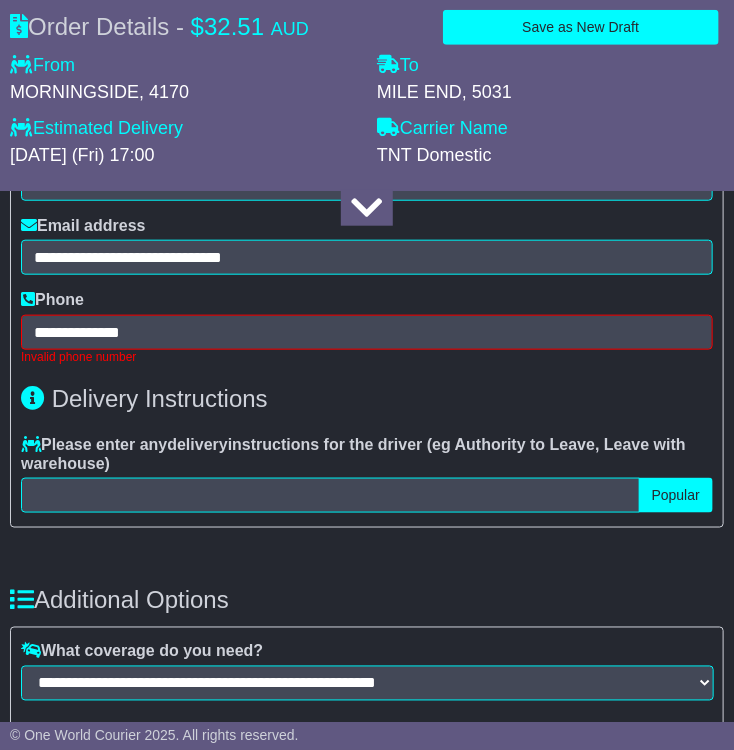 scroll, scrollTop: 2041, scrollLeft: 0, axis: vertical 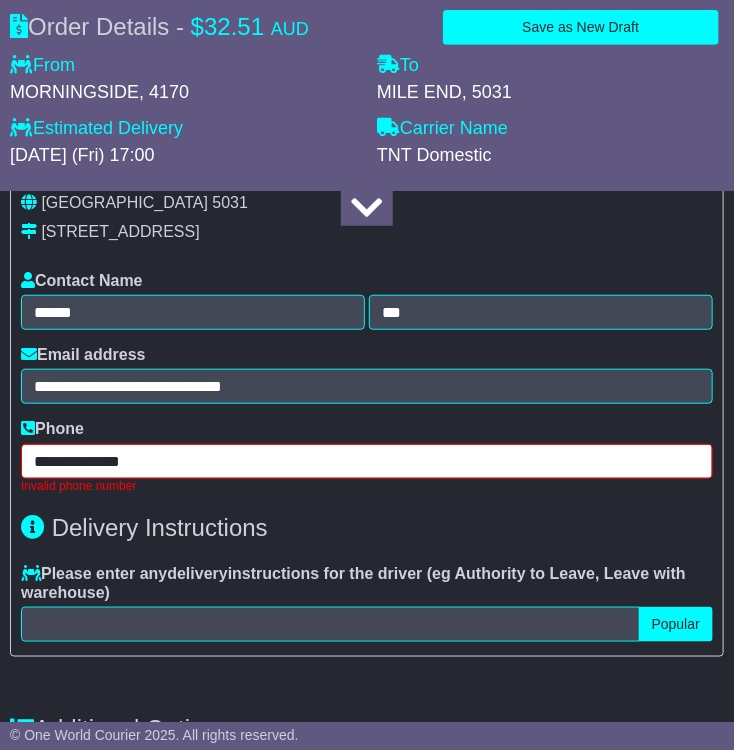 click on "**********" at bounding box center [367, 461] 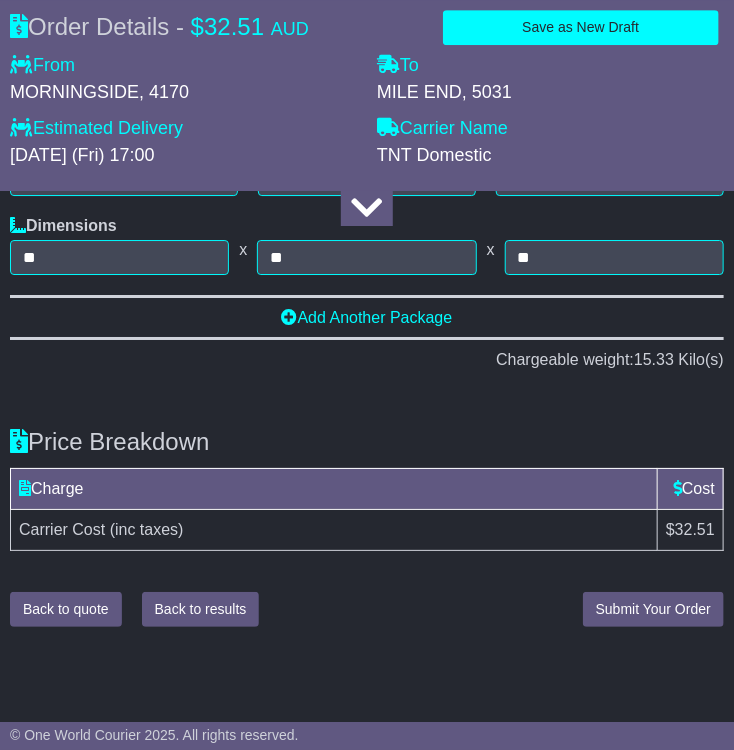 scroll, scrollTop: 3383, scrollLeft: 0, axis: vertical 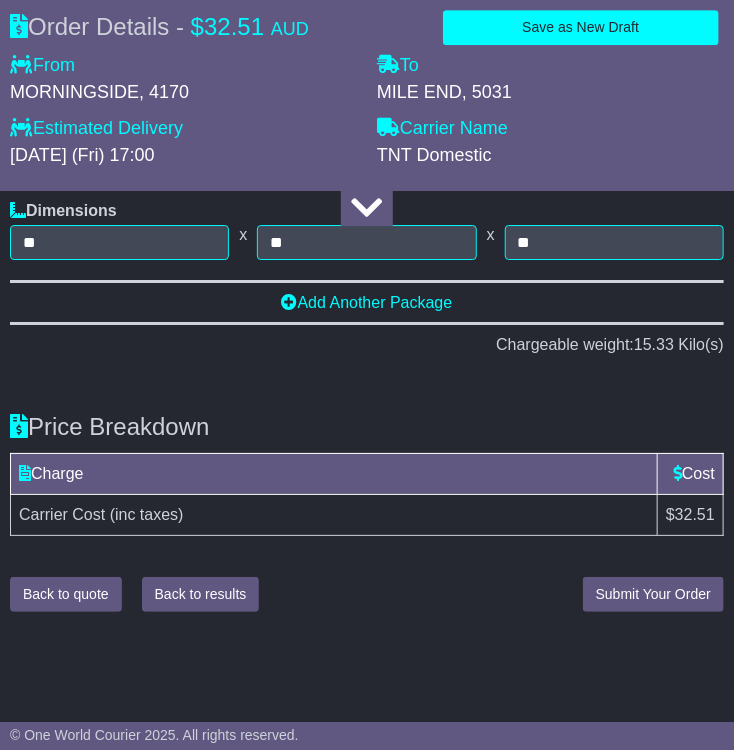 type on "**********" 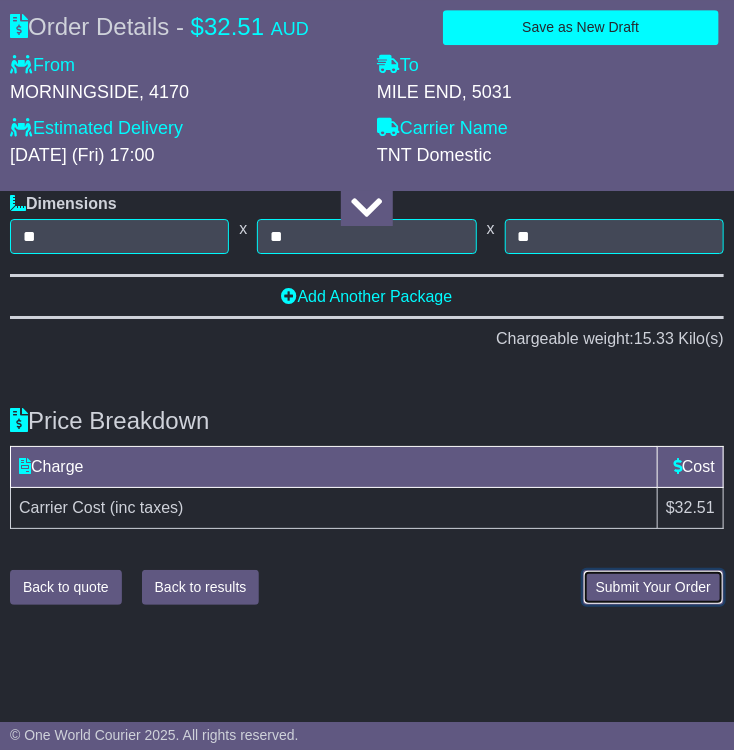 click on "Submit Your Order" at bounding box center (653, 587) 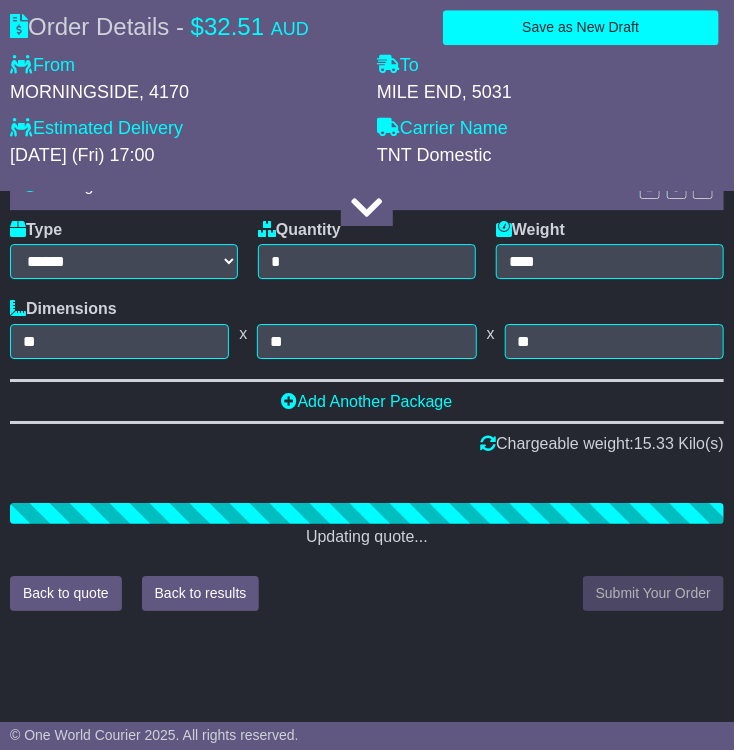 scroll, scrollTop: 3368, scrollLeft: 0, axis: vertical 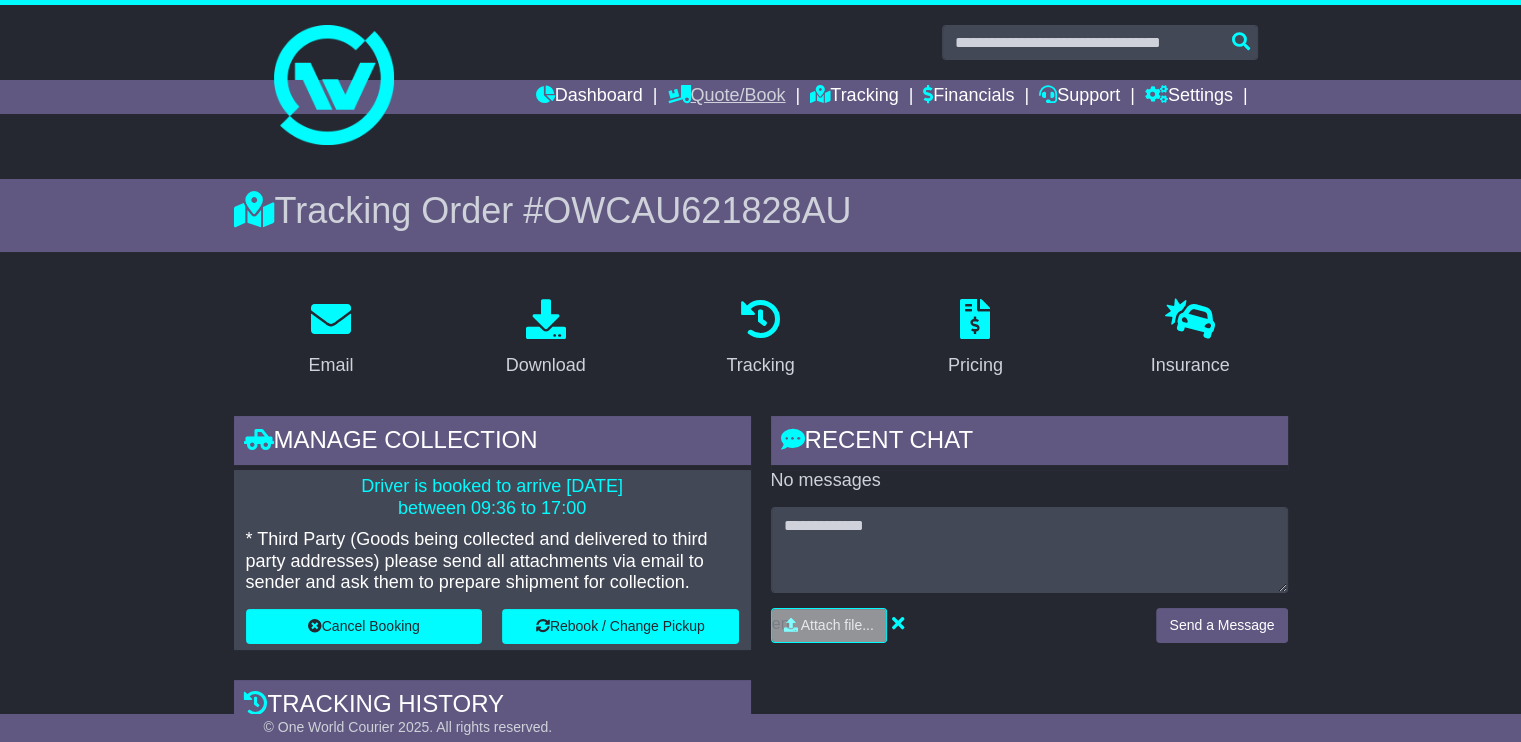 click on "Quote/Book" at bounding box center [726, 97] 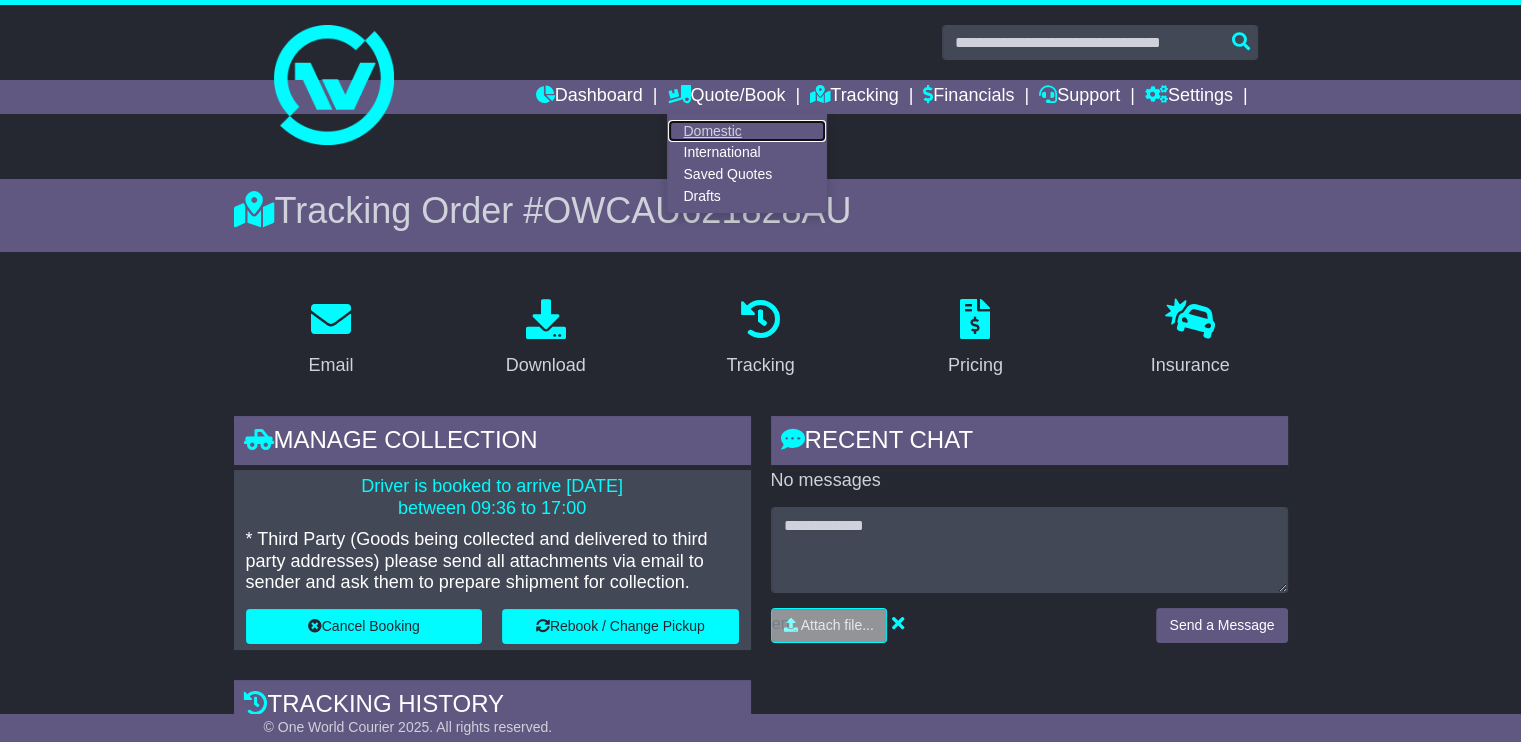 click on "Domestic" at bounding box center (747, 131) 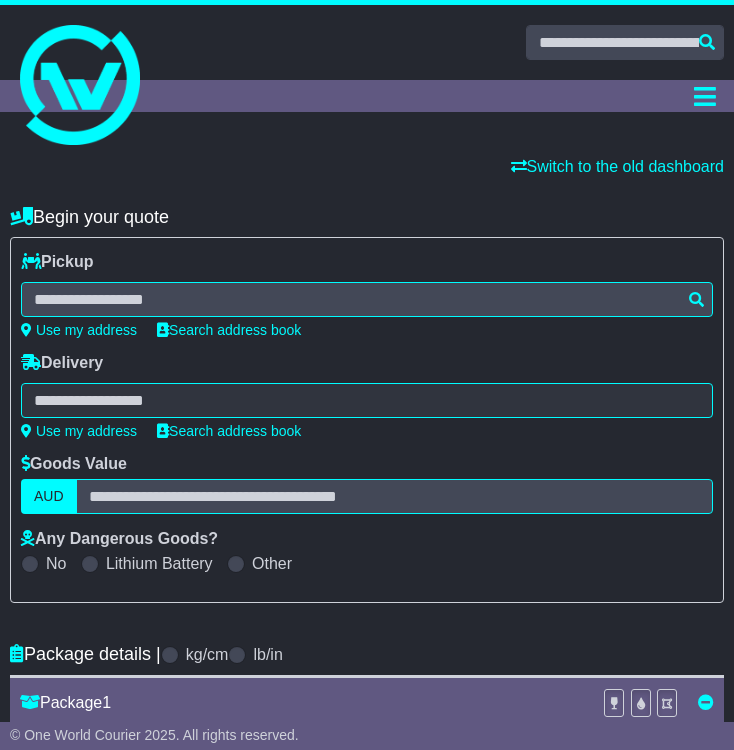 click at bounding box center [367, 299] 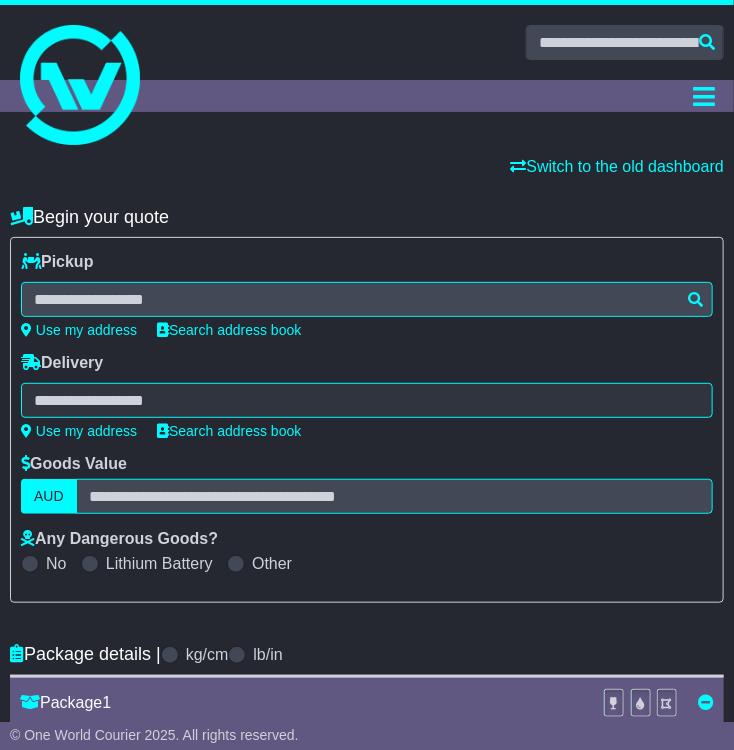 scroll, scrollTop: 0, scrollLeft: 0, axis: both 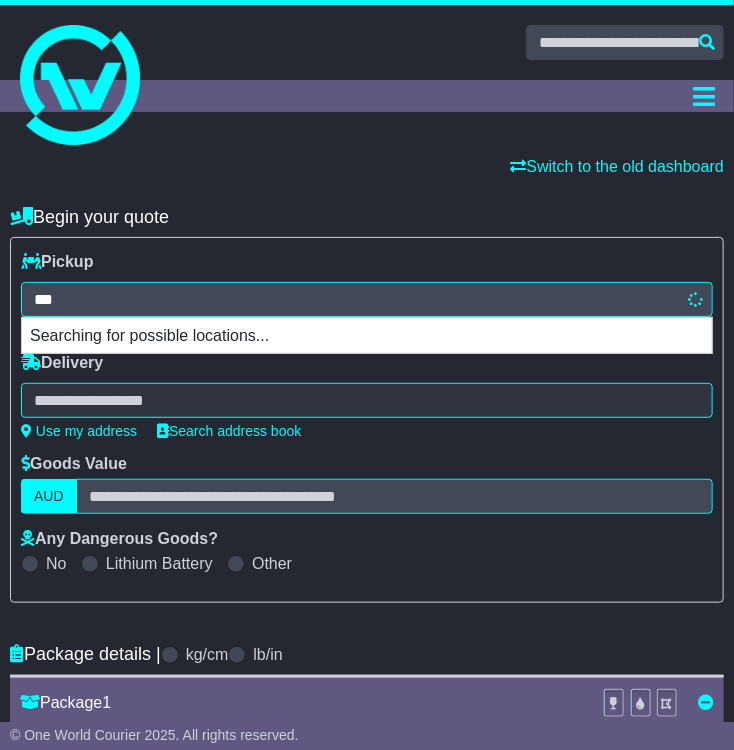 type on "****" 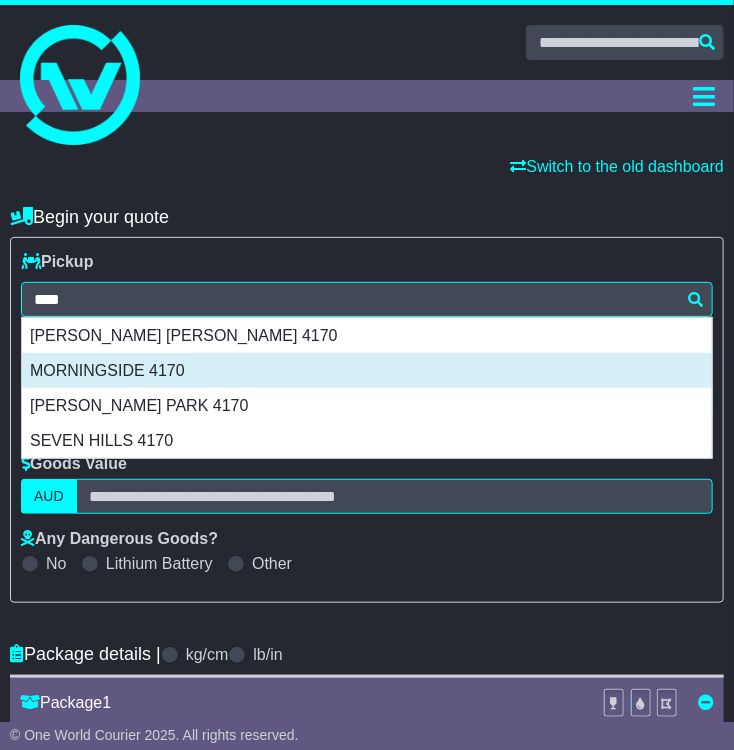 click on "MORNINGSIDE 4170" at bounding box center (367, 370) 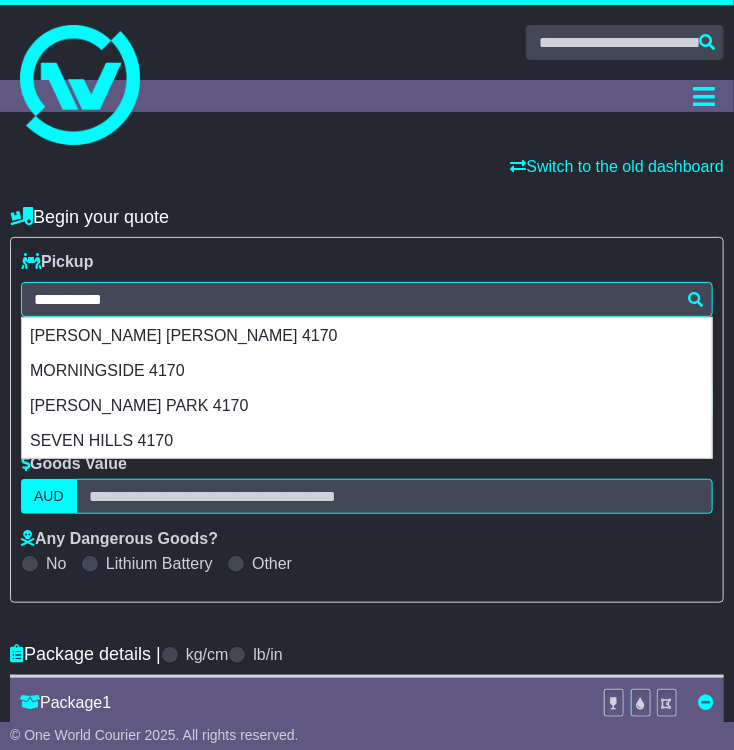 type on "**********" 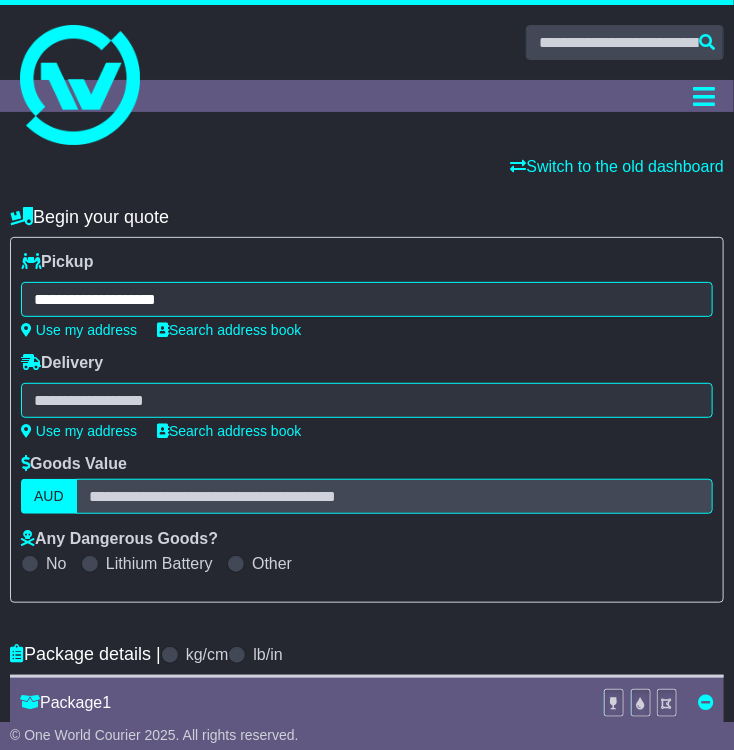 click at bounding box center [367, 400] 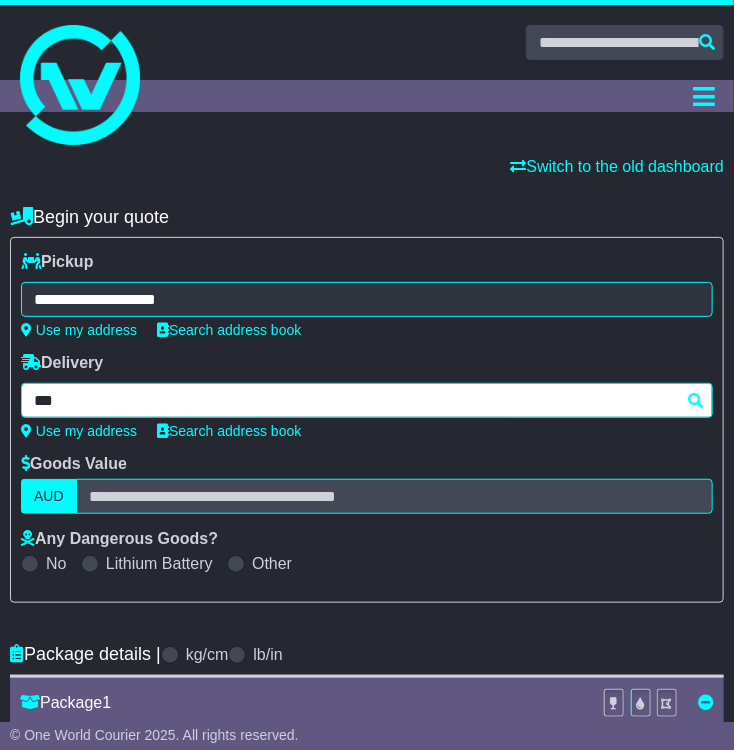 type on "****" 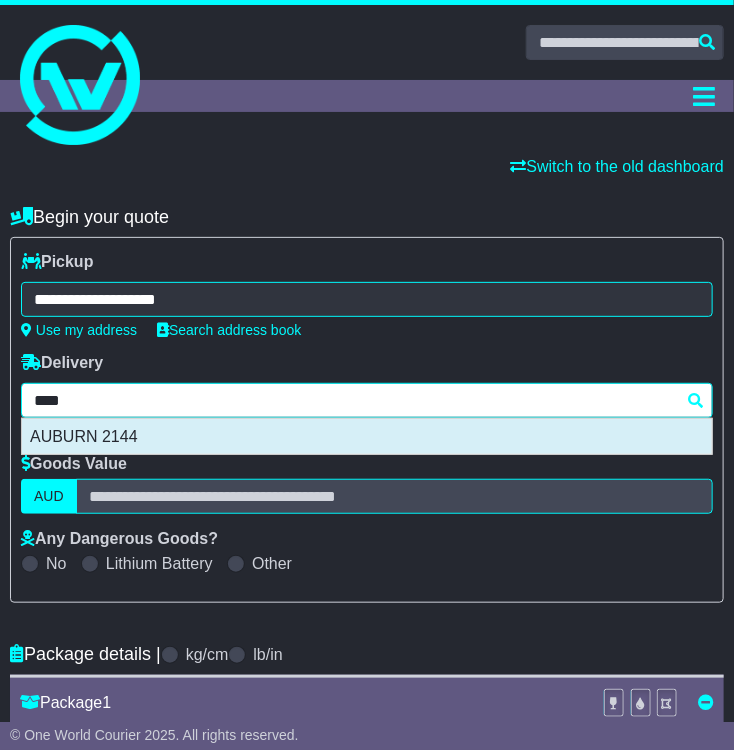 click on "AUBURN 2144" at bounding box center [367, 436] 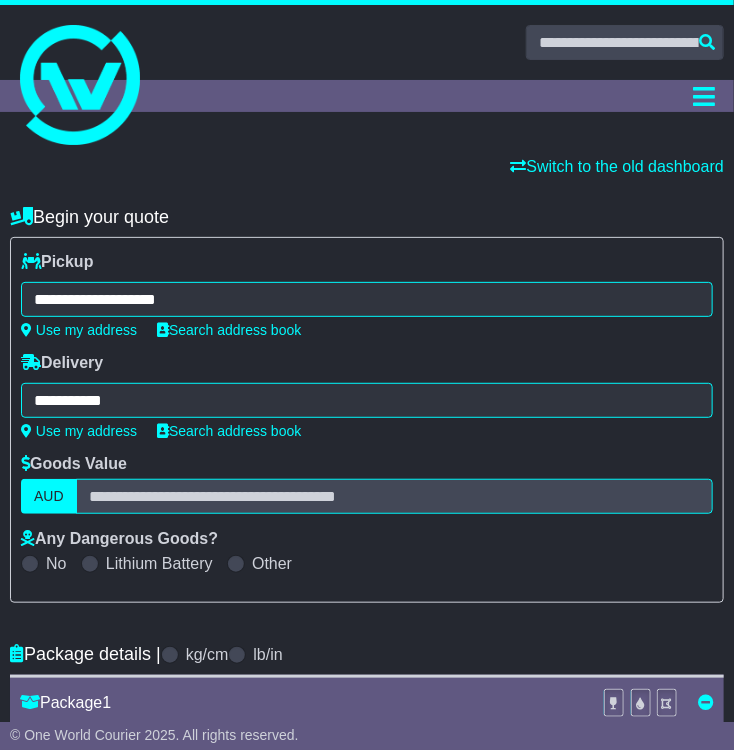 type on "**********" 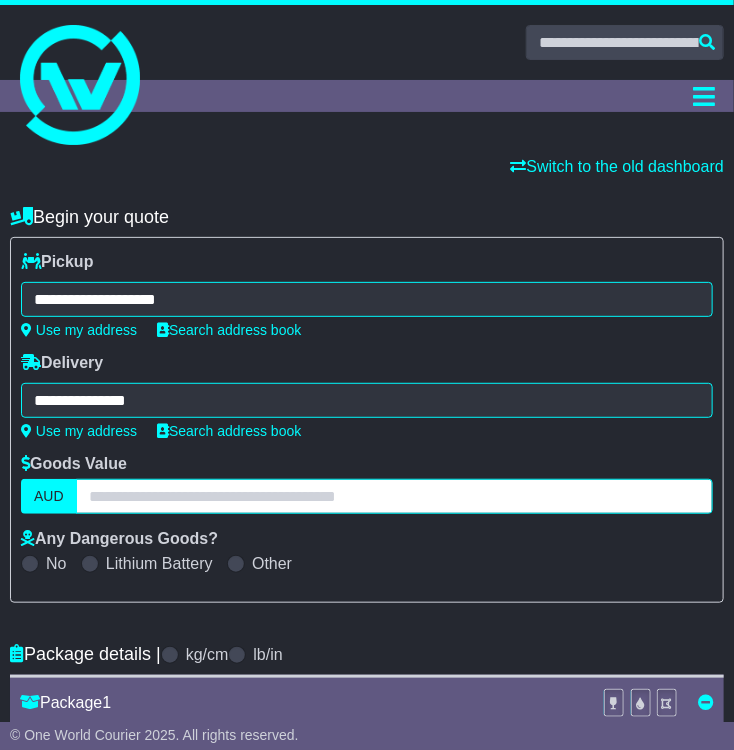 click at bounding box center [394, 496] 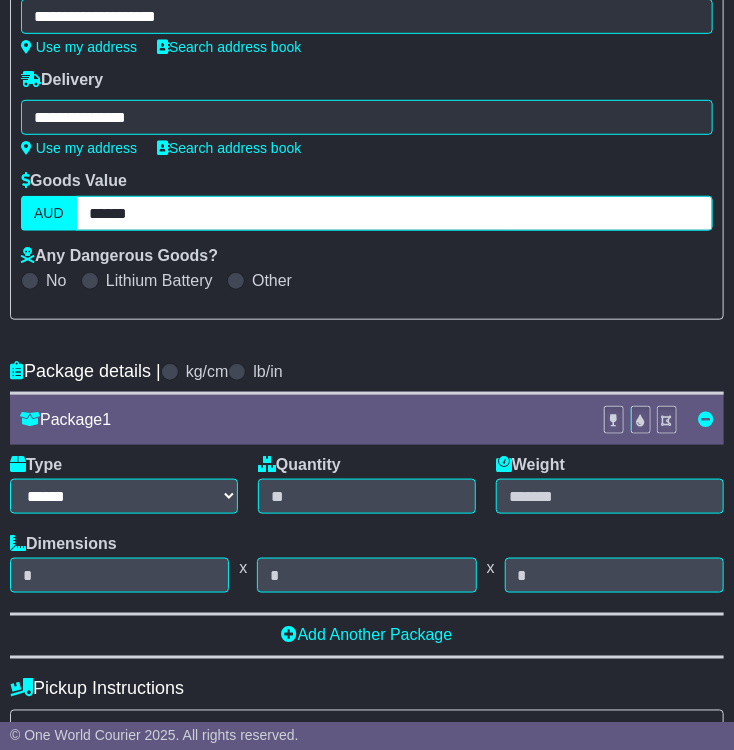 scroll, scrollTop: 300, scrollLeft: 0, axis: vertical 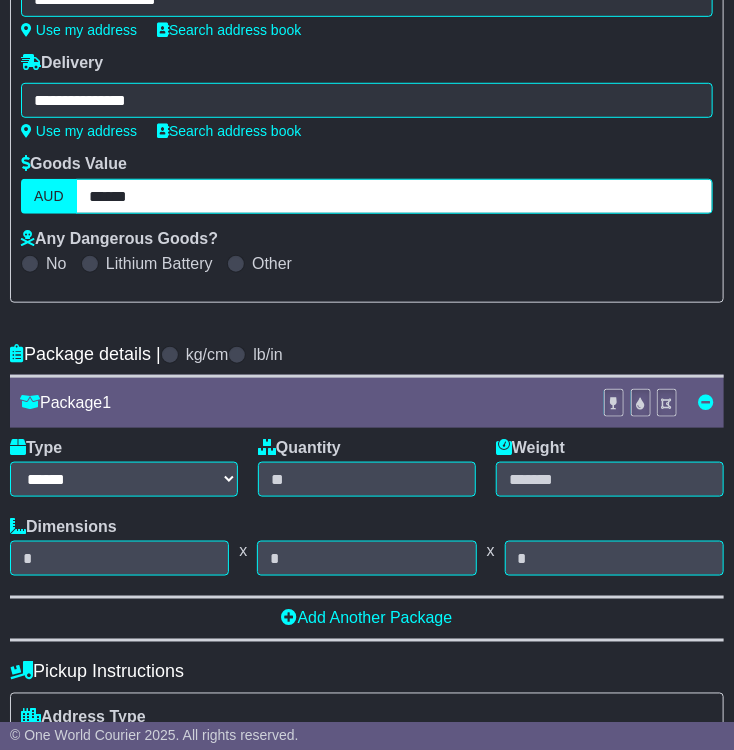 type on "******" 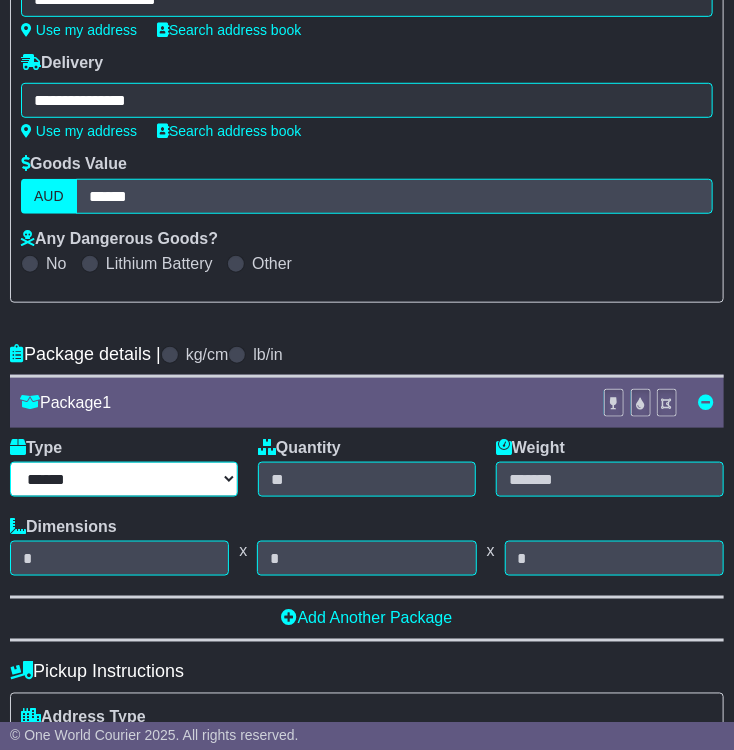 drag, startPoint x: 156, startPoint y: 486, endPoint x: 156, endPoint y: 474, distance: 12 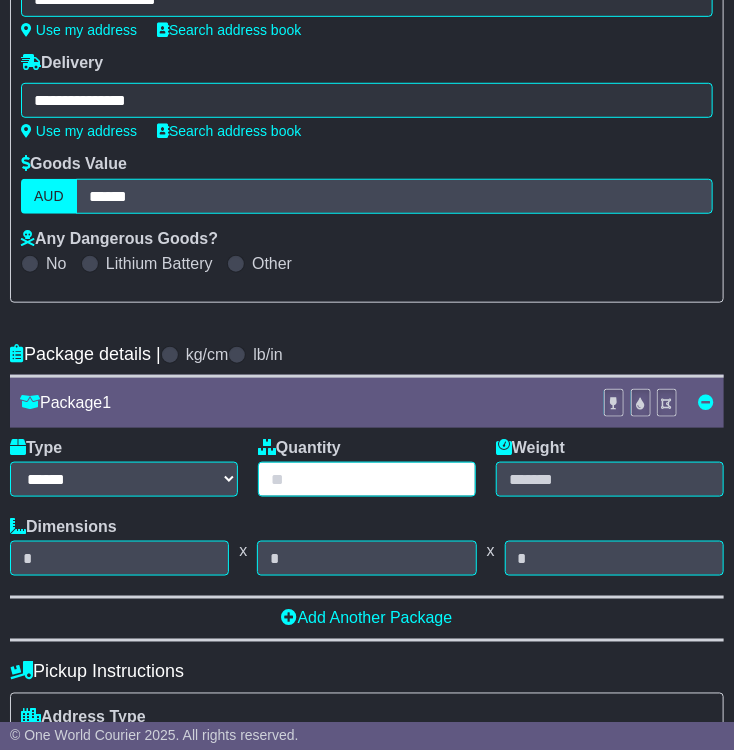 click at bounding box center [367, 479] 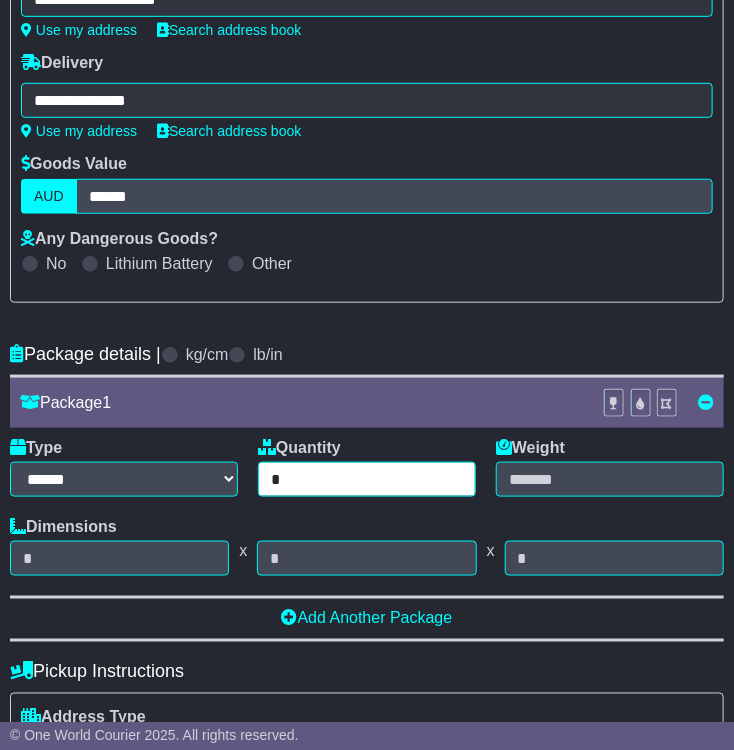 type on "*" 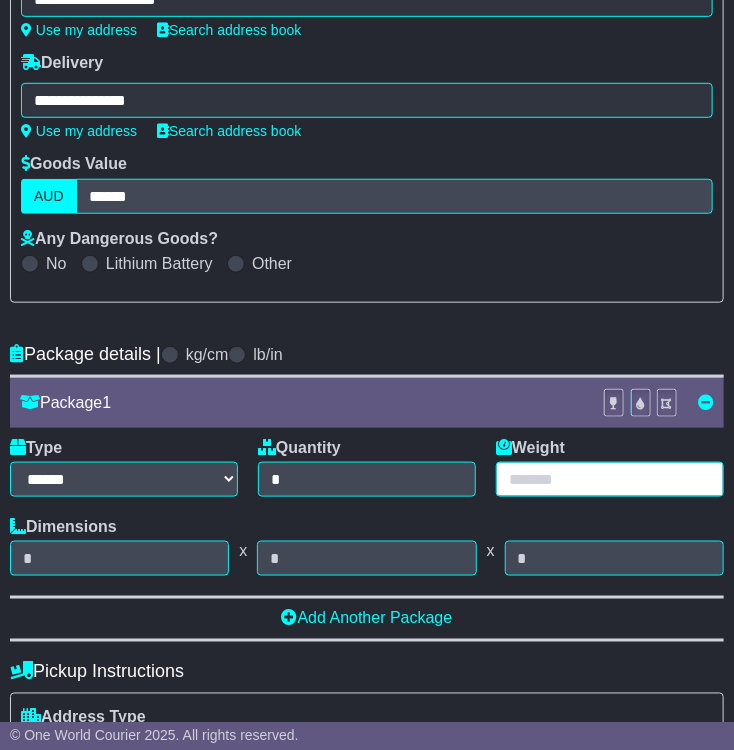 click at bounding box center (610, 479) 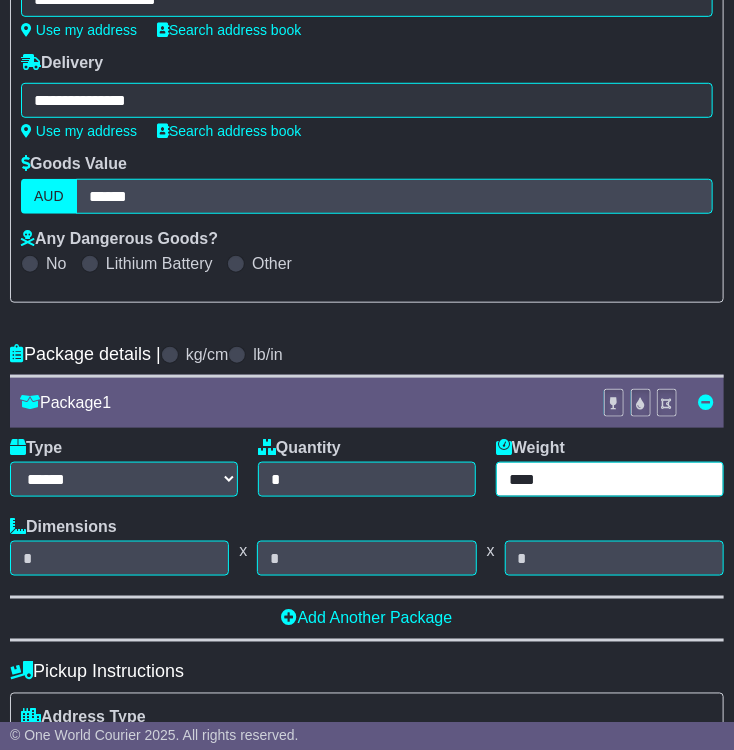 type on "****" 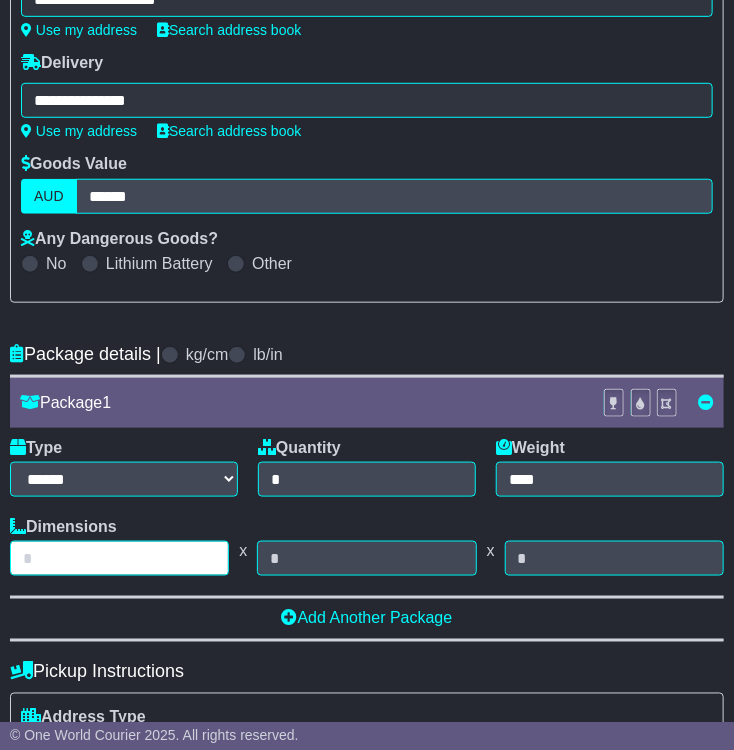 click at bounding box center (119, 558) 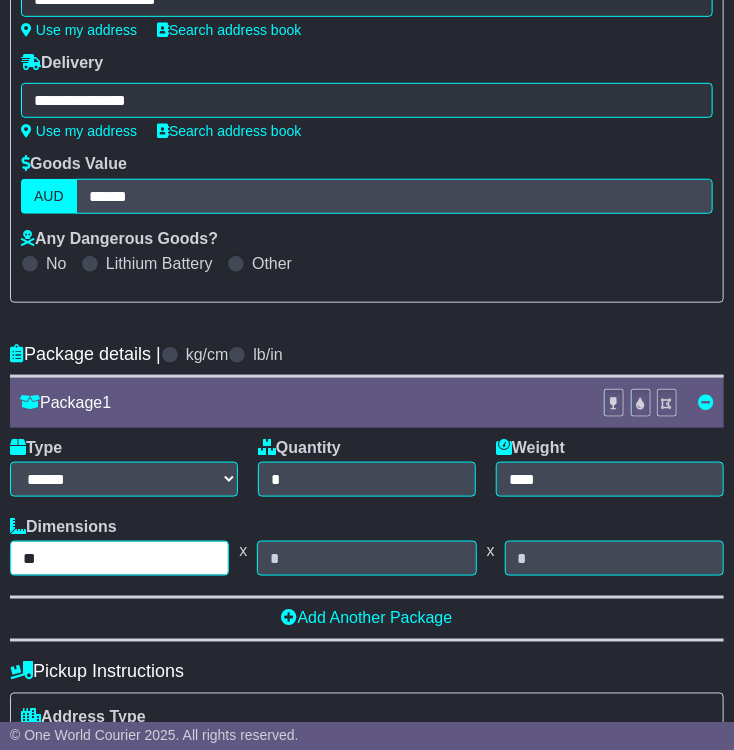 type on "**" 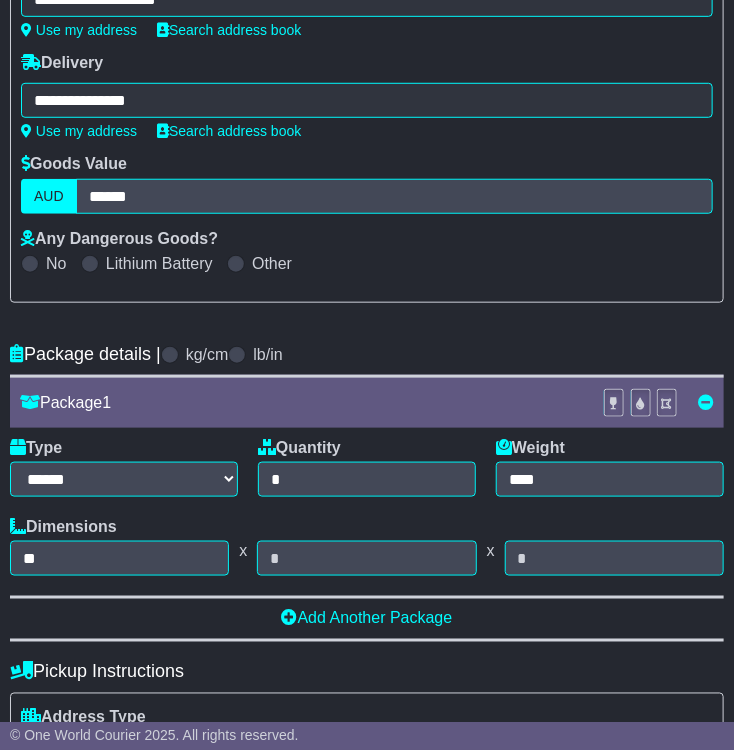 click on "Dimensions
**
x
x" at bounding box center (367, 546) 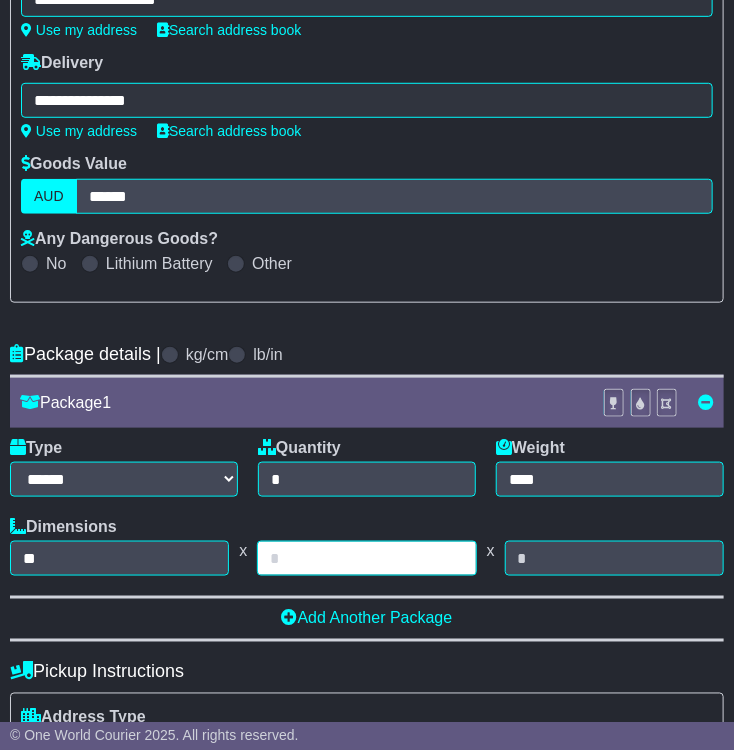 click at bounding box center (366, 558) 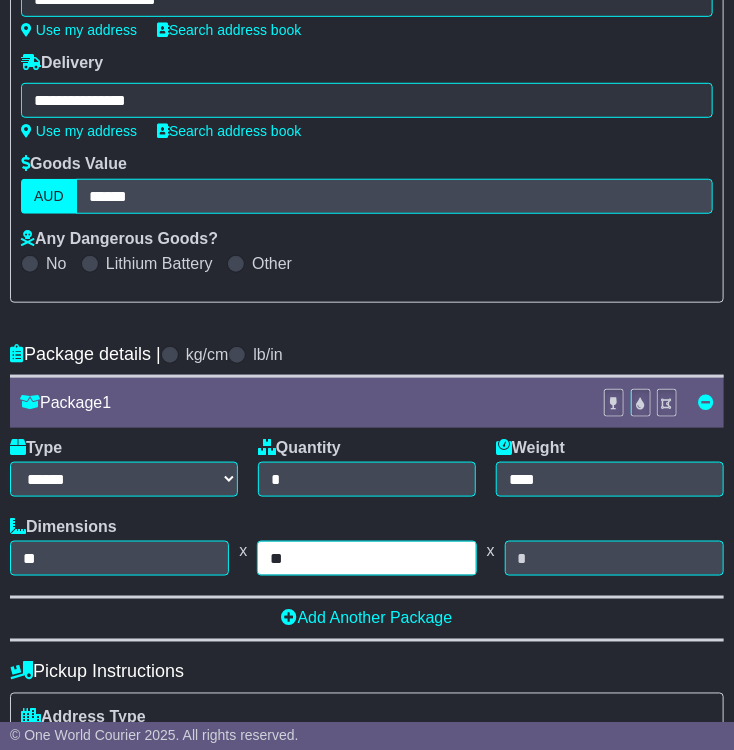 type on "**" 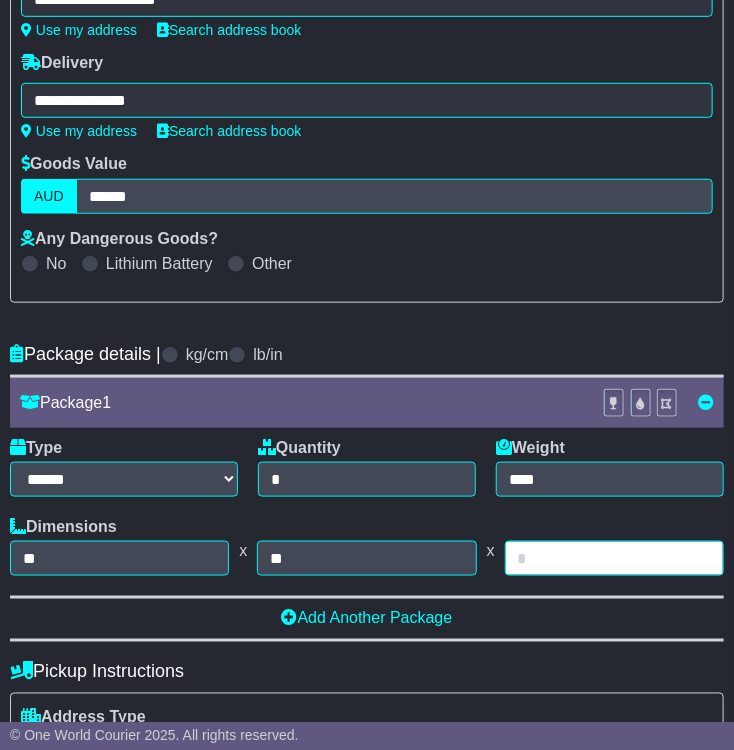 click at bounding box center [614, 558] 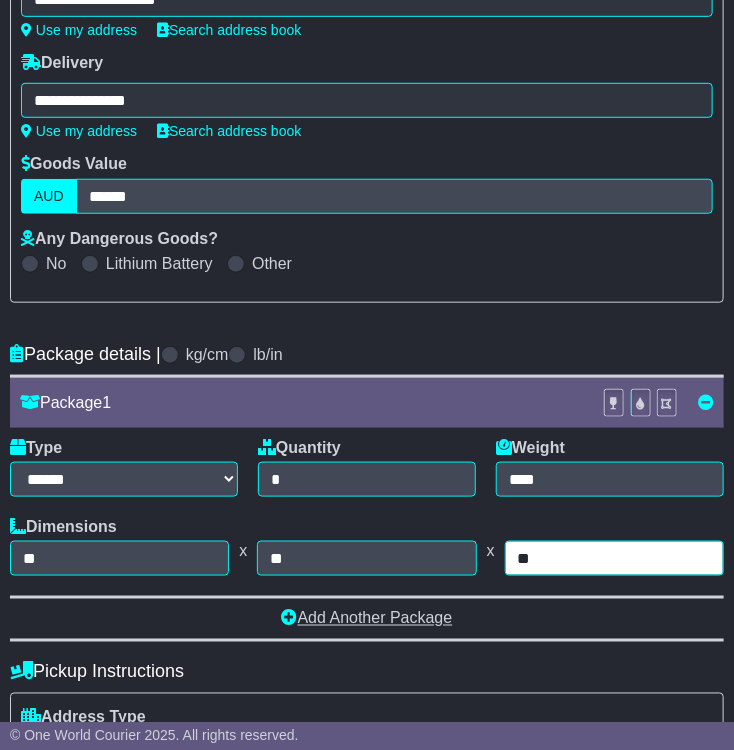 type on "**" 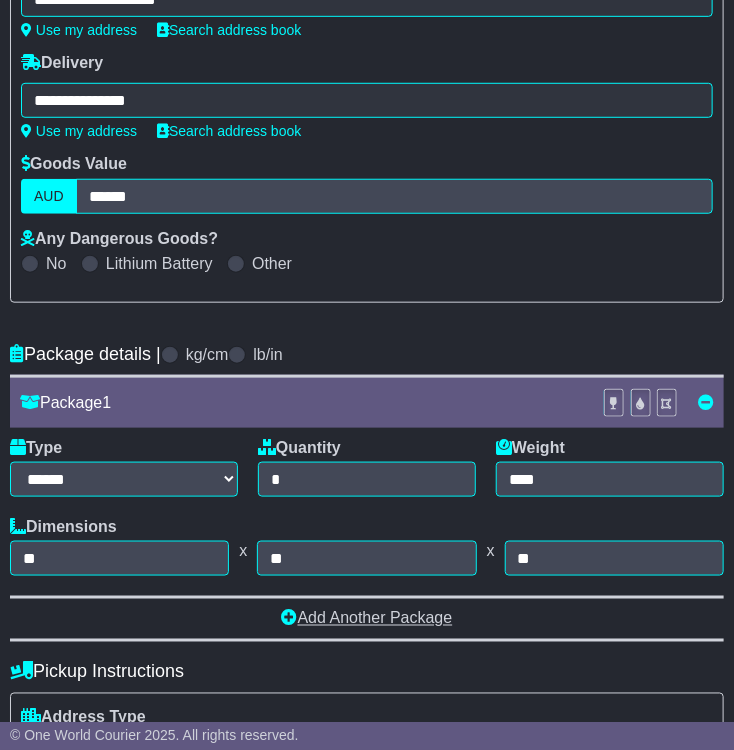 click on "Add Another Package" at bounding box center [367, 618] 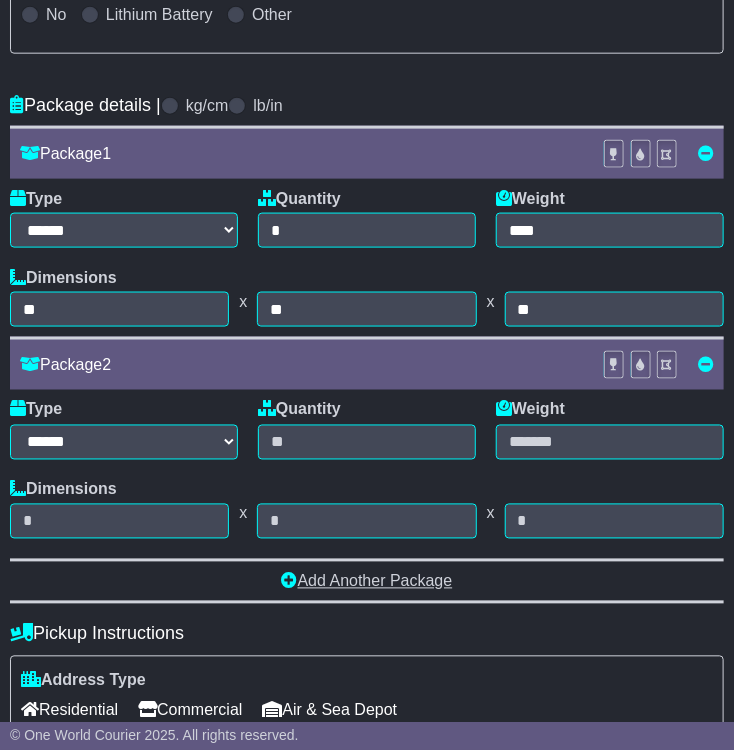 scroll, scrollTop: 700, scrollLeft: 0, axis: vertical 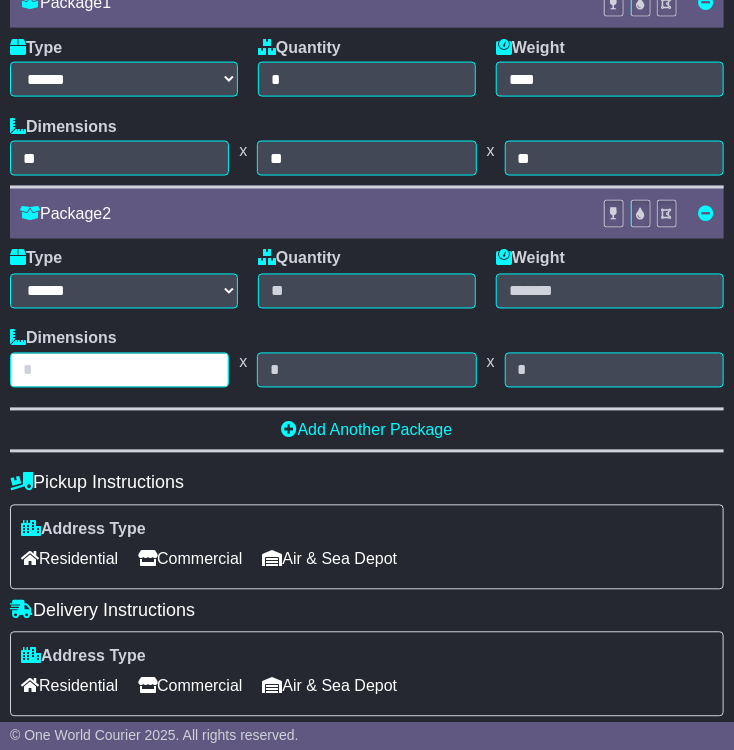 click at bounding box center [119, 370] 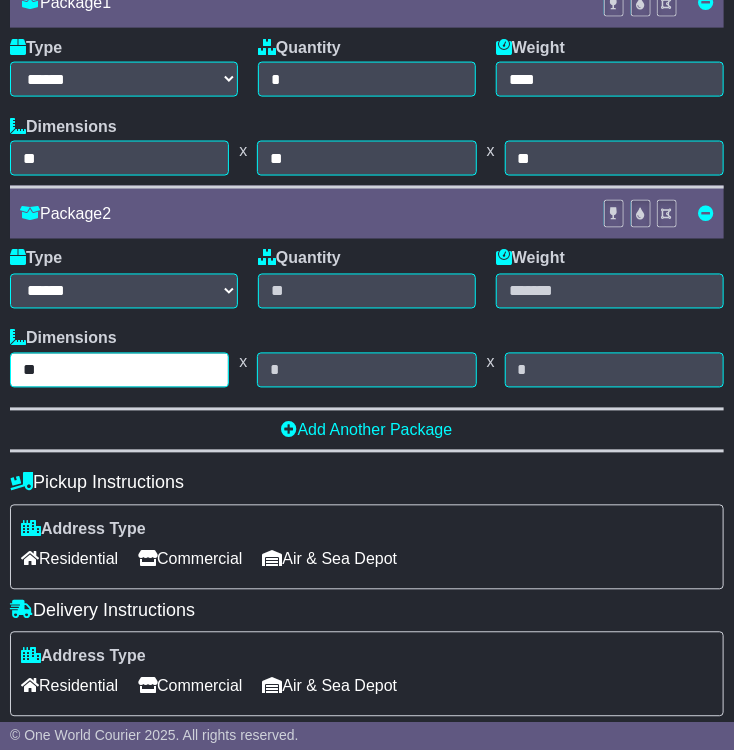 type on "**" 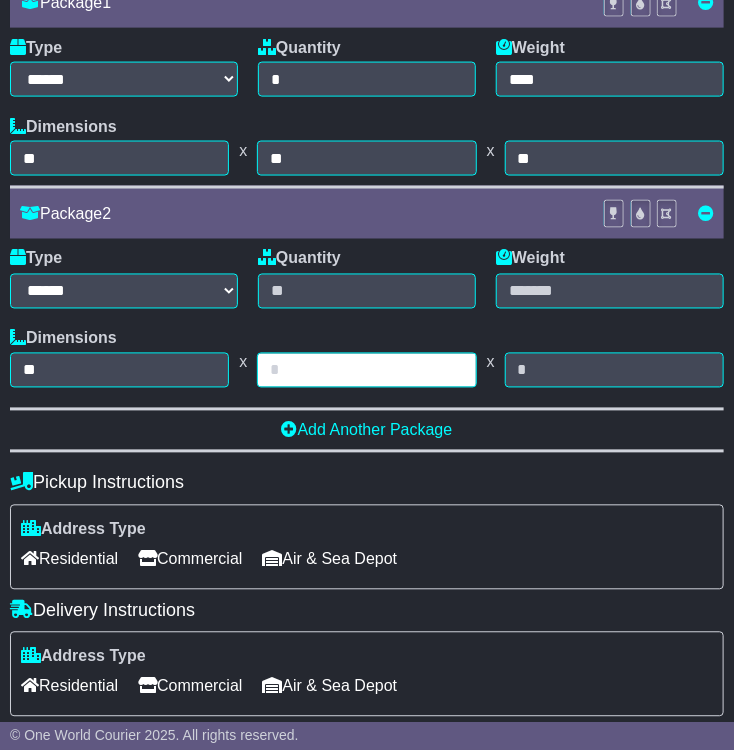click at bounding box center (366, 370) 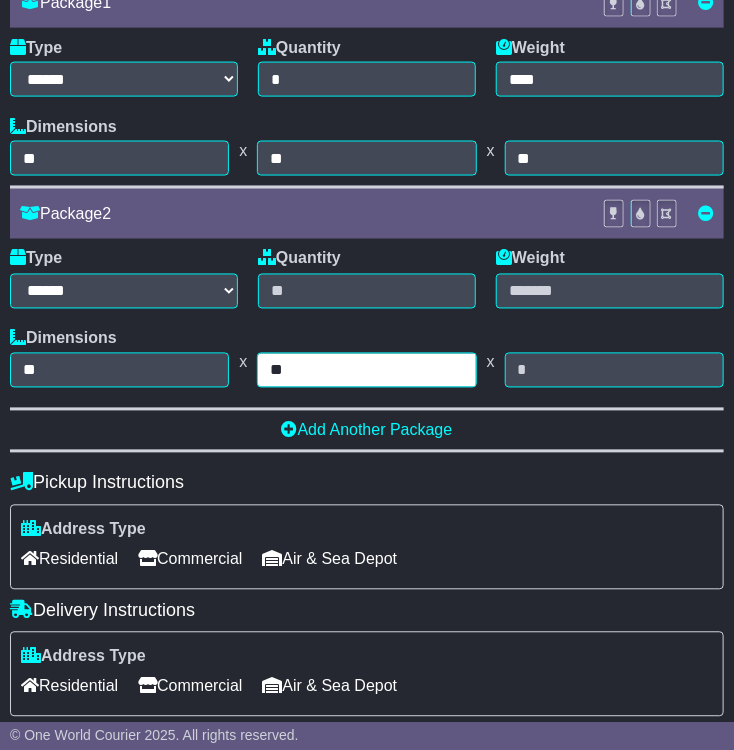 type on "**" 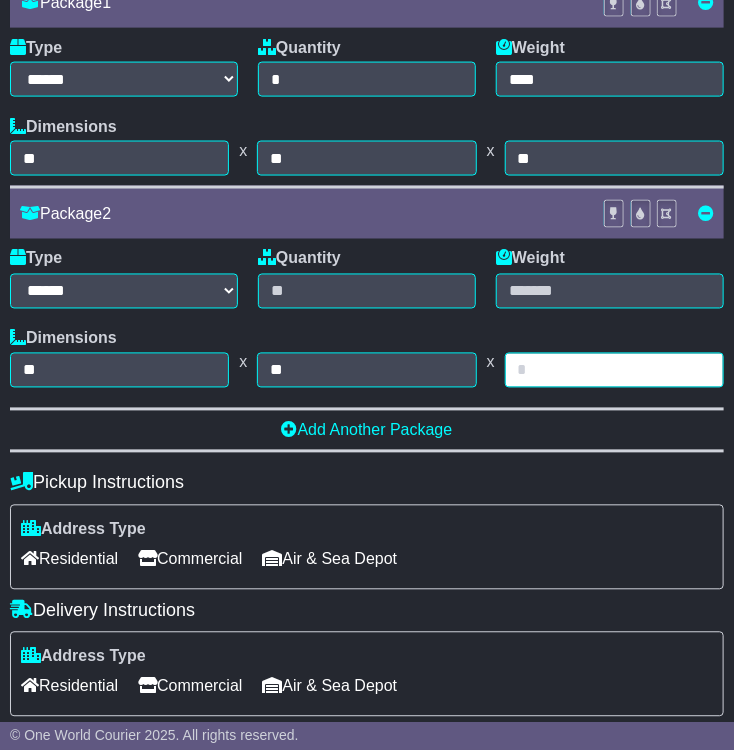 click at bounding box center (614, 370) 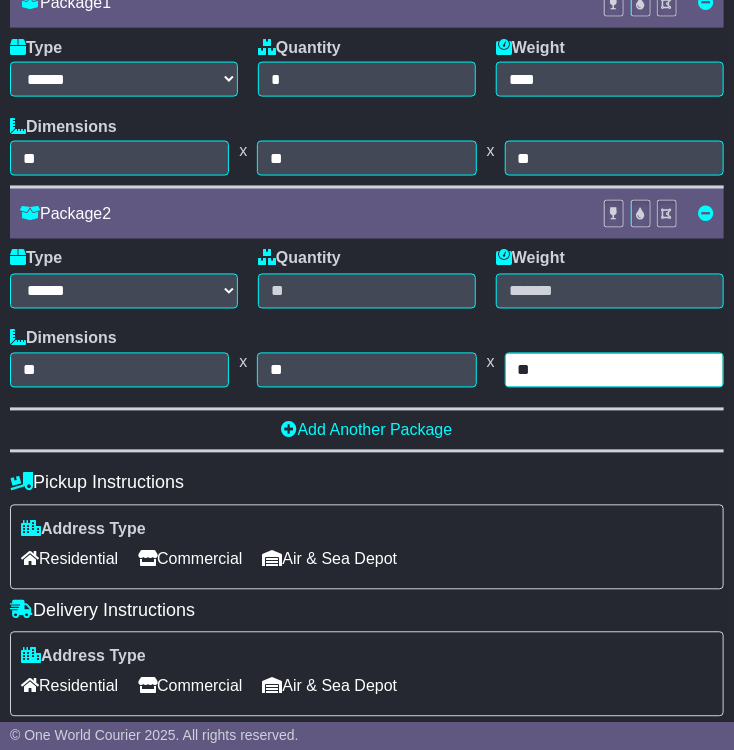 type on "**" 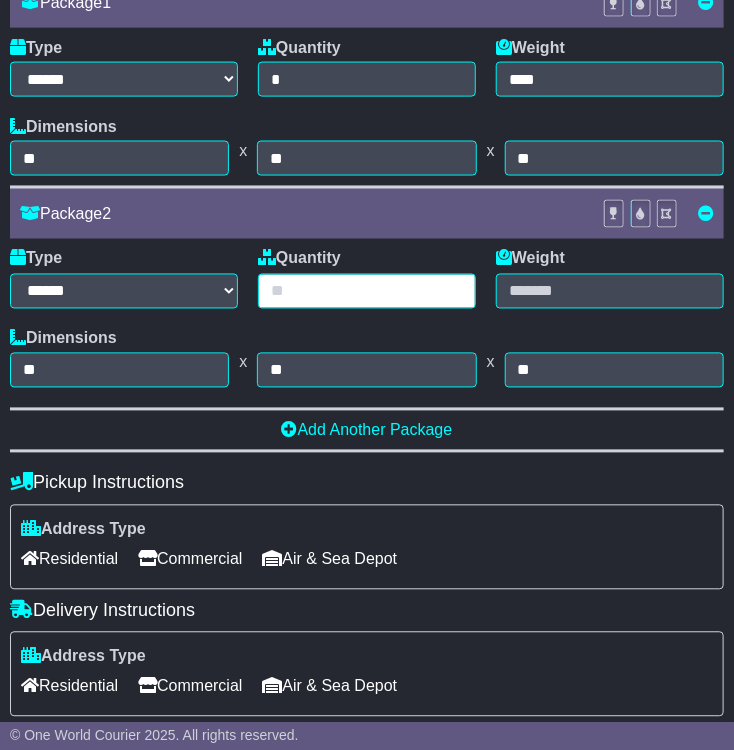 click at bounding box center (367, 291) 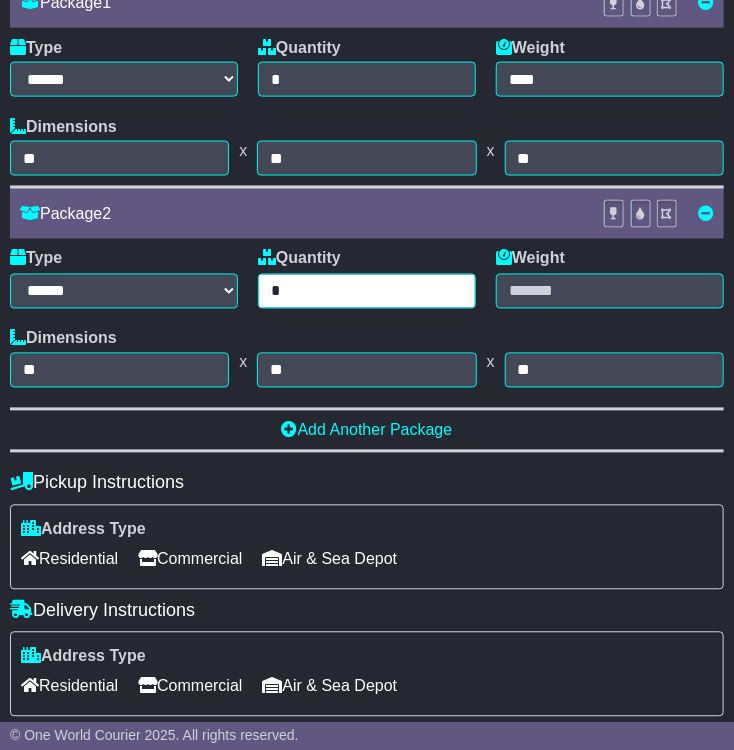 type on "*" 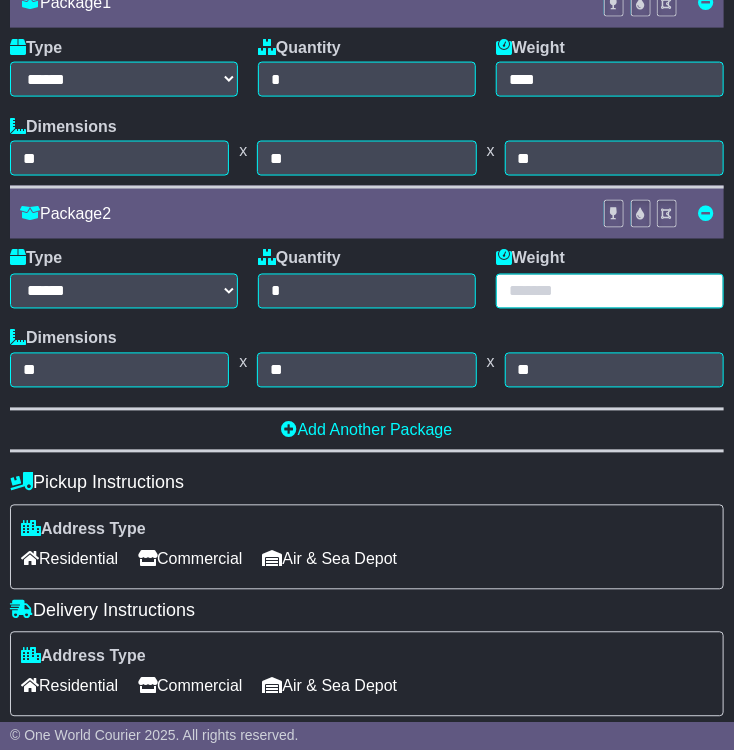 click at bounding box center (610, 291) 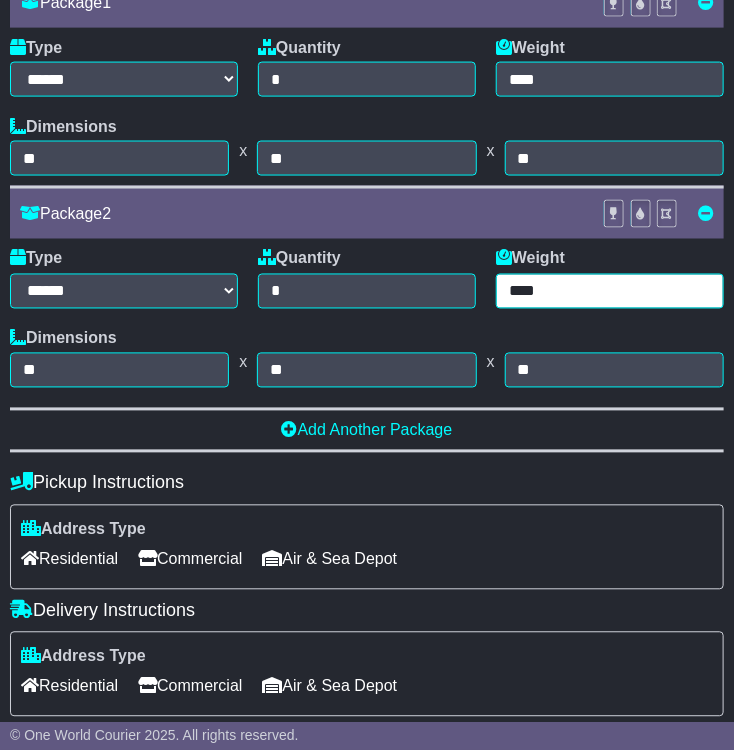 scroll, scrollTop: 800, scrollLeft: 0, axis: vertical 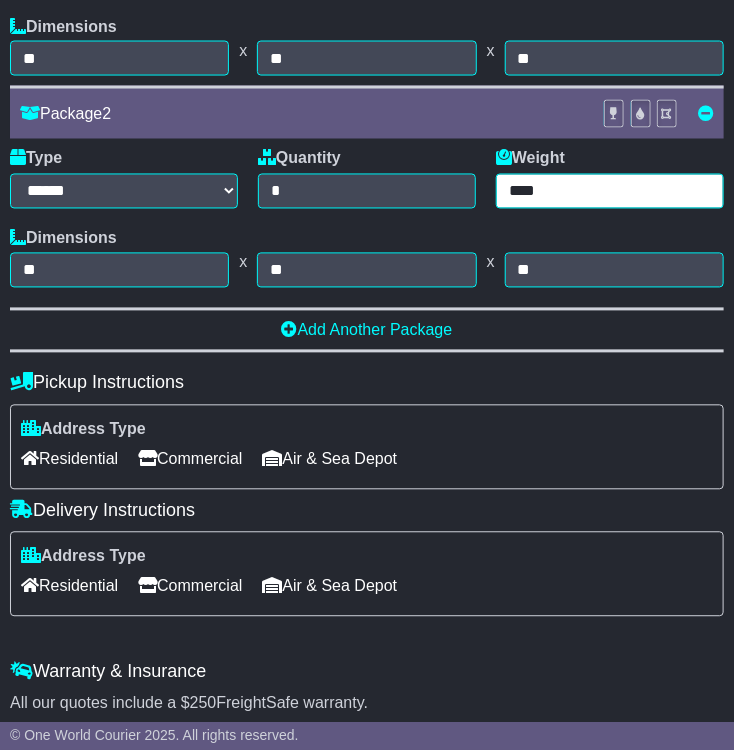 type on "****" 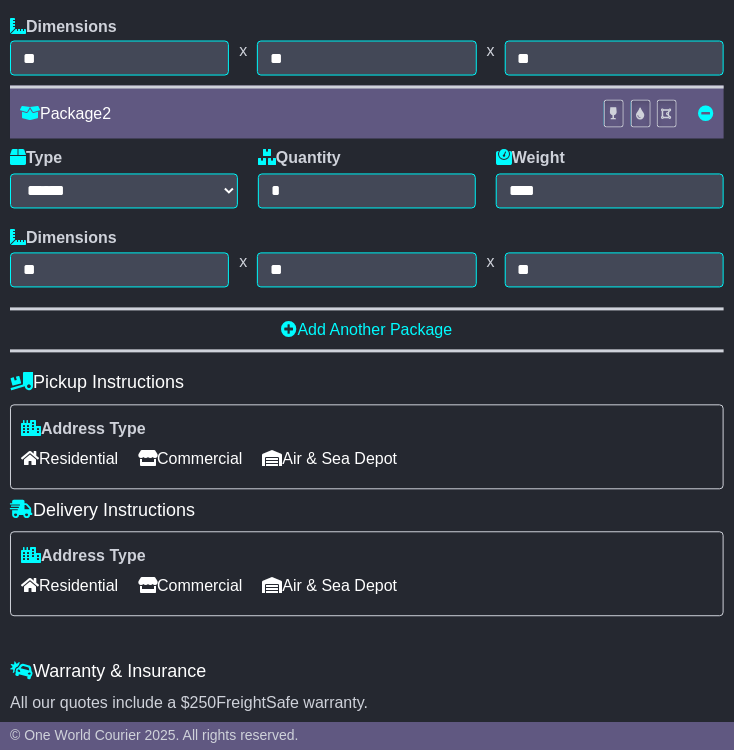 click on "Commercial" at bounding box center [190, 459] 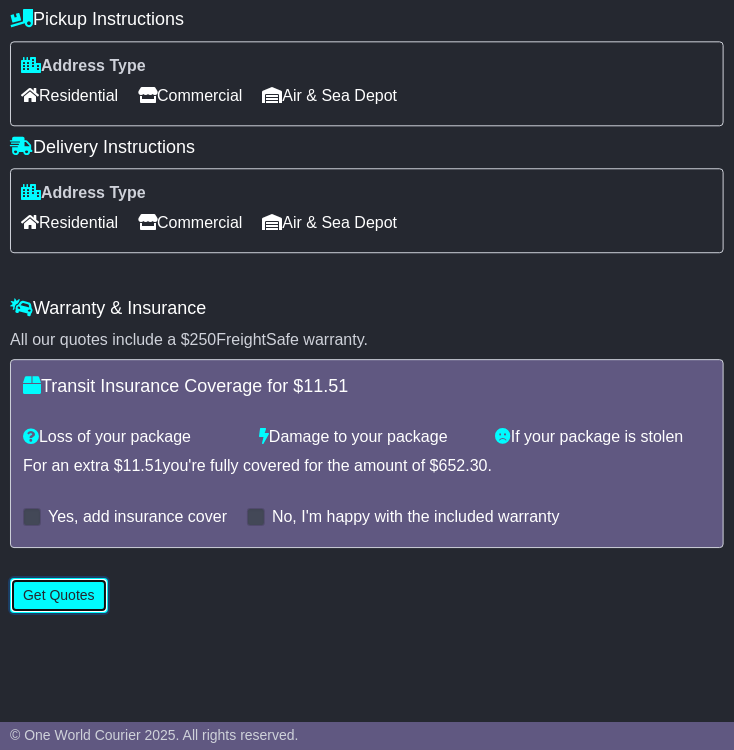 click on "Get Quotes" at bounding box center [59, 595] 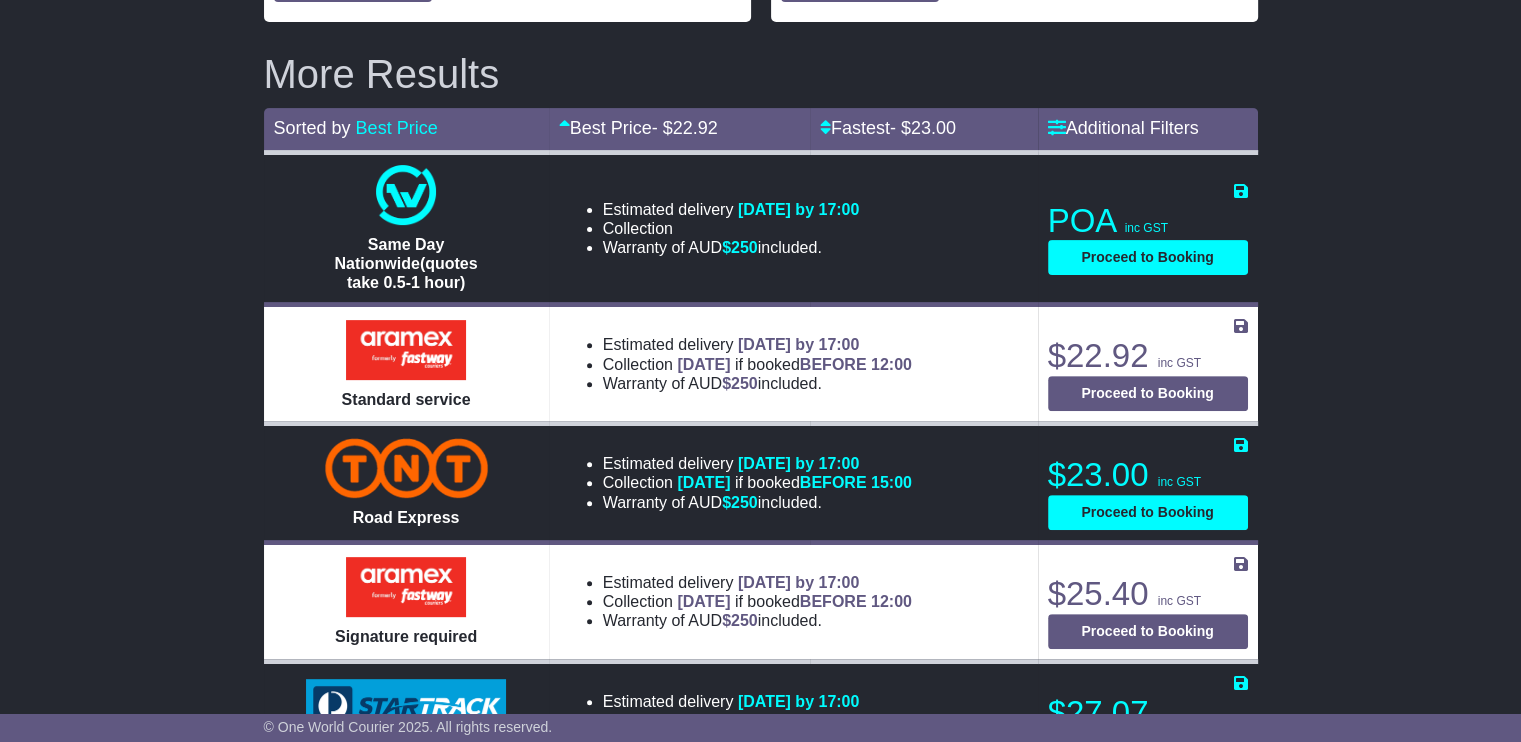 scroll, scrollTop: 600, scrollLeft: 0, axis: vertical 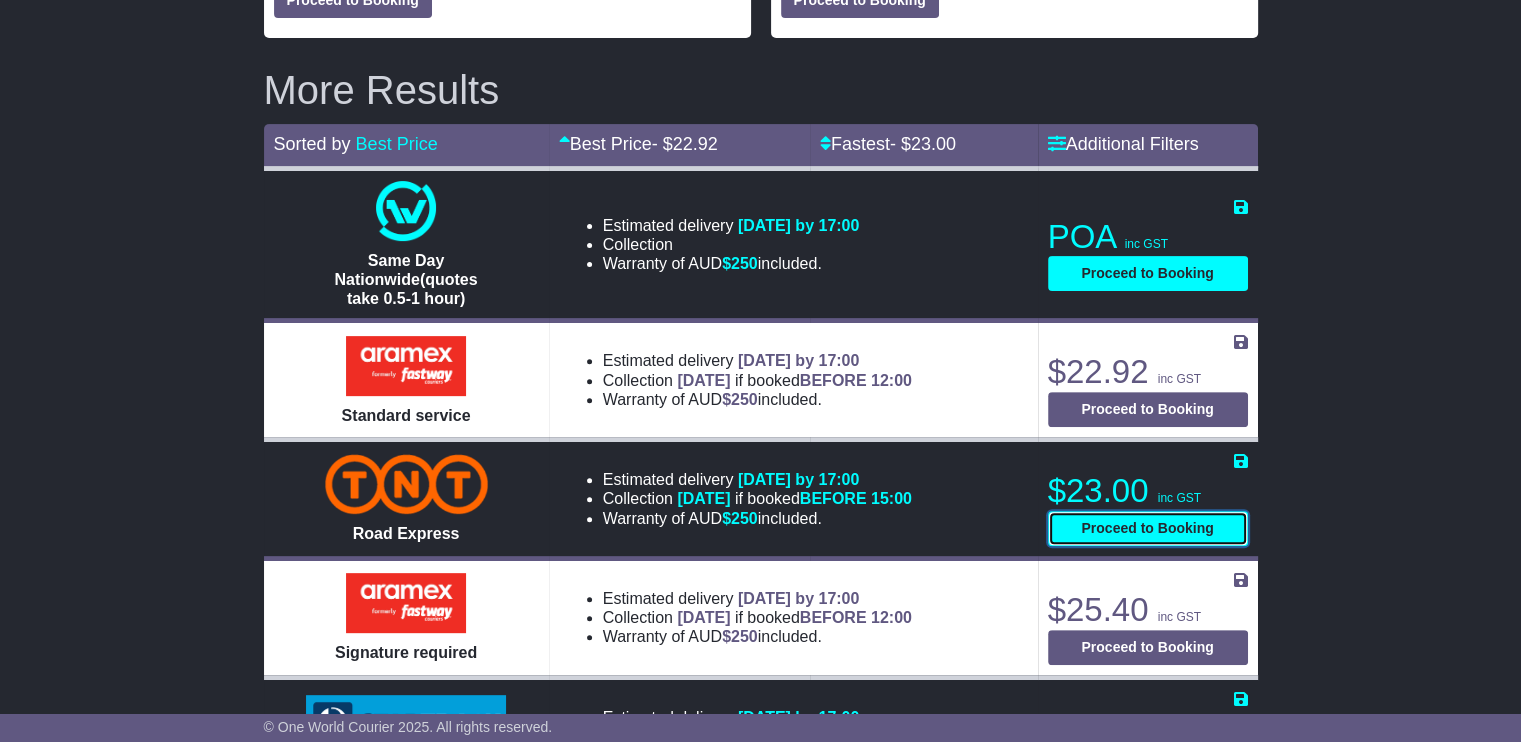click on "Proceed to Booking" at bounding box center [1148, 528] 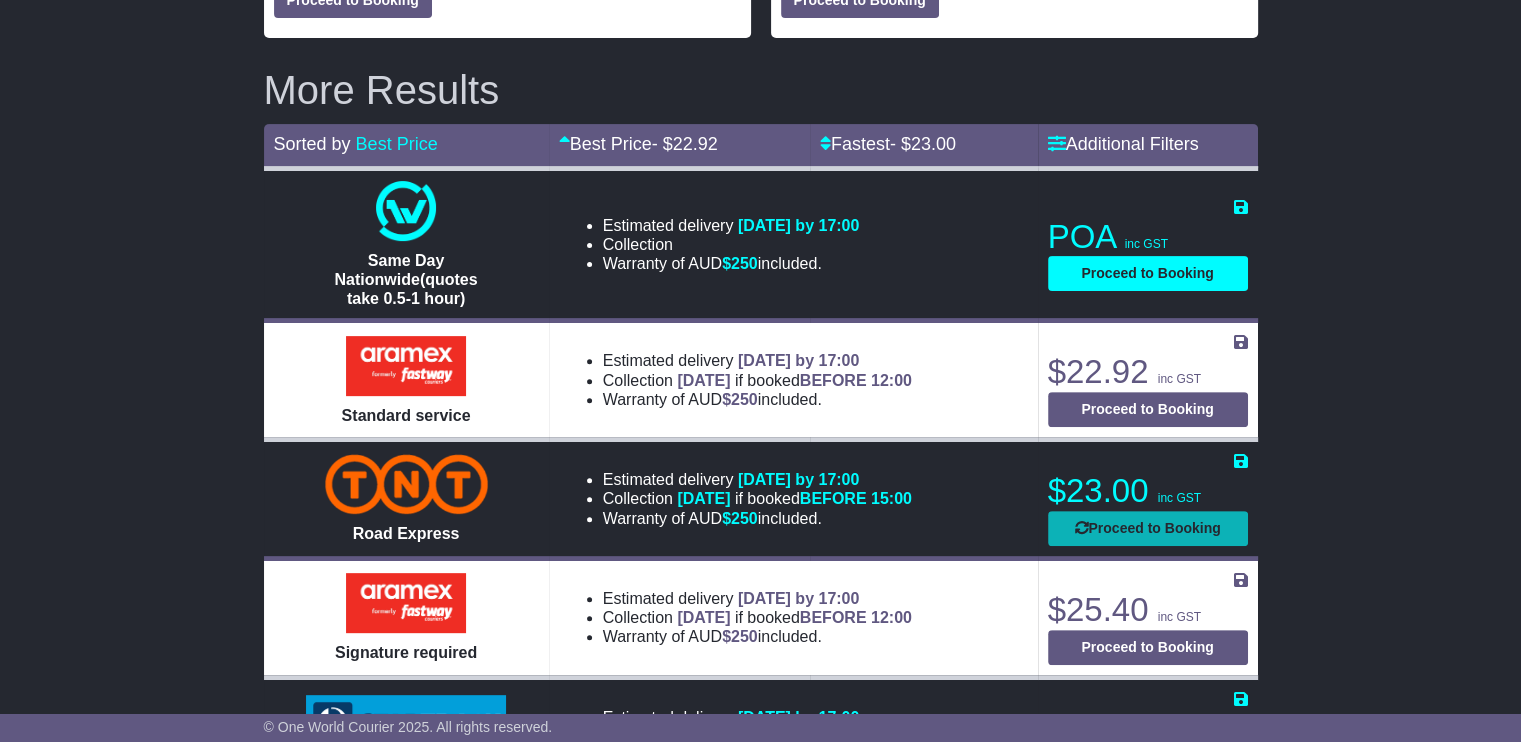 select on "****" 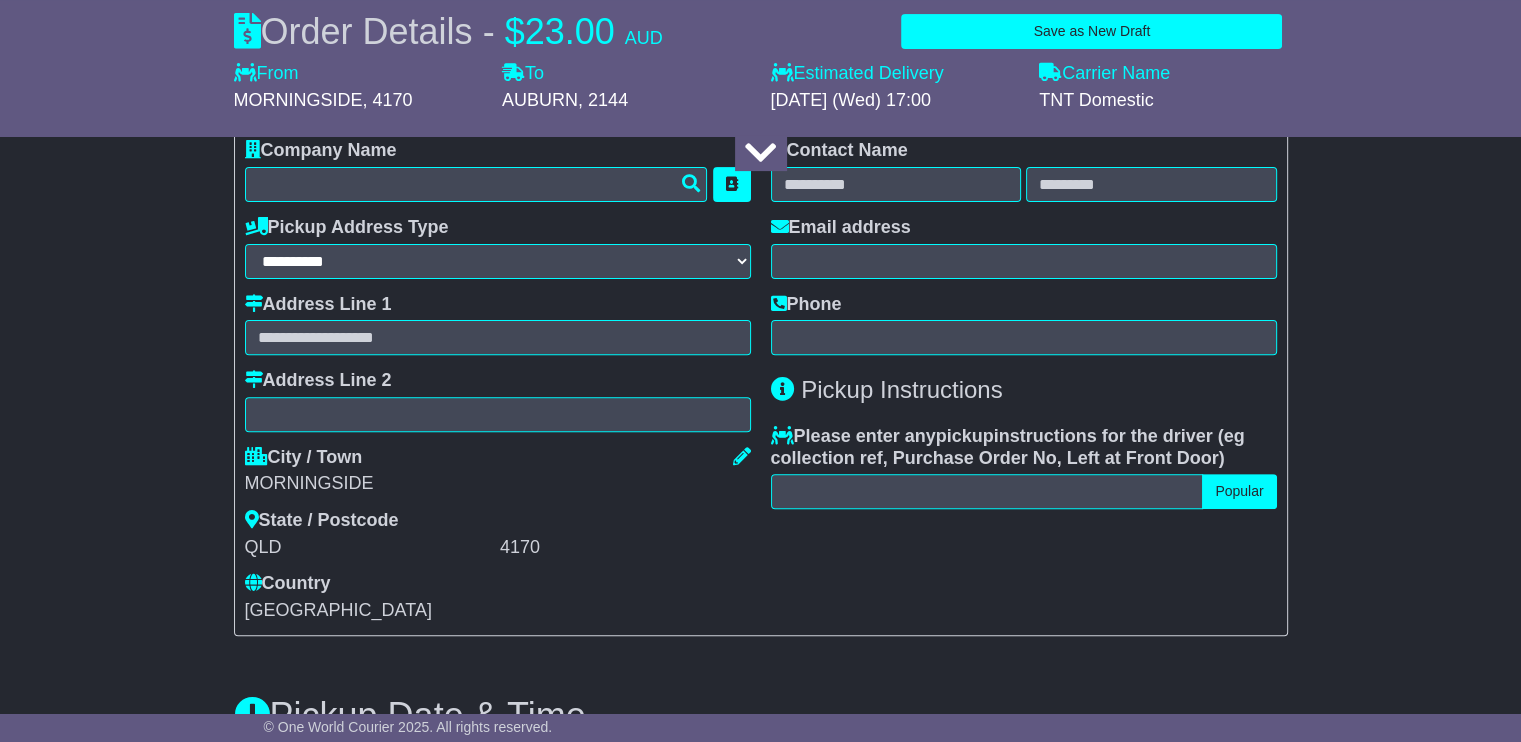 select 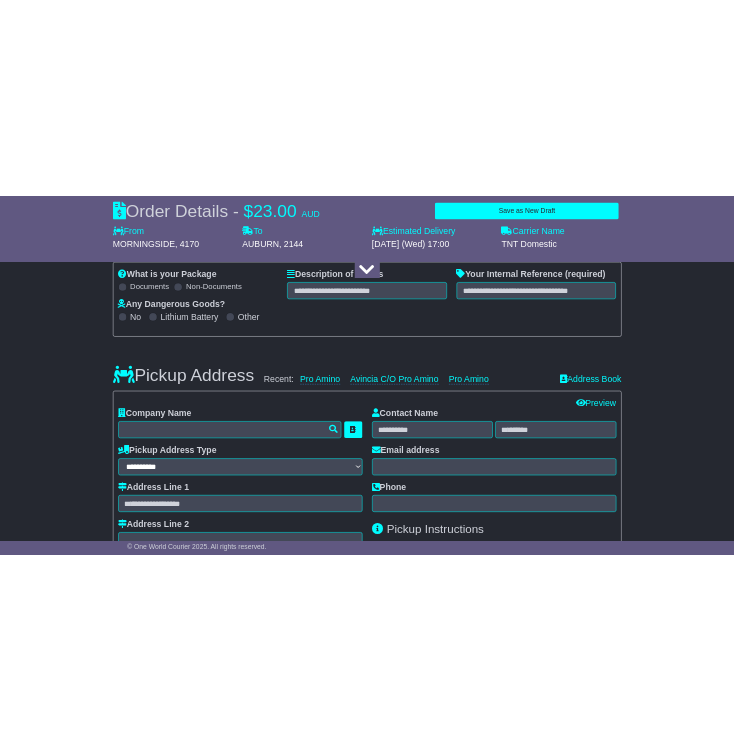 scroll, scrollTop: 0, scrollLeft: 0, axis: both 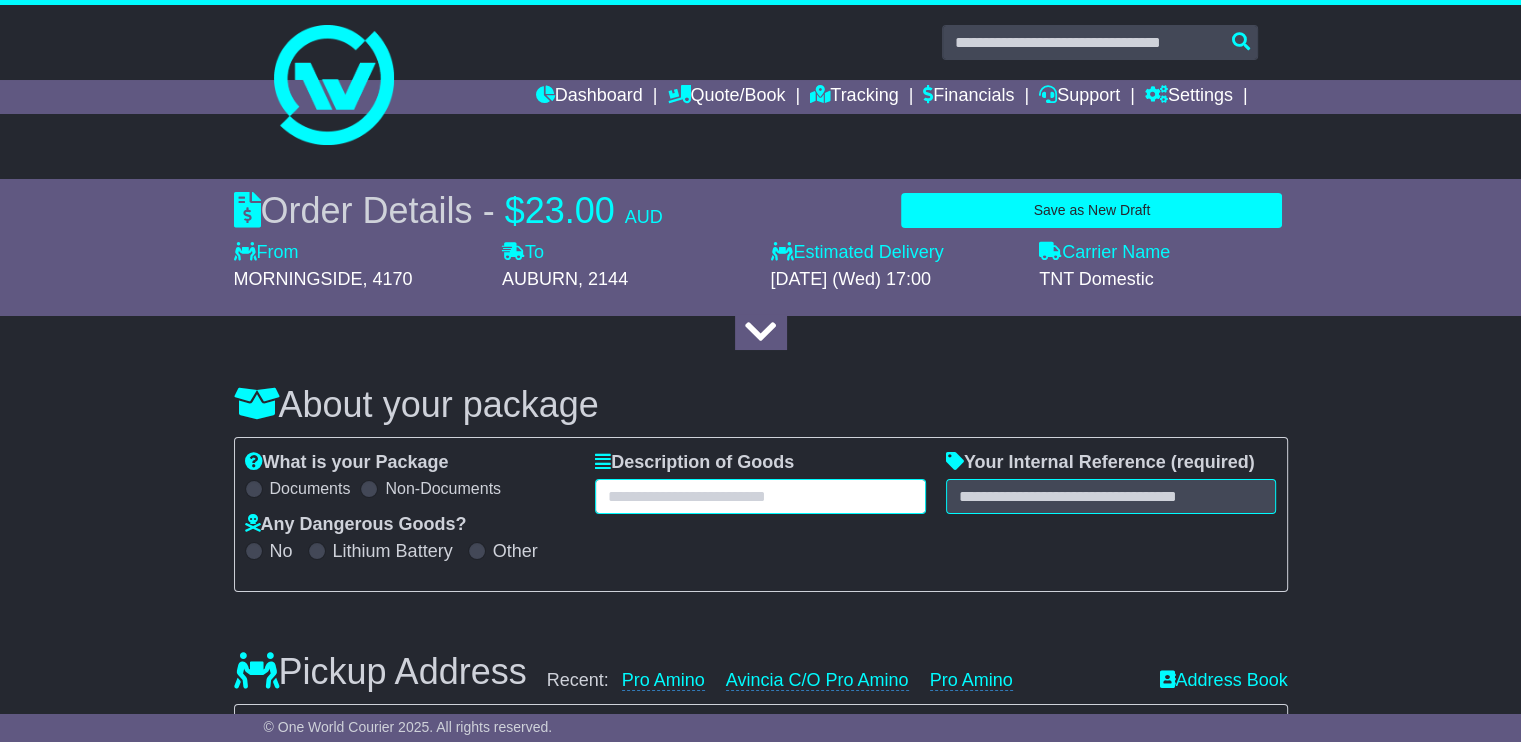 click at bounding box center [760, 496] 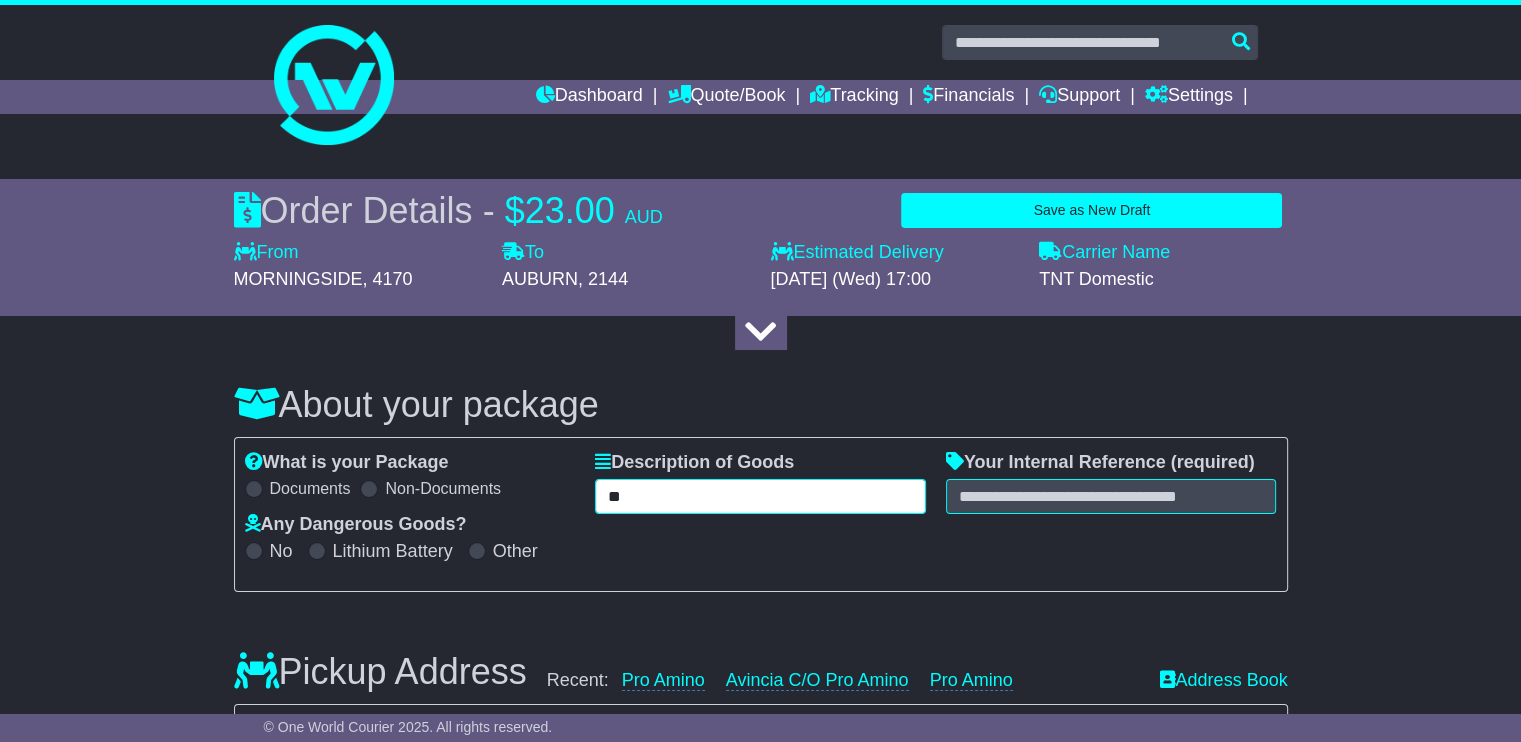type on "*" 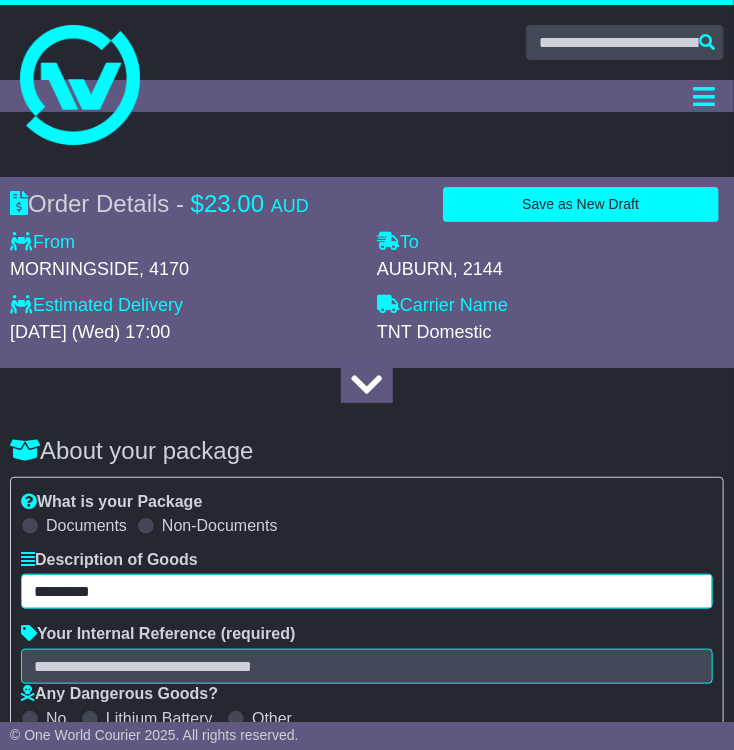 type on "*********" 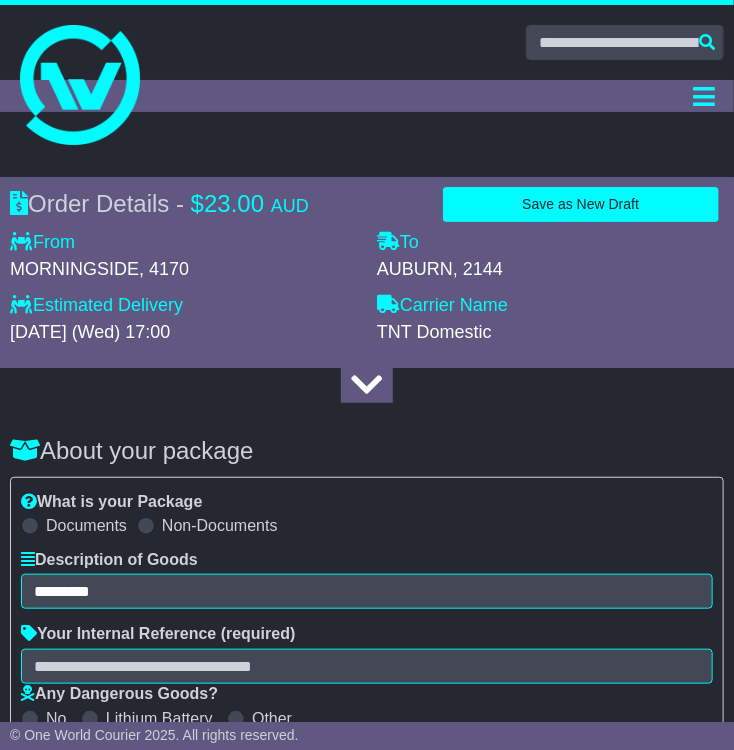 scroll, scrollTop: 100, scrollLeft: 0, axis: vertical 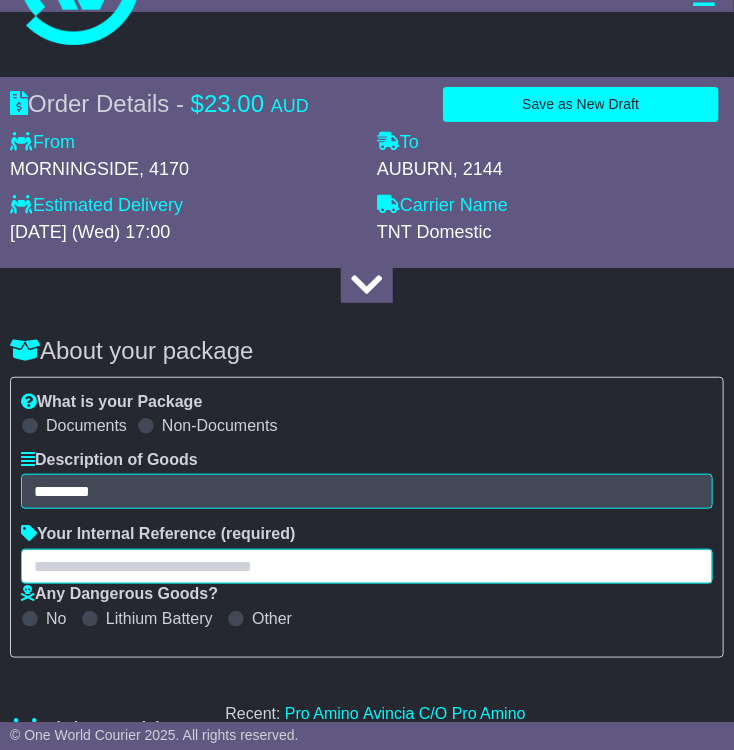 click at bounding box center (367, 566) 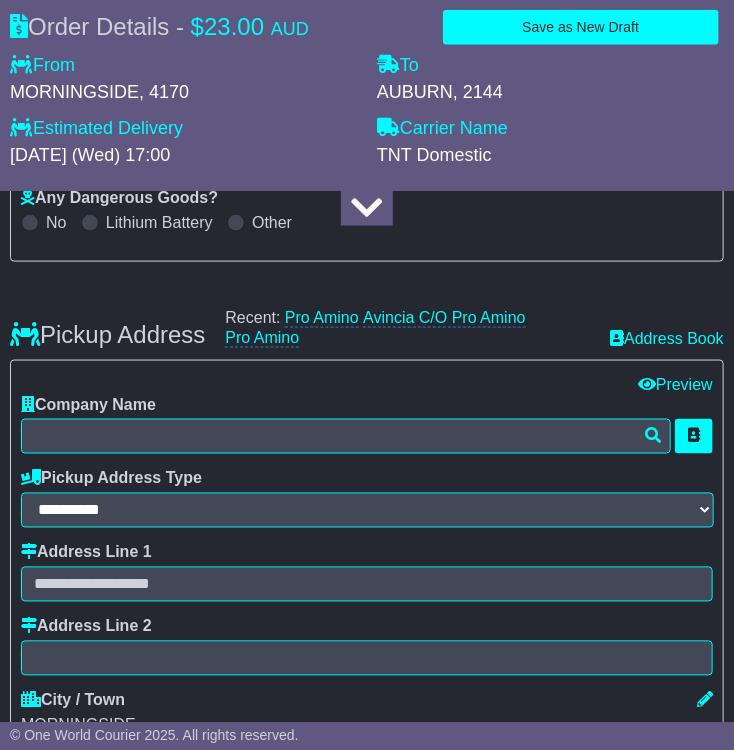scroll, scrollTop: 500, scrollLeft: 0, axis: vertical 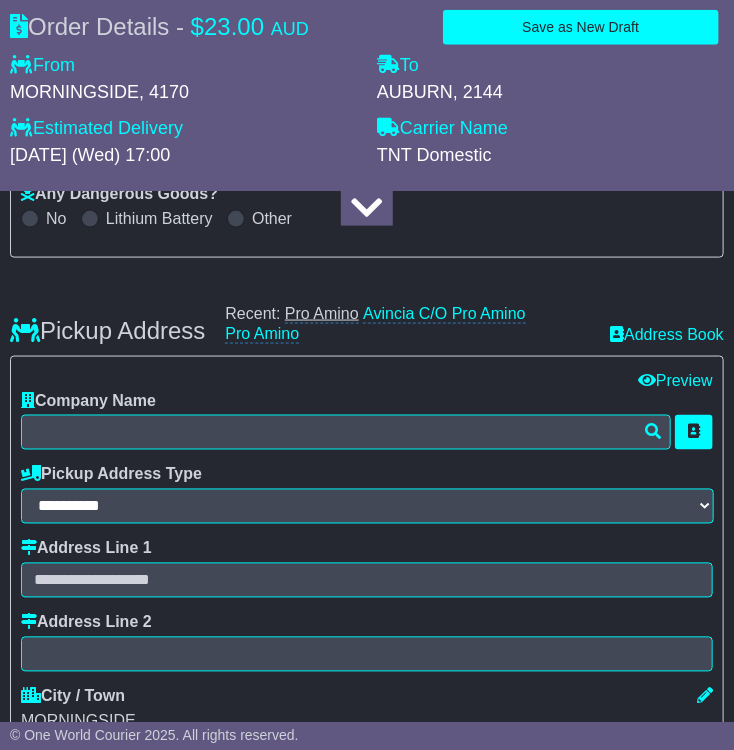 type on "*********" 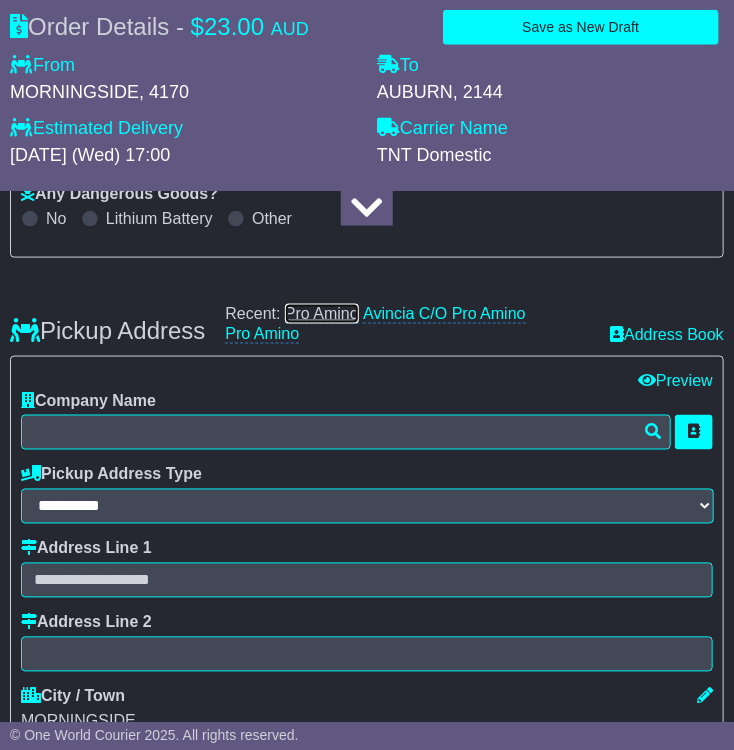 click on "Pro Amino" at bounding box center [322, 314] 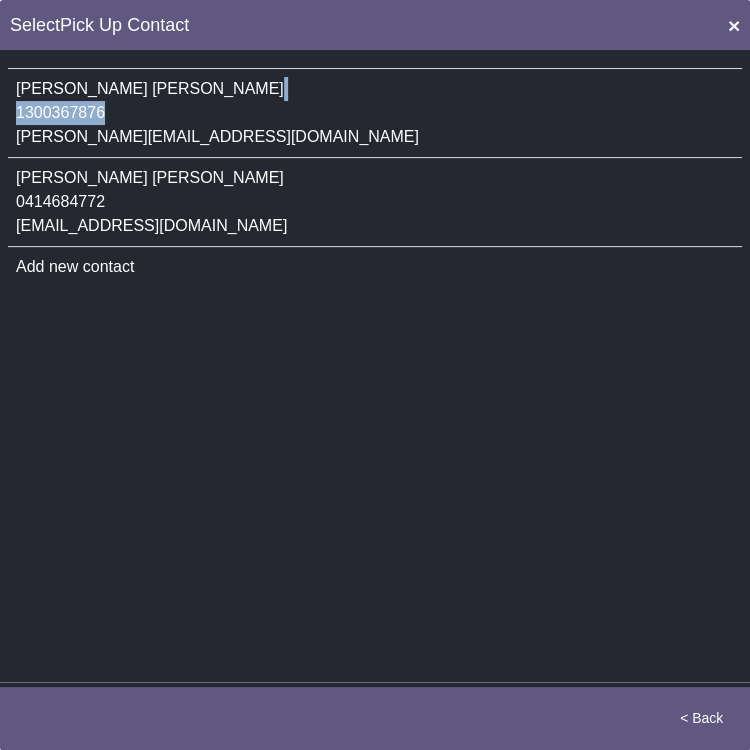 click on "Bailey   Dallinger
1300367876
bailey@proamino.com.au" at bounding box center [375, 113] 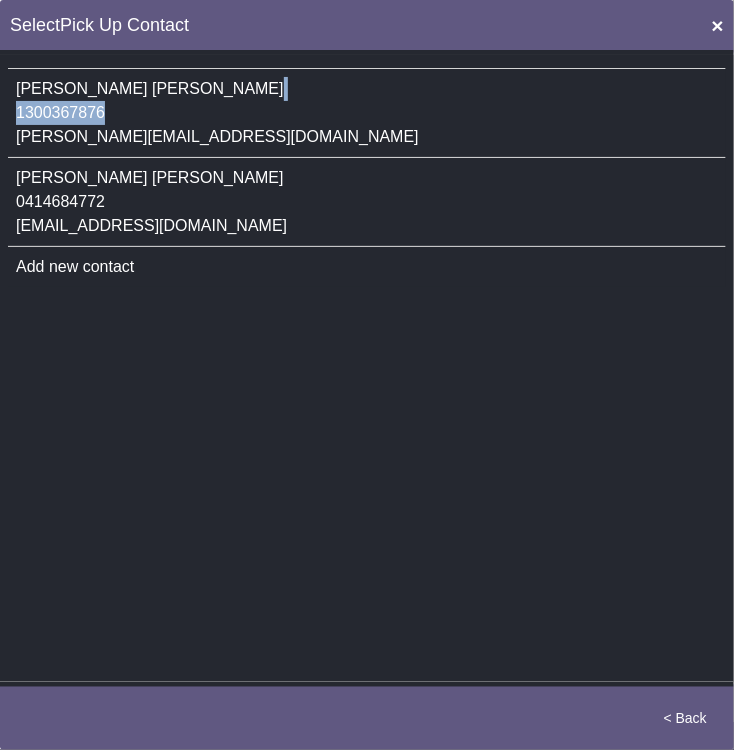 type on "*********" 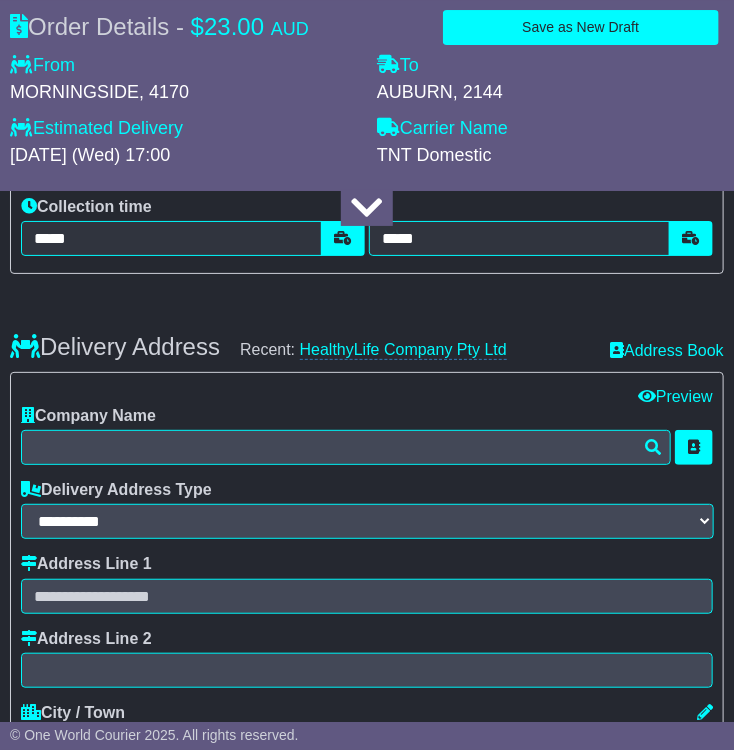 scroll, scrollTop: 1800, scrollLeft: 0, axis: vertical 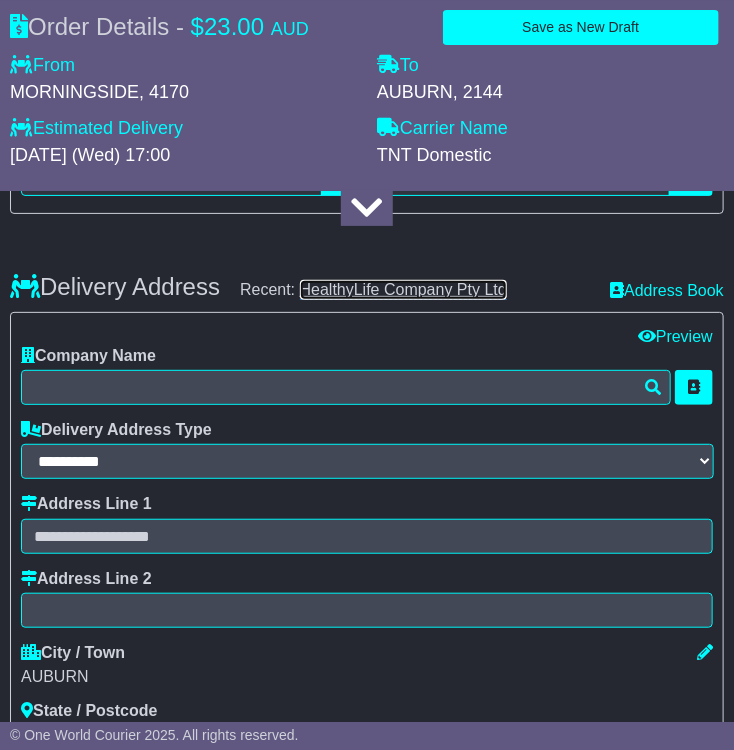 click on "HealthyLife Company Pty Ltd" at bounding box center (403, 290) 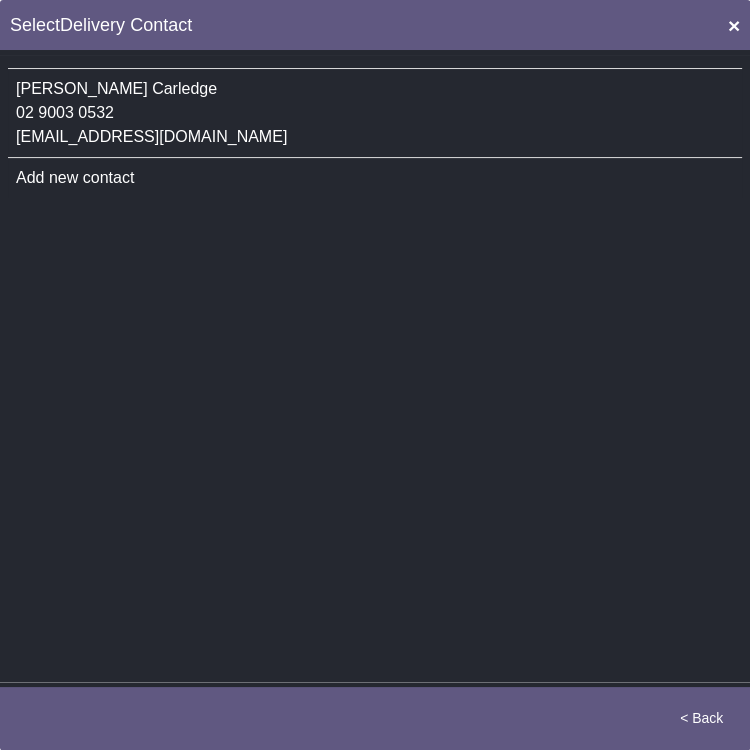 click on "Ian   Carledge
02 9003 0532
nsw-warehouse@healthylife.com.au" at bounding box center [375, 113] 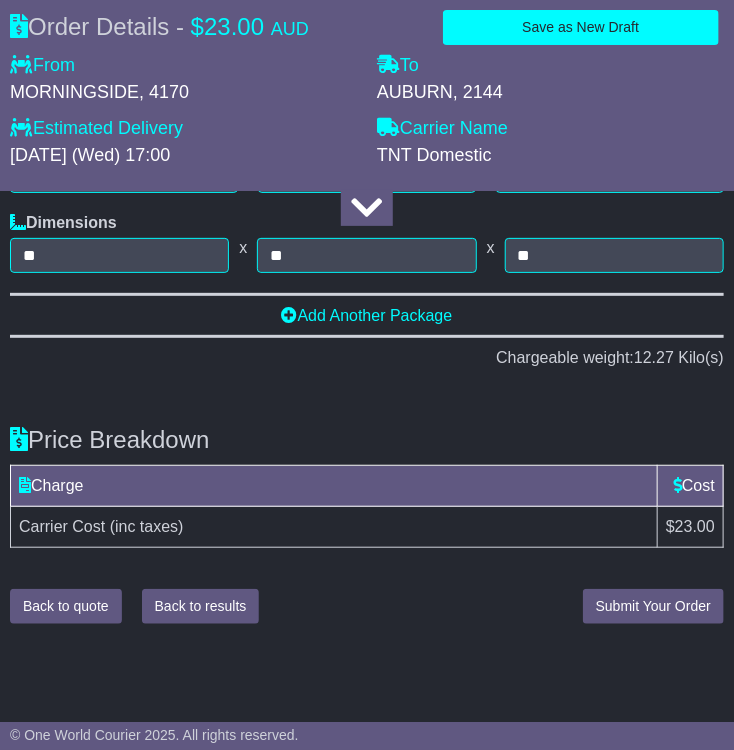 scroll, scrollTop: 3690, scrollLeft: 0, axis: vertical 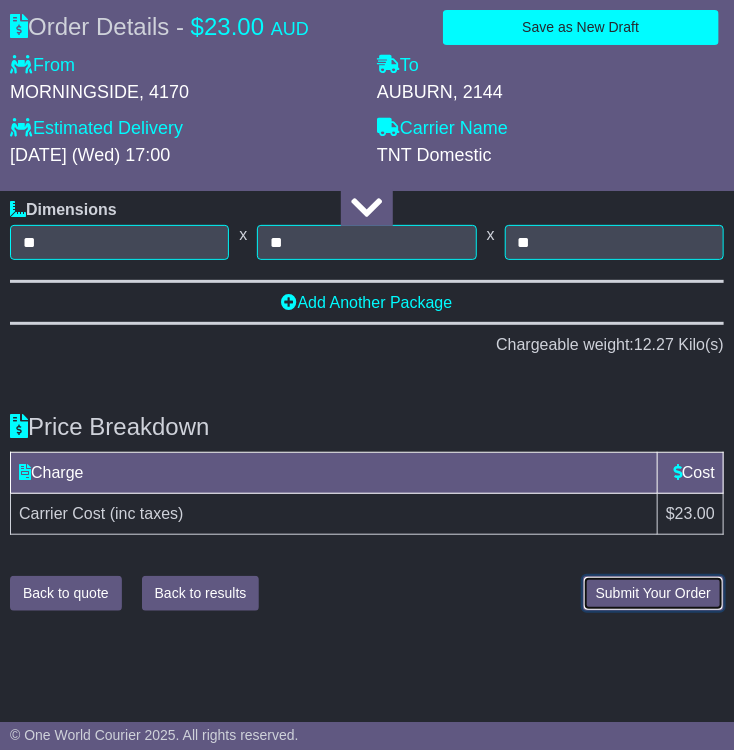 click on "Submit Your Order" at bounding box center [653, 593] 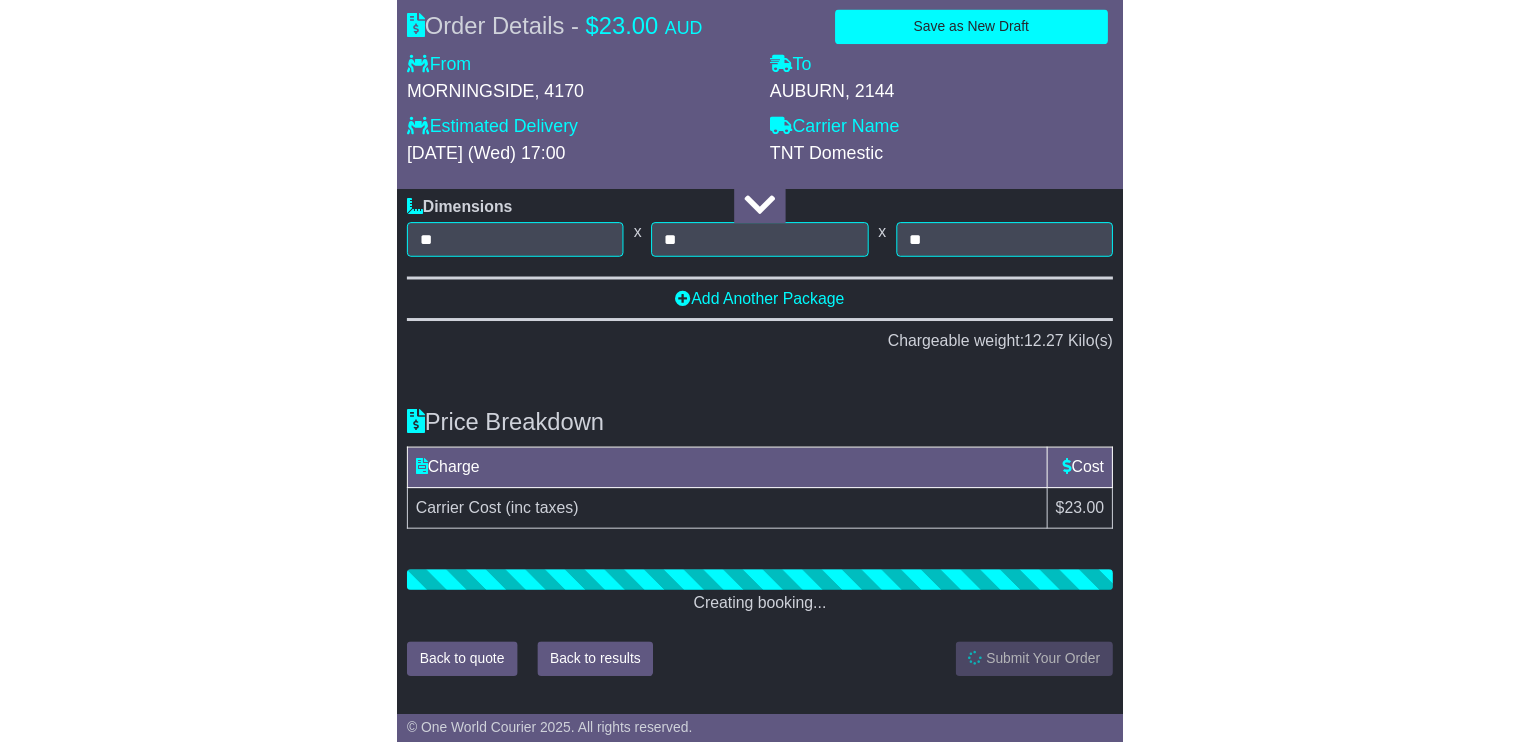 scroll, scrollTop: 2494, scrollLeft: 0, axis: vertical 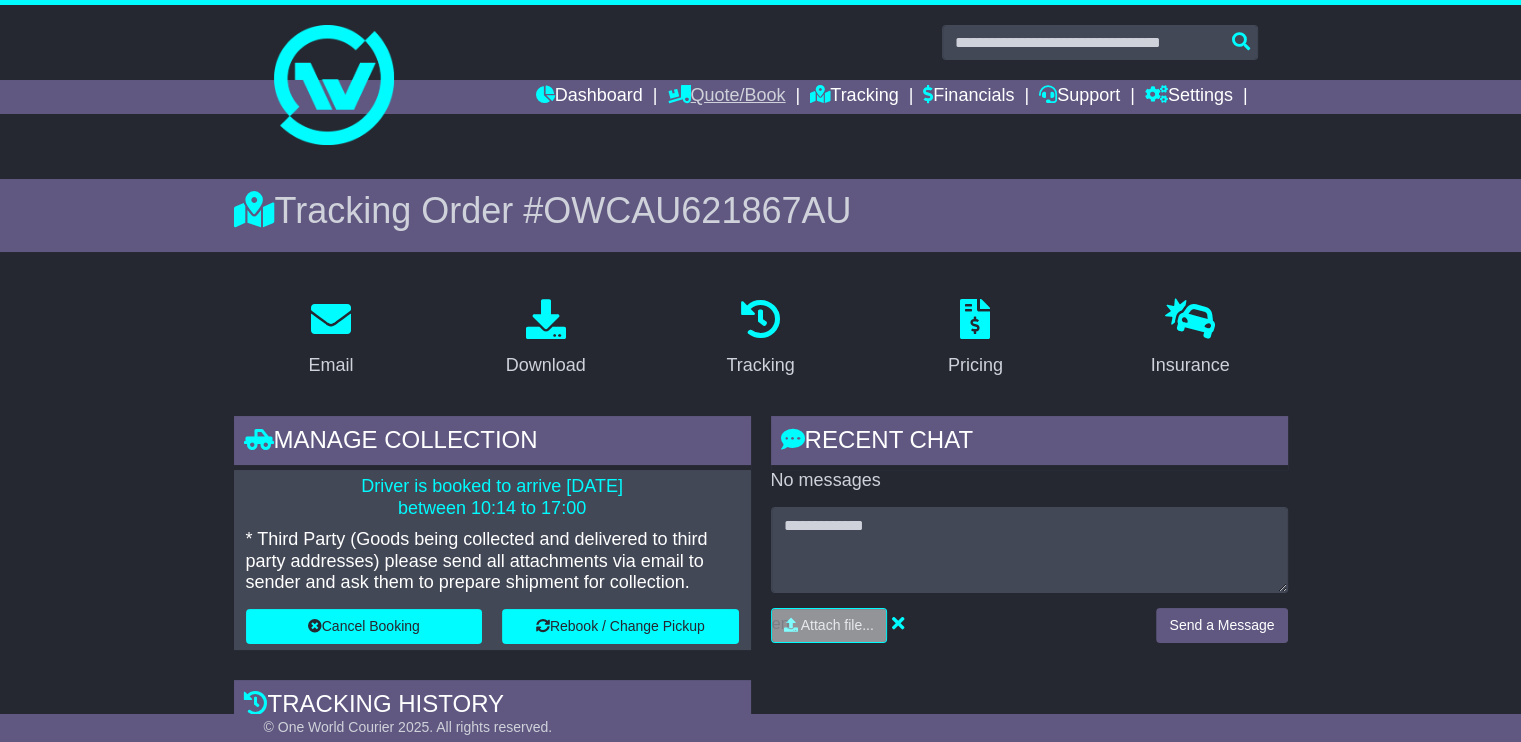 click on "Quote/Book" at bounding box center [726, 97] 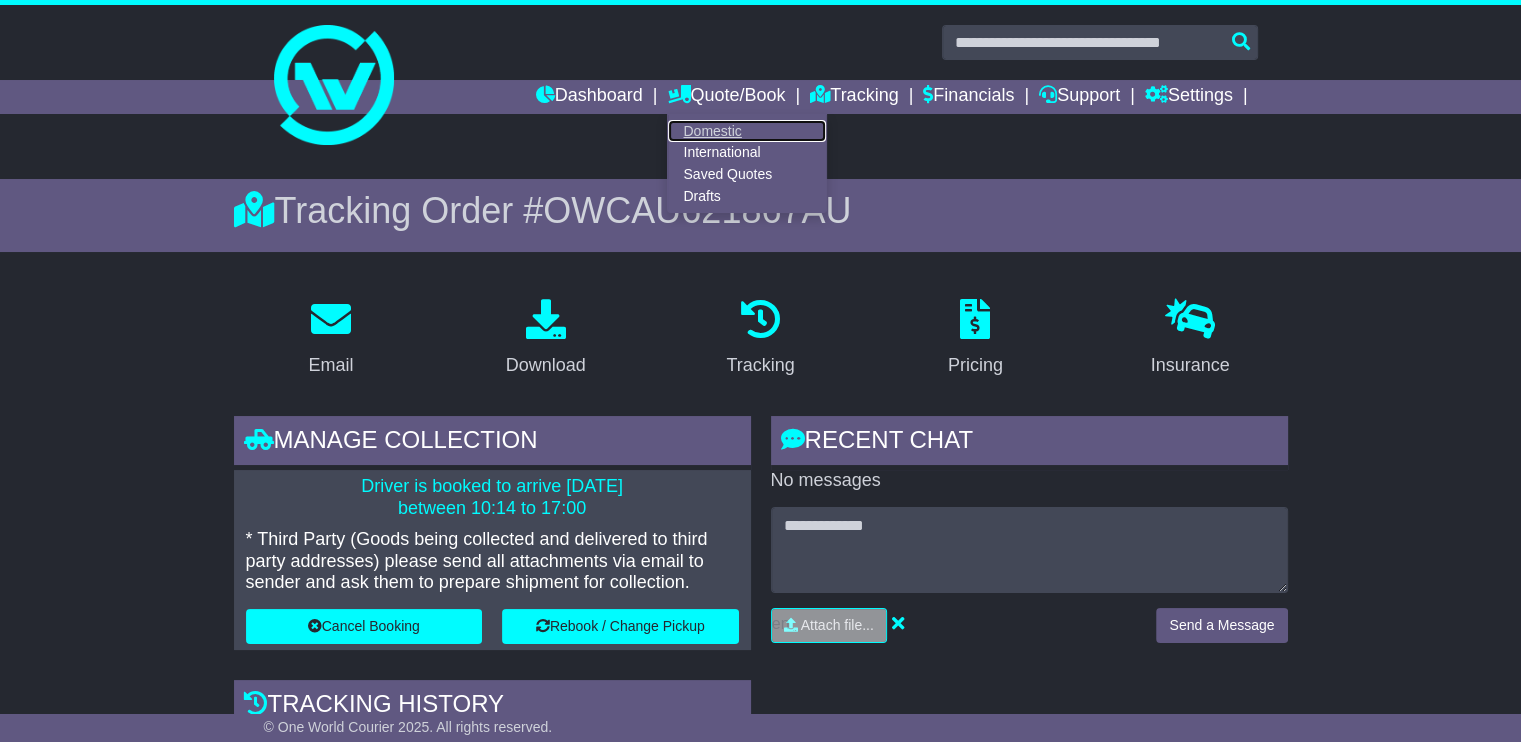 click on "Domestic" at bounding box center [747, 131] 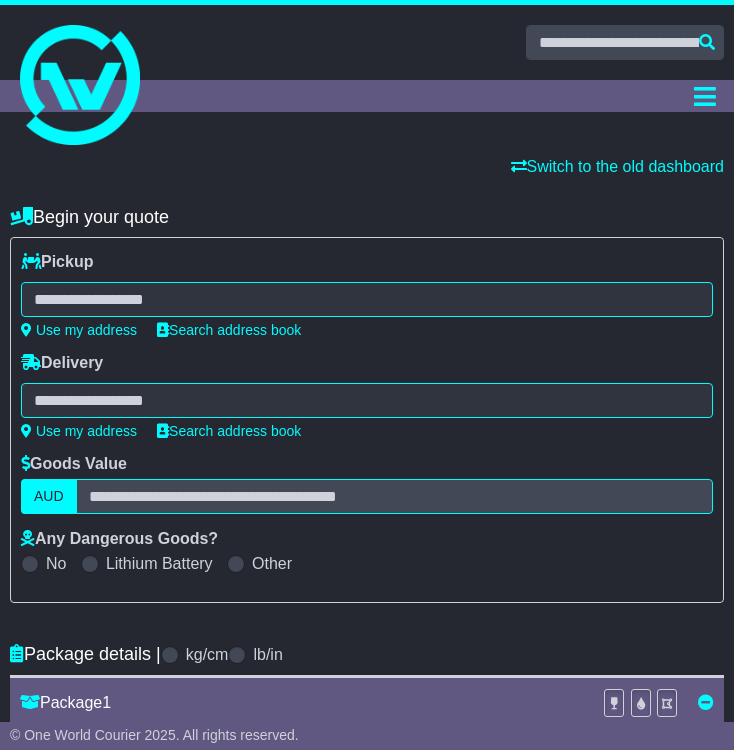 drag, startPoint x: 0, startPoint y: 0, endPoint x: 85, endPoint y: 288, distance: 300.28152 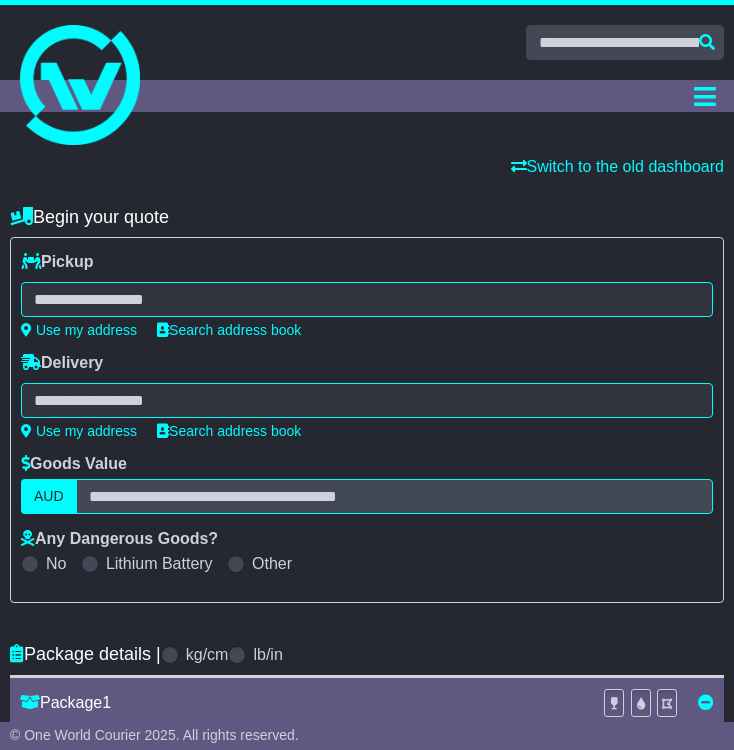 scroll, scrollTop: 0, scrollLeft: 0, axis: both 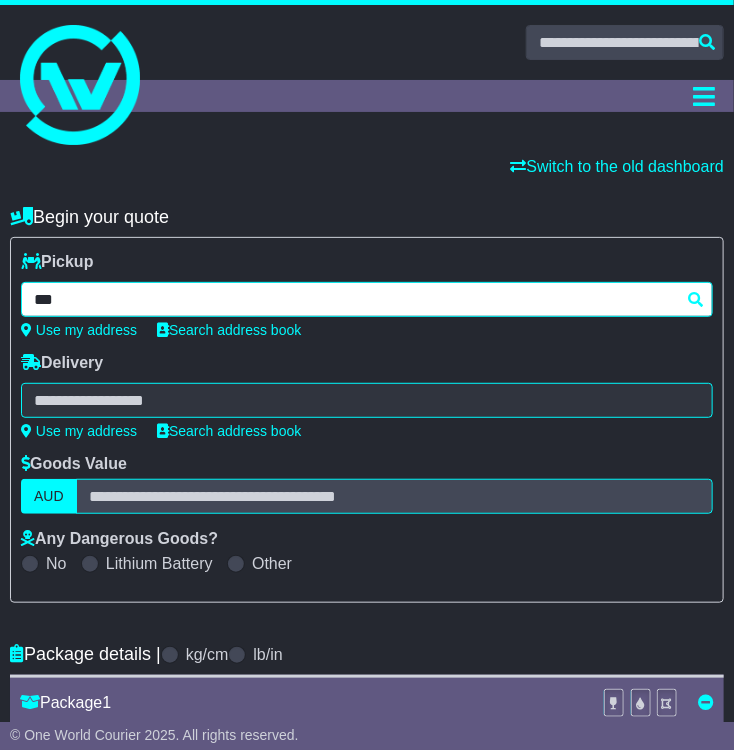 type on "****" 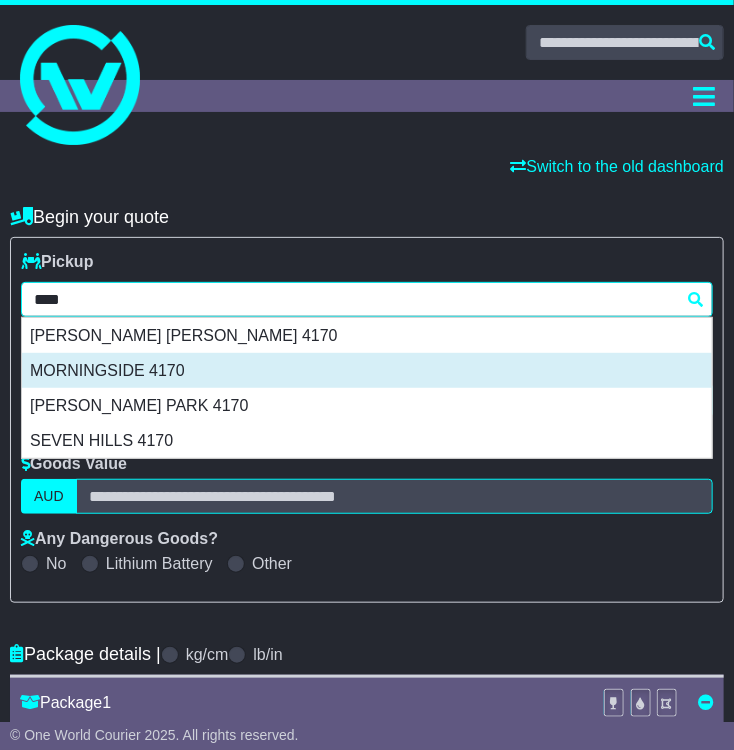 click on "MORNINGSIDE 4170" at bounding box center (367, 370) 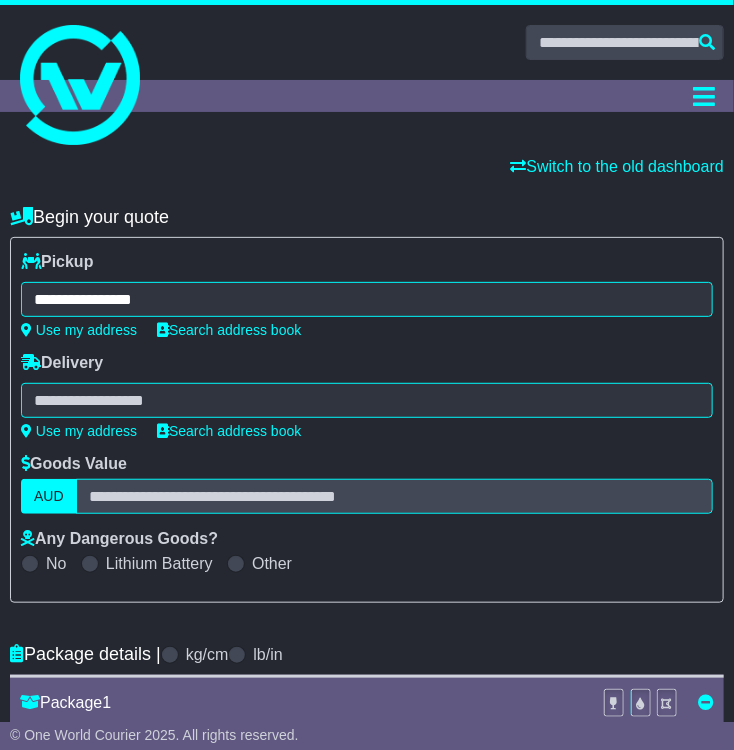 type on "**********" 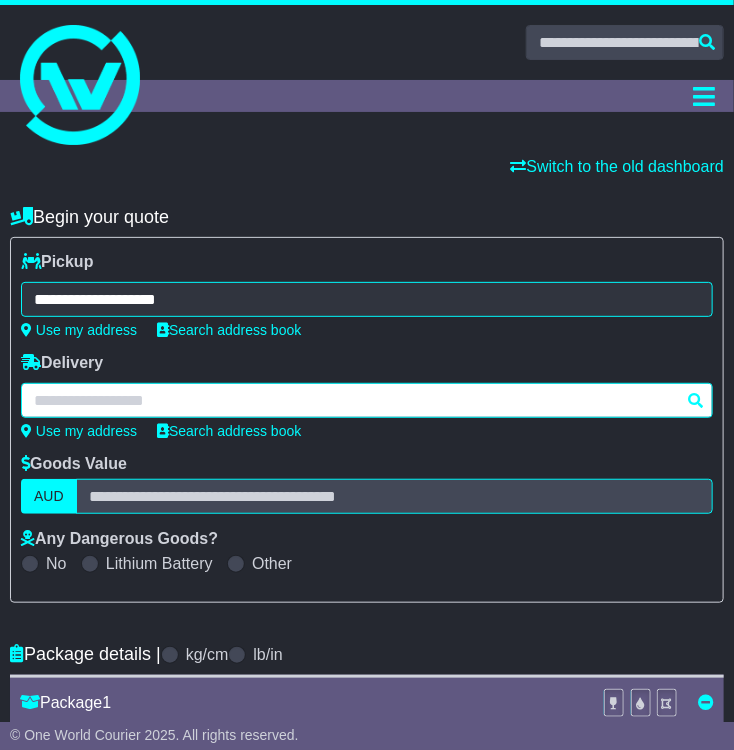 click at bounding box center [367, 400] 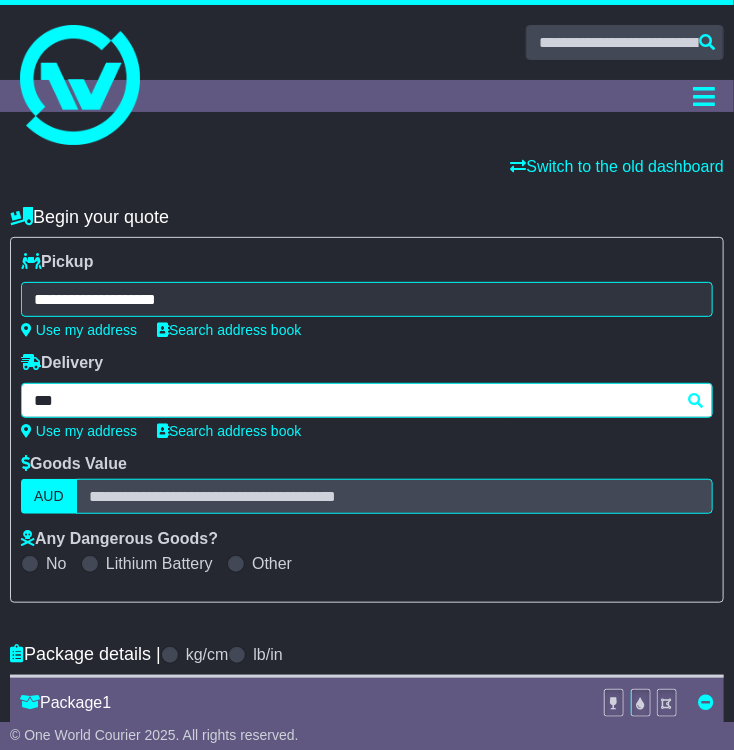 type on "****" 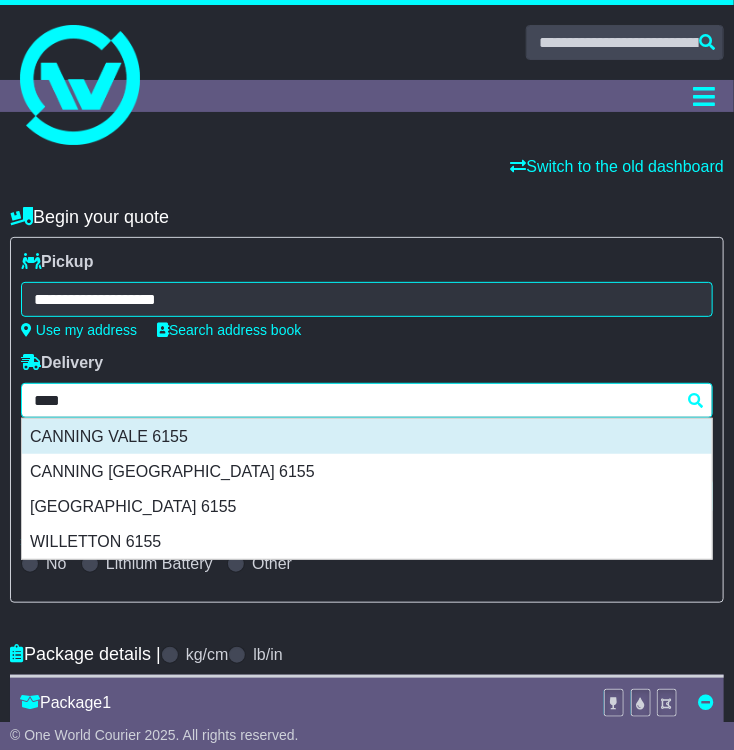 click on "CANNING VALE 6155" at bounding box center (367, 436) 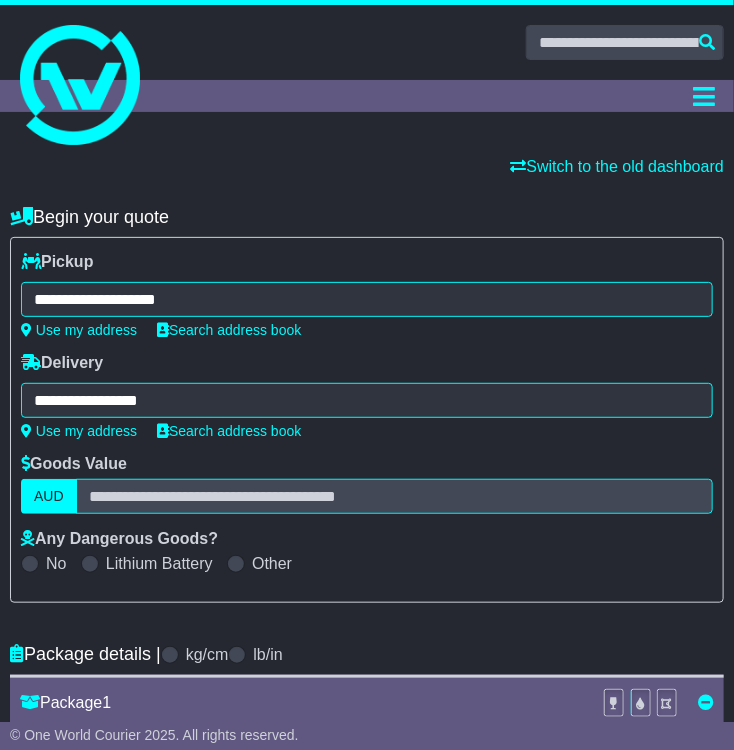 type on "**********" 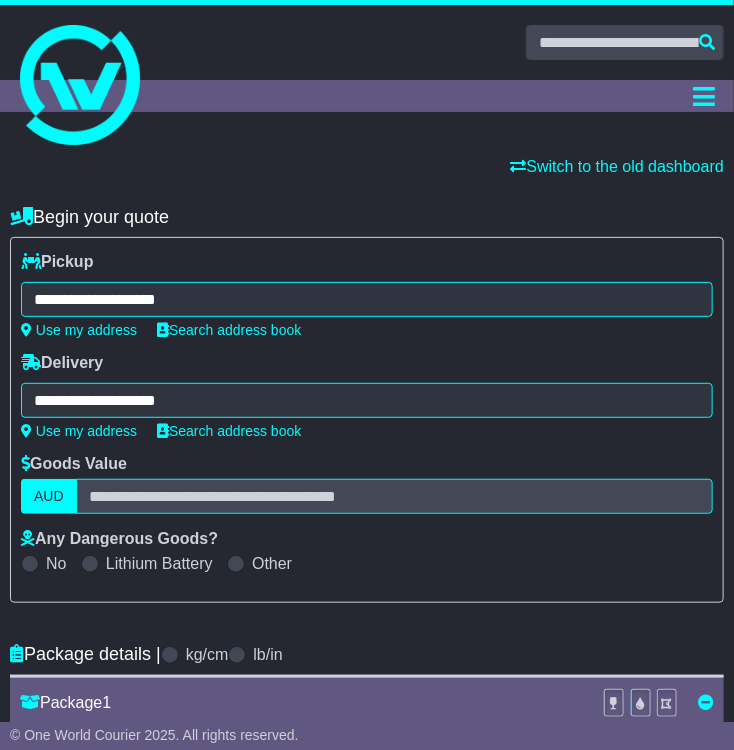 drag, startPoint x: 188, startPoint y: 473, endPoint x: 193, endPoint y: 496, distance: 23.537205 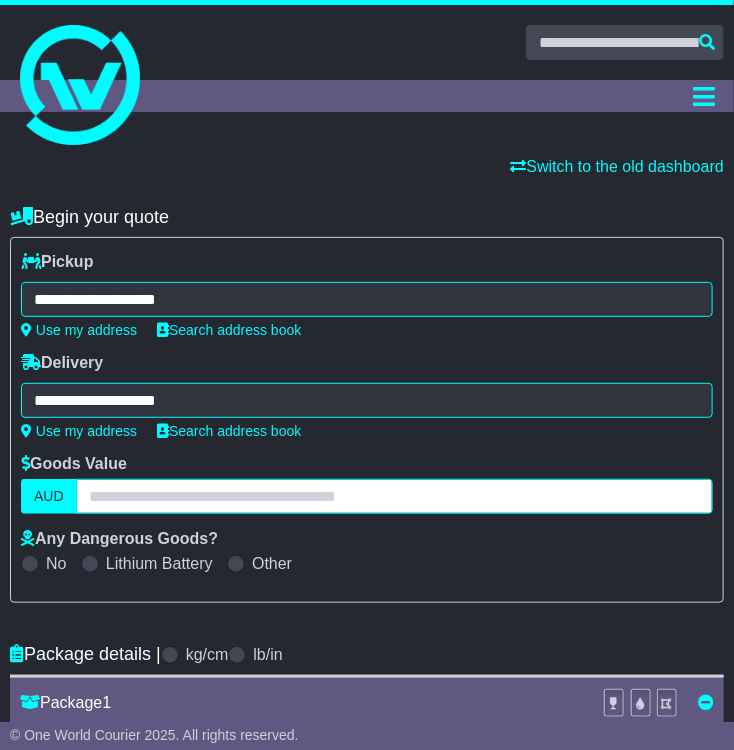 click at bounding box center [394, 496] 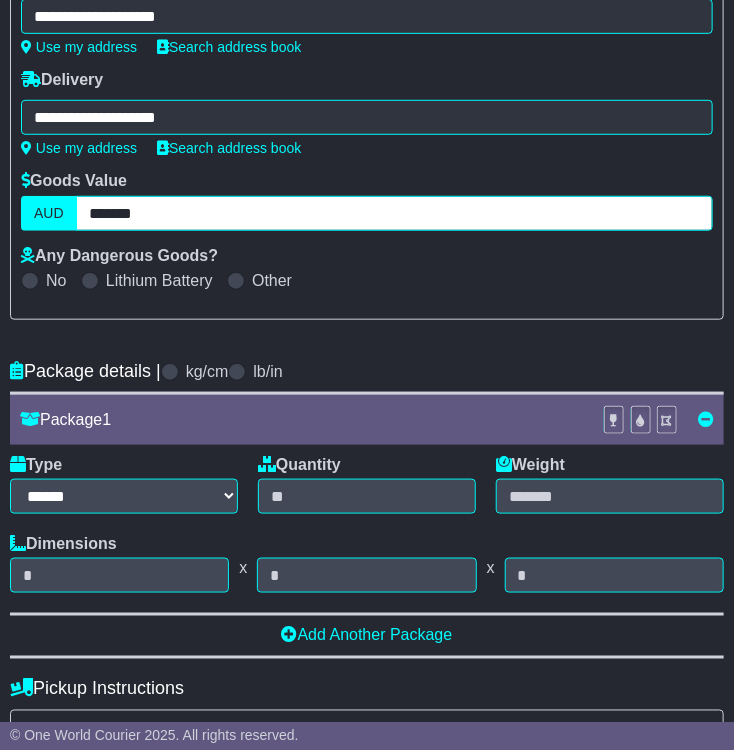 scroll, scrollTop: 300, scrollLeft: 0, axis: vertical 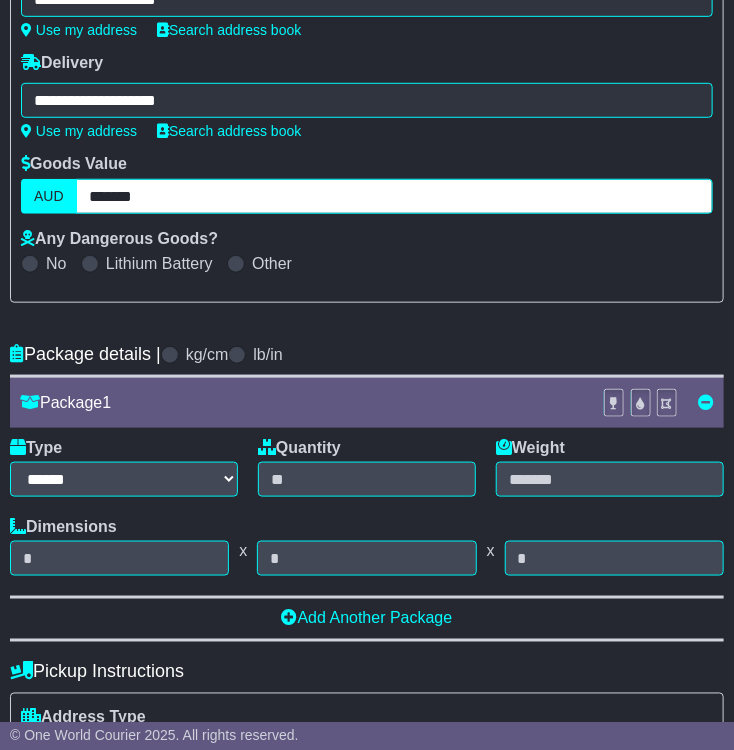 type on "*******" 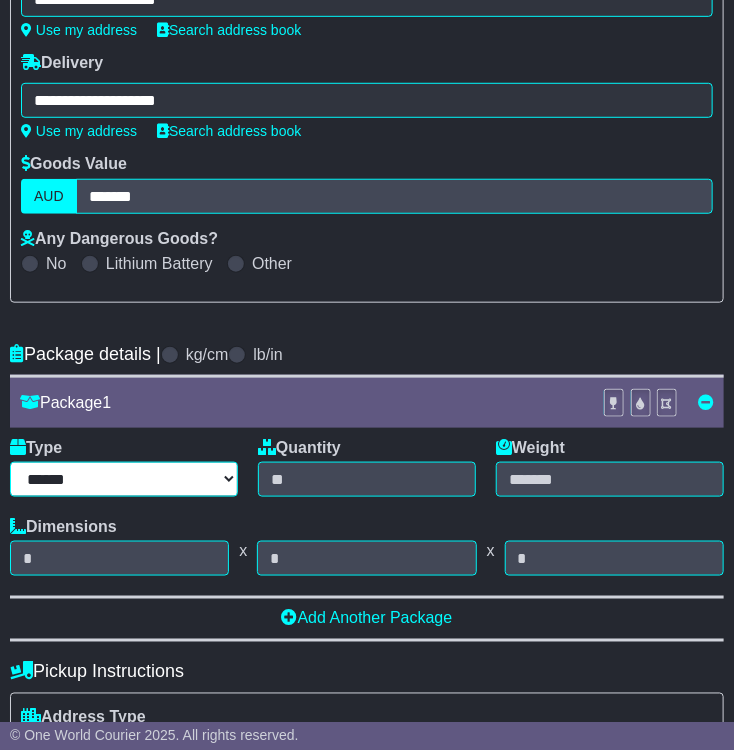 click on "****** ****** *** ******** ***** **** **** ****** *** *******" at bounding box center [124, 479] 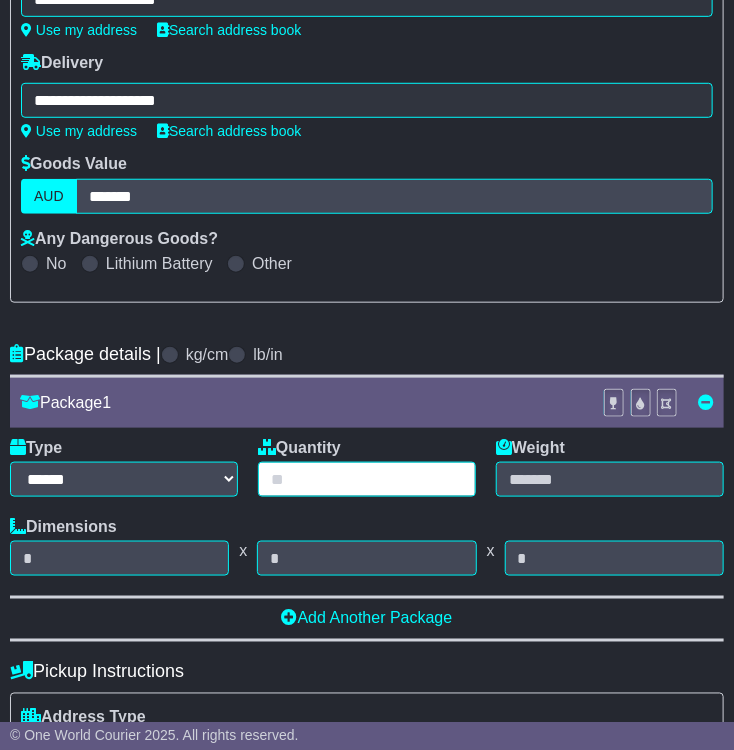 click at bounding box center [367, 479] 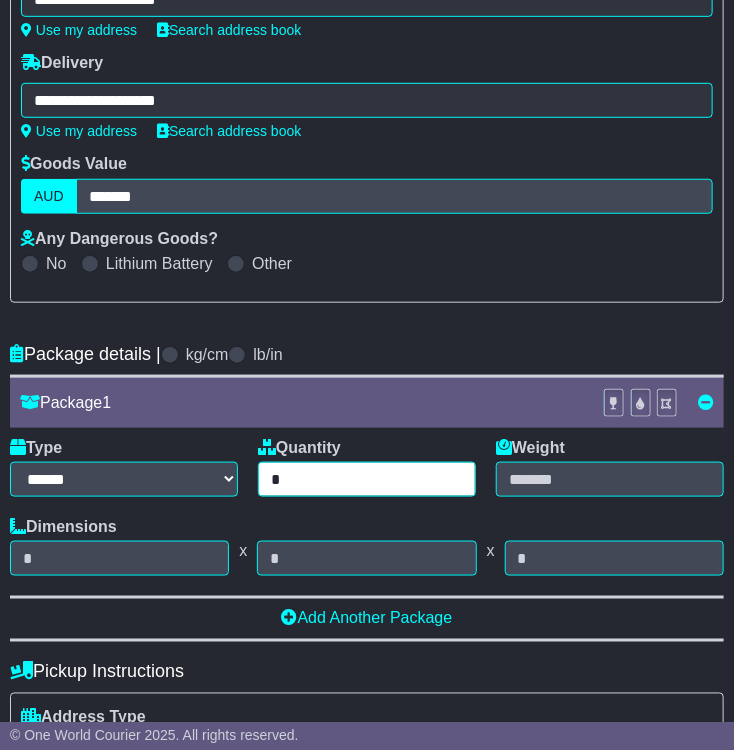 type on "*" 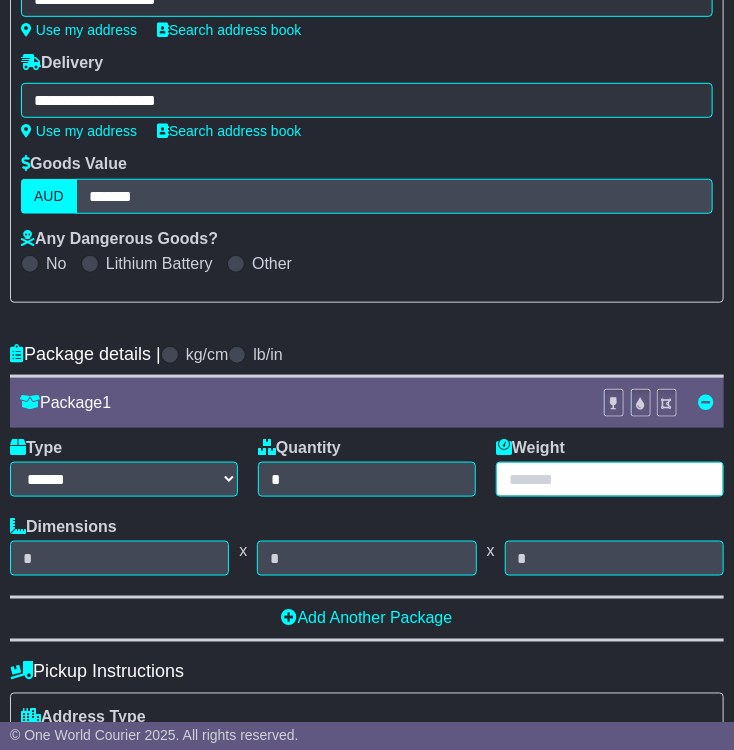 click at bounding box center (610, 479) 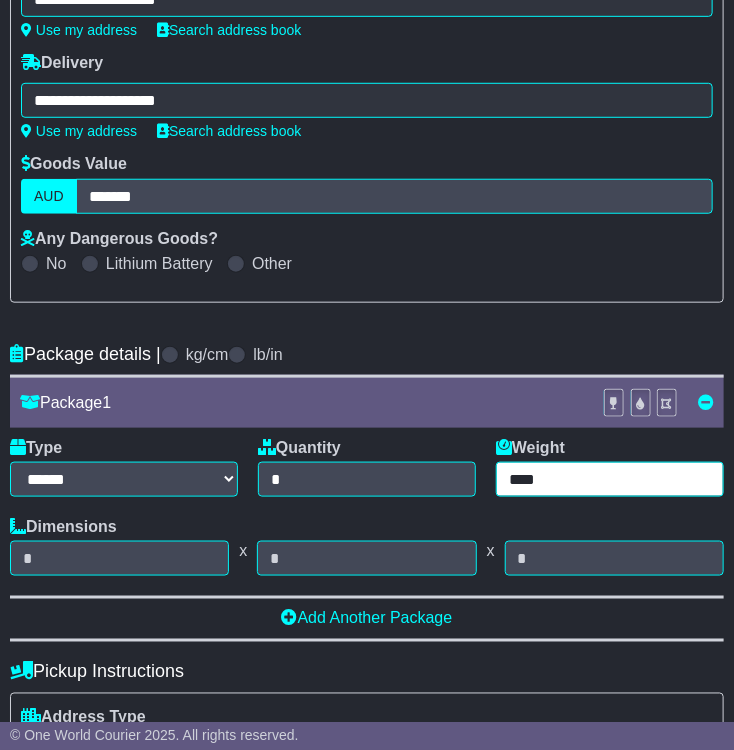 type on "****" 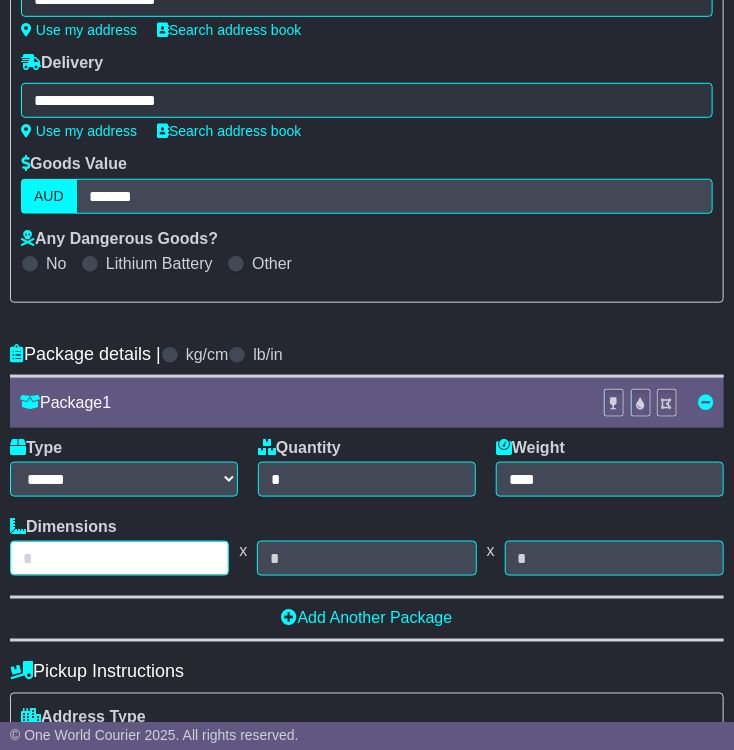 click at bounding box center (119, 558) 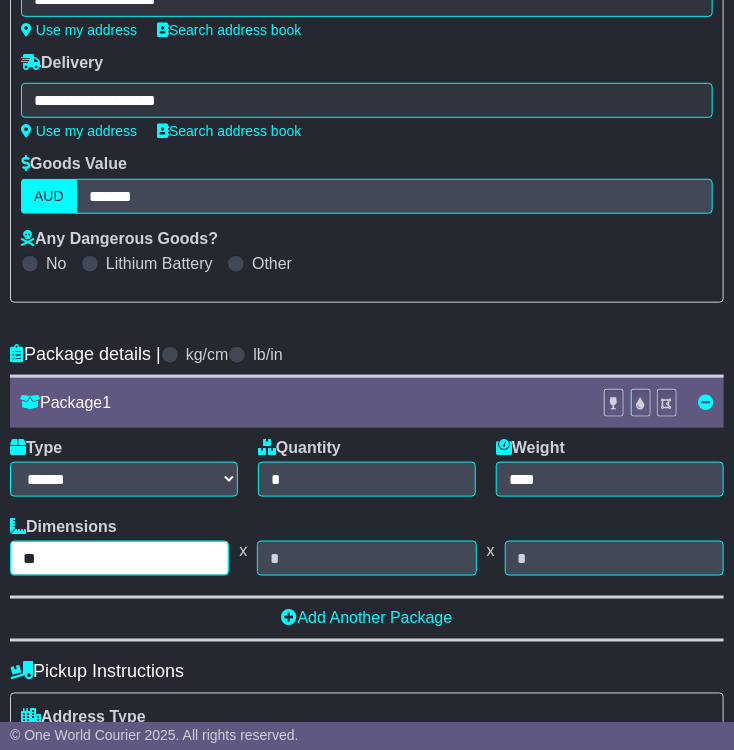 type on "**" 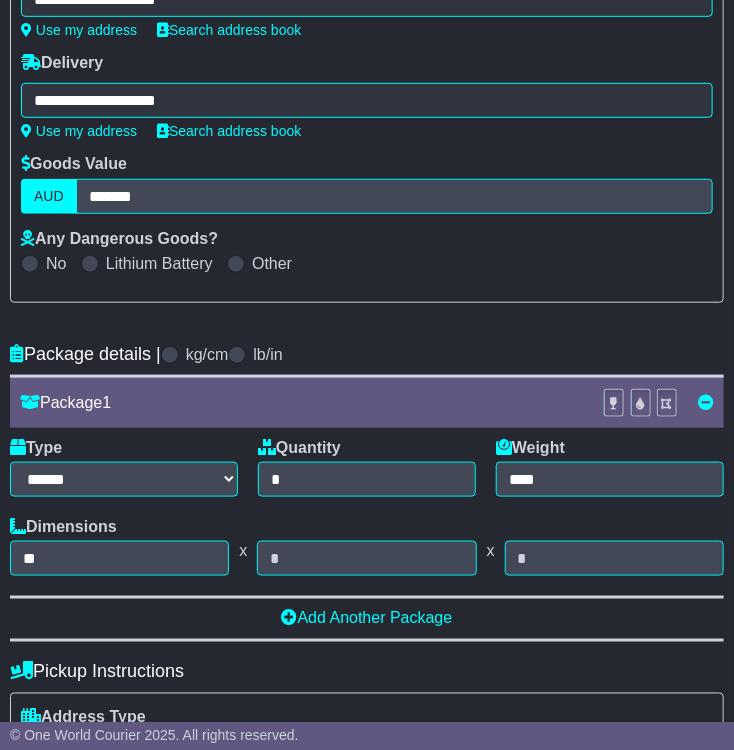 drag, startPoint x: 283, startPoint y: 575, endPoint x: 296, endPoint y: 546, distance: 31.780497 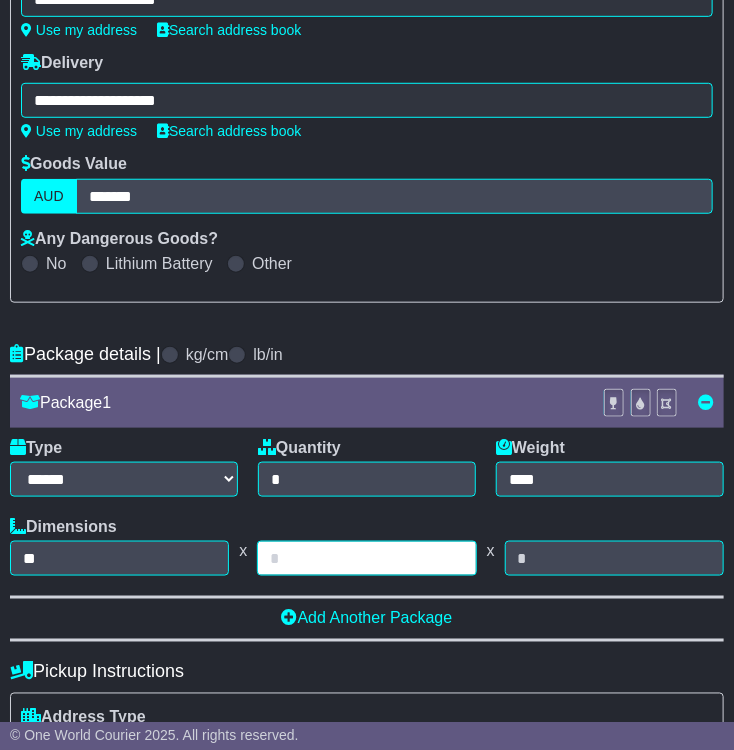 drag, startPoint x: 293, startPoint y: 551, endPoint x: 292, endPoint y: 541, distance: 10.049875 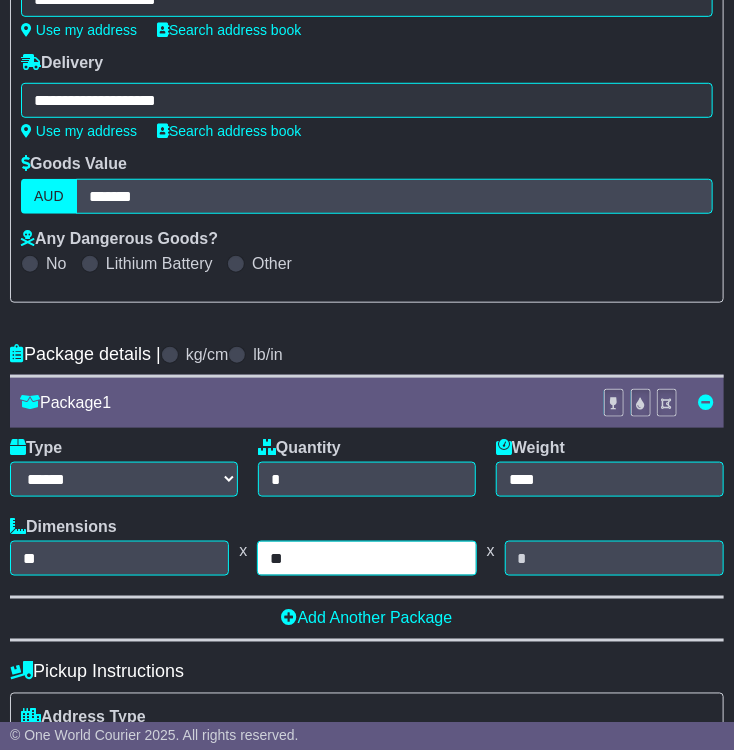 type on "**" 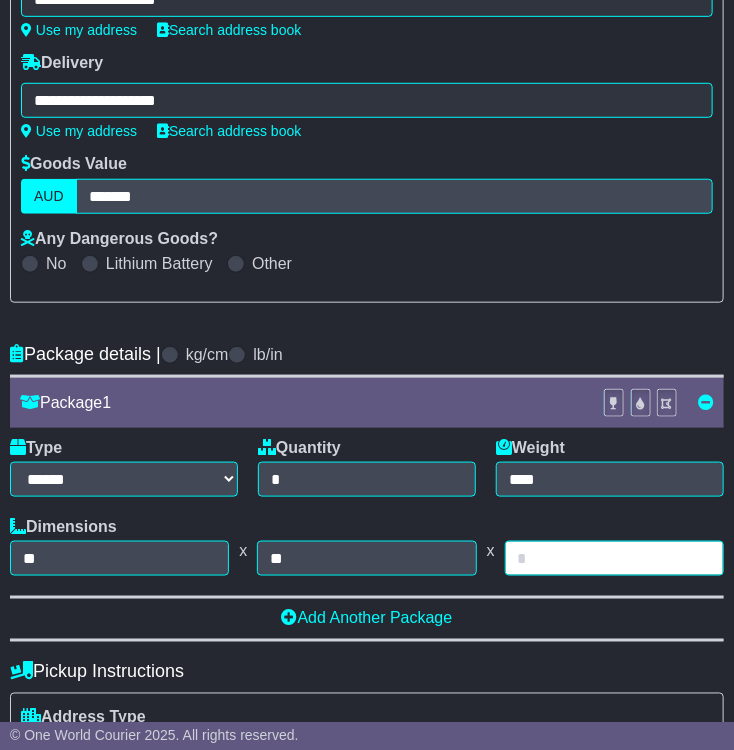 click at bounding box center [614, 558] 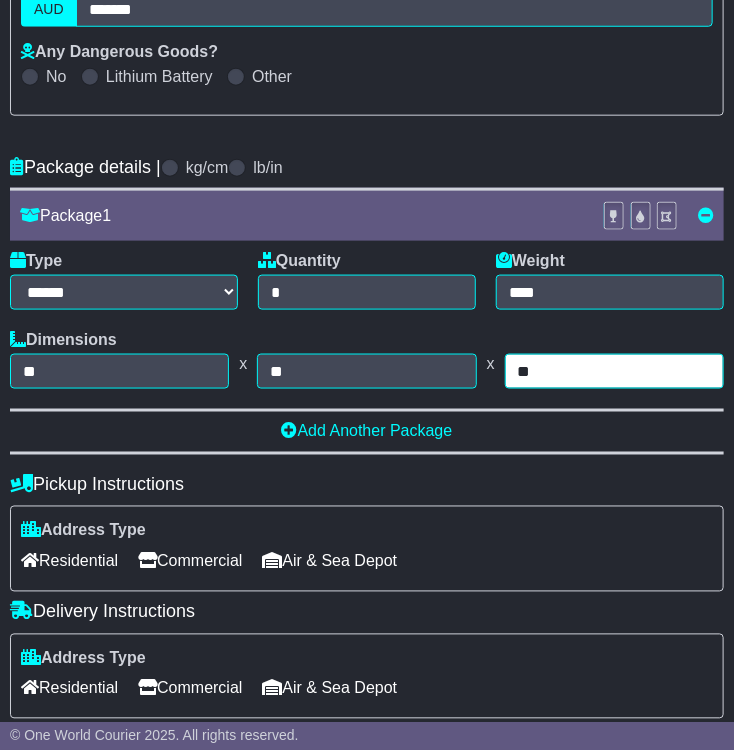 scroll, scrollTop: 500, scrollLeft: 0, axis: vertical 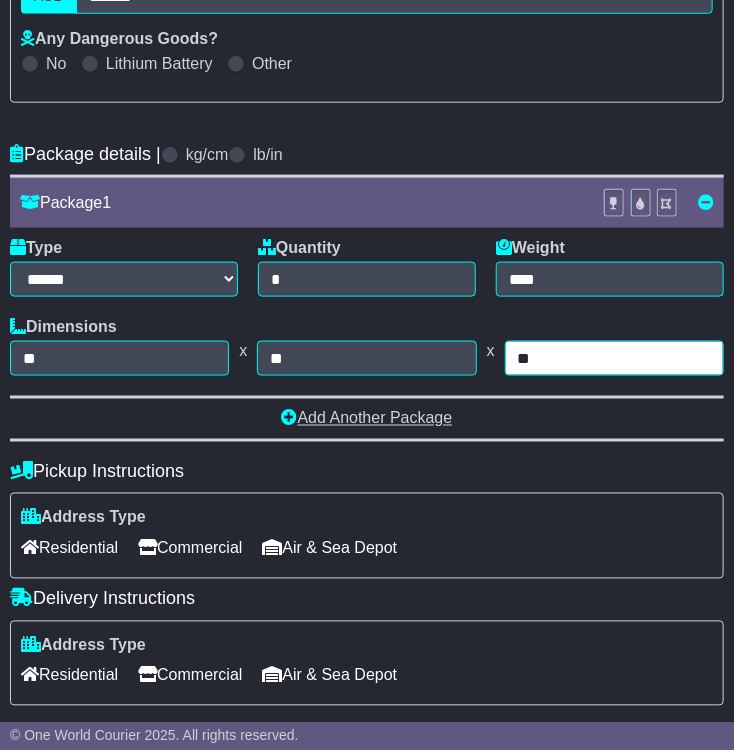 type on "**" 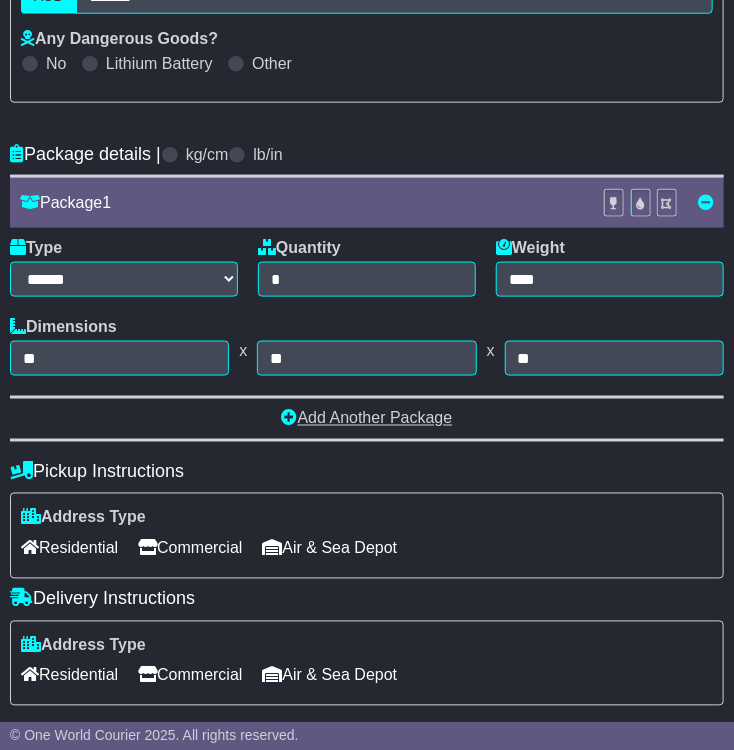 click on "Add Another Package" at bounding box center (367, 418) 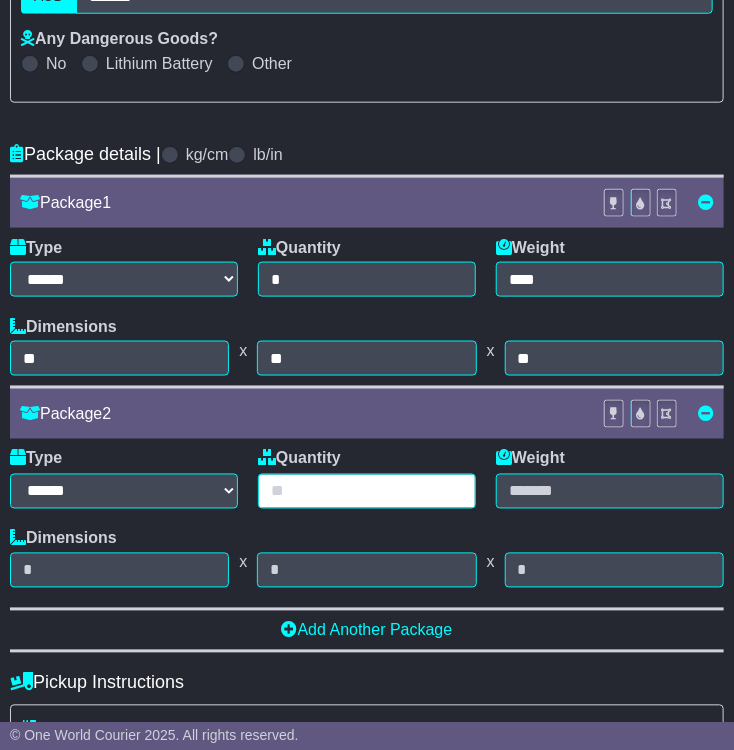 click at bounding box center [367, 491] 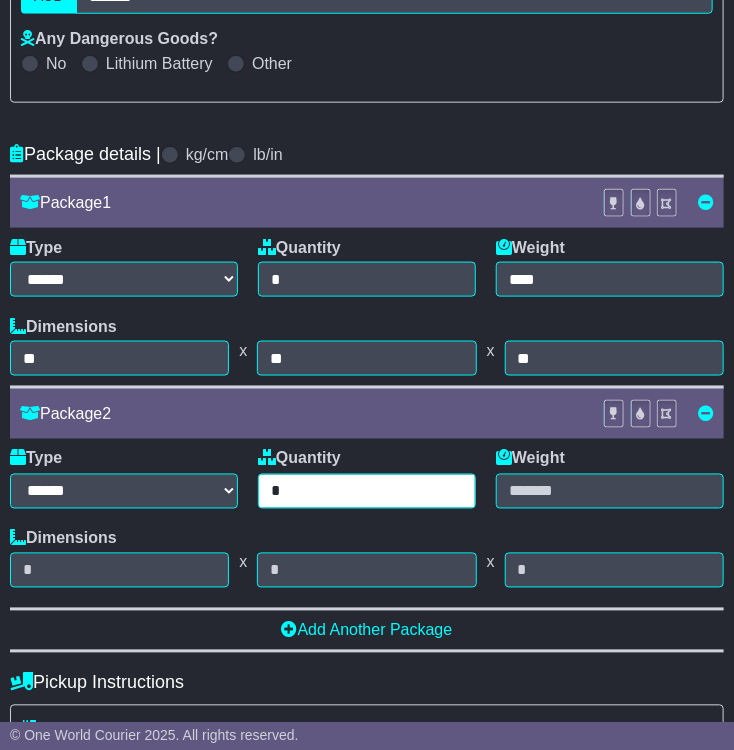 type on "*" 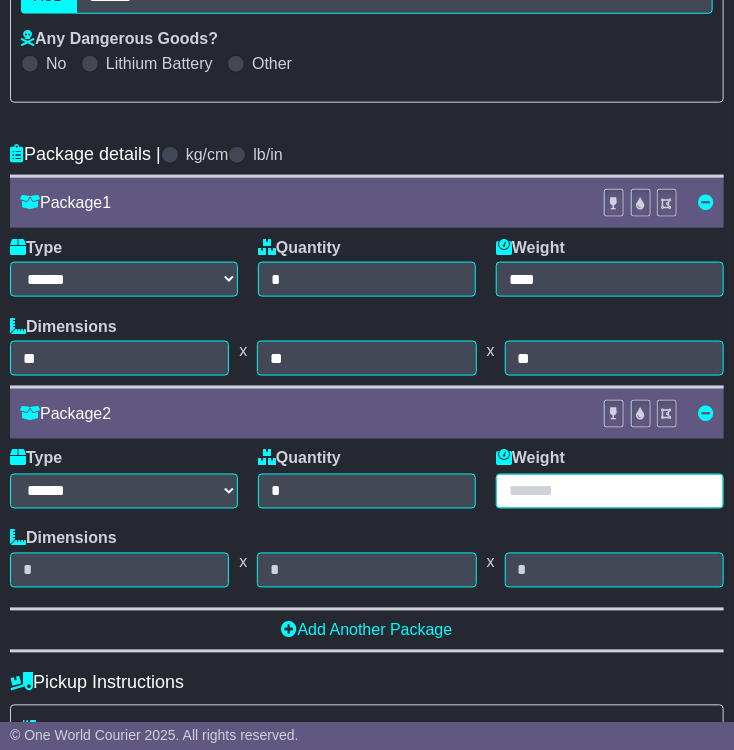 click at bounding box center [610, 491] 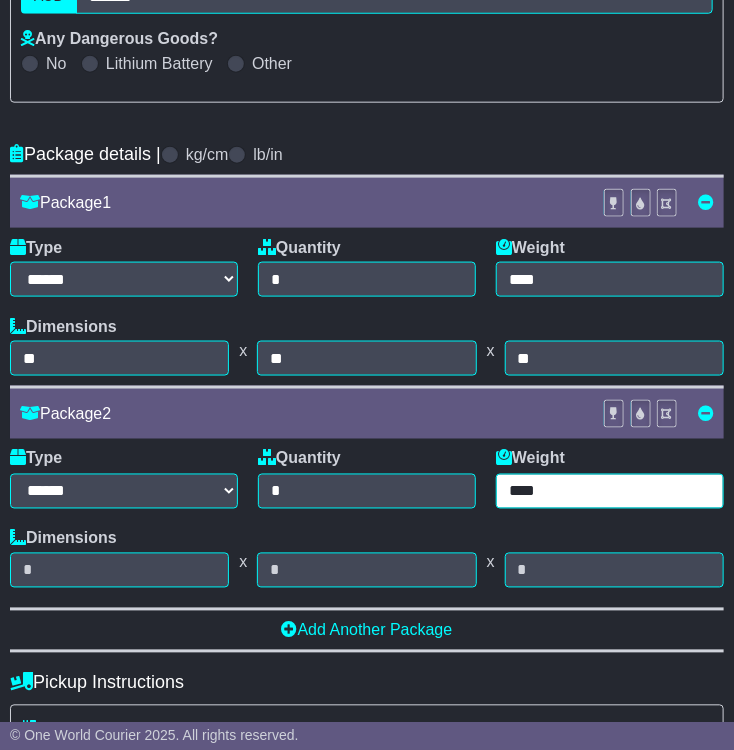 type on "****" 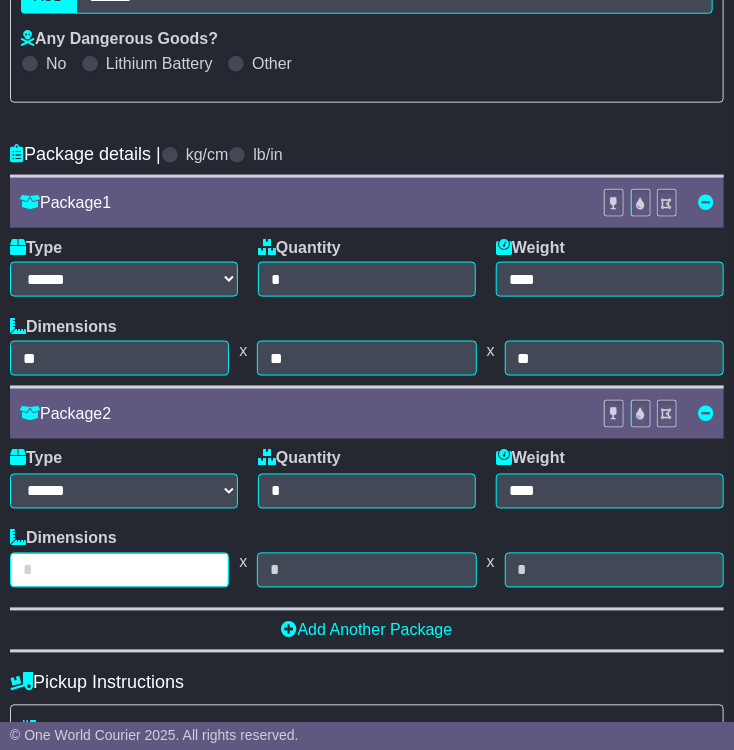 click at bounding box center [119, 570] 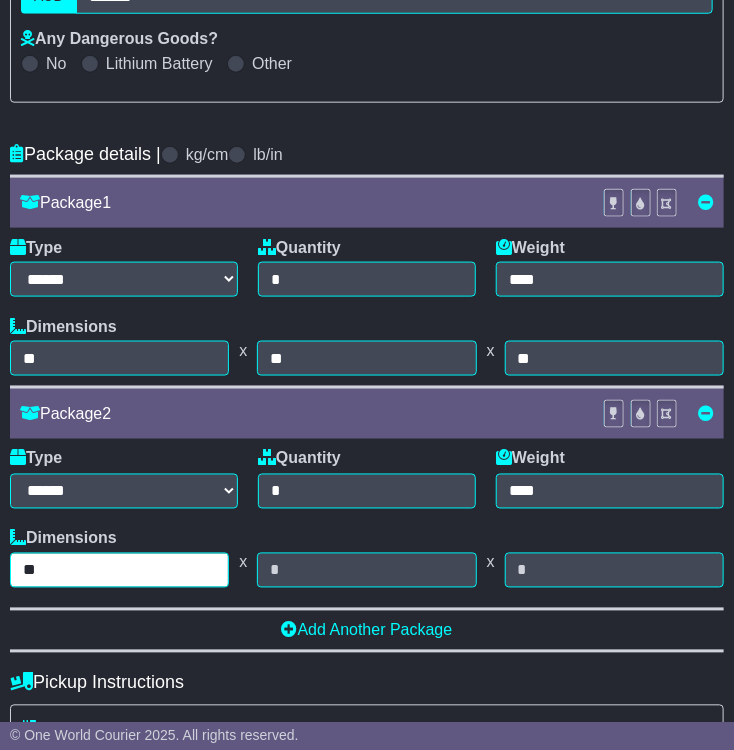 type on "**" 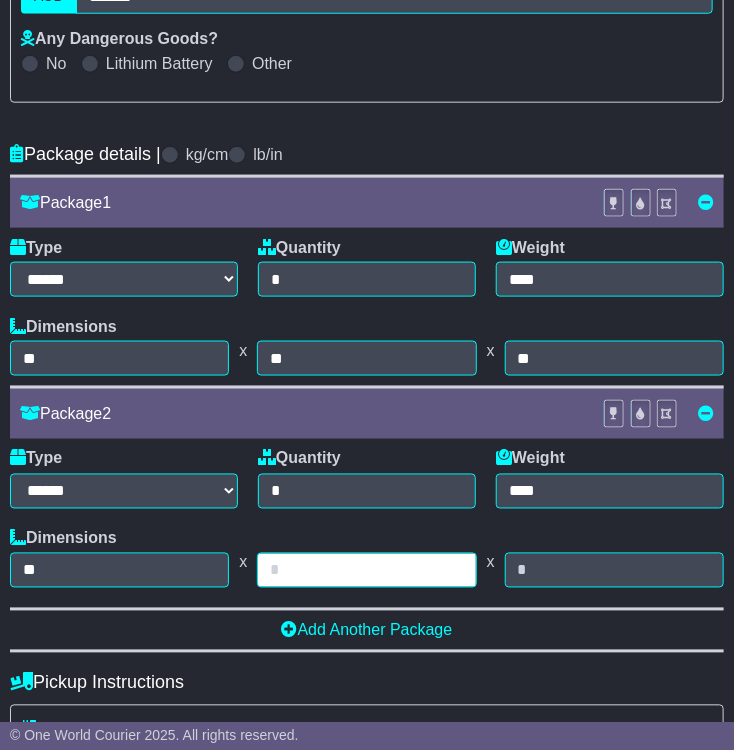 click at bounding box center (366, 570) 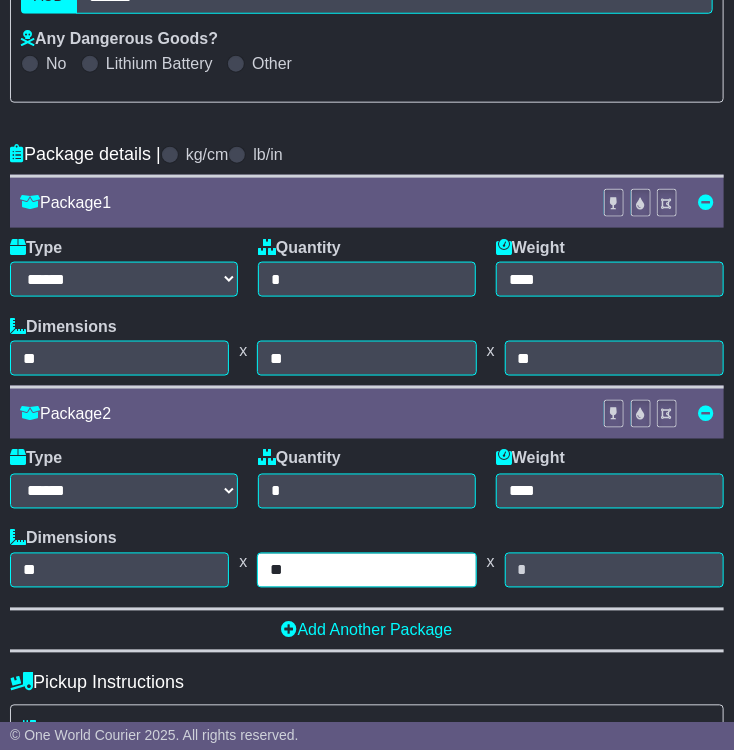 type on "**" 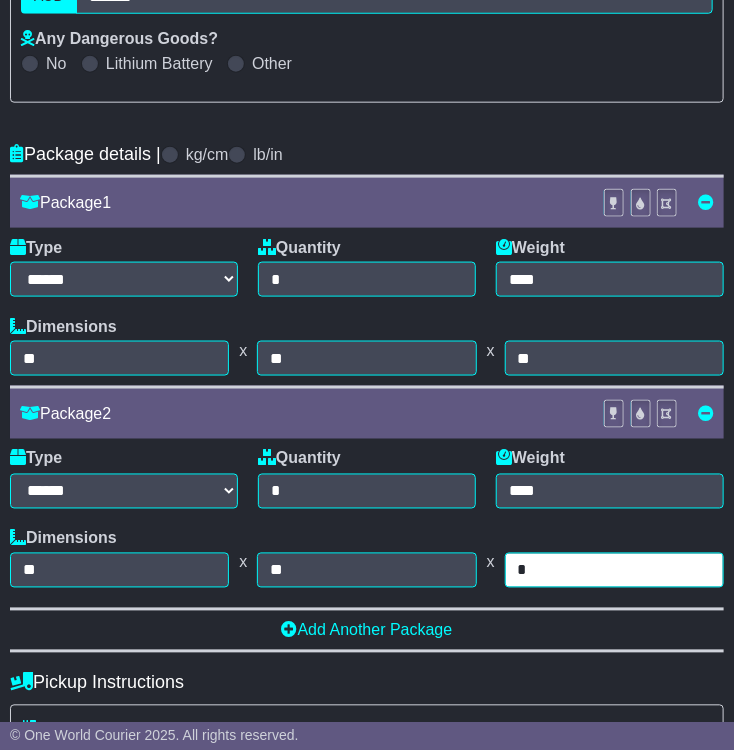 click on "*" at bounding box center (614, 570) 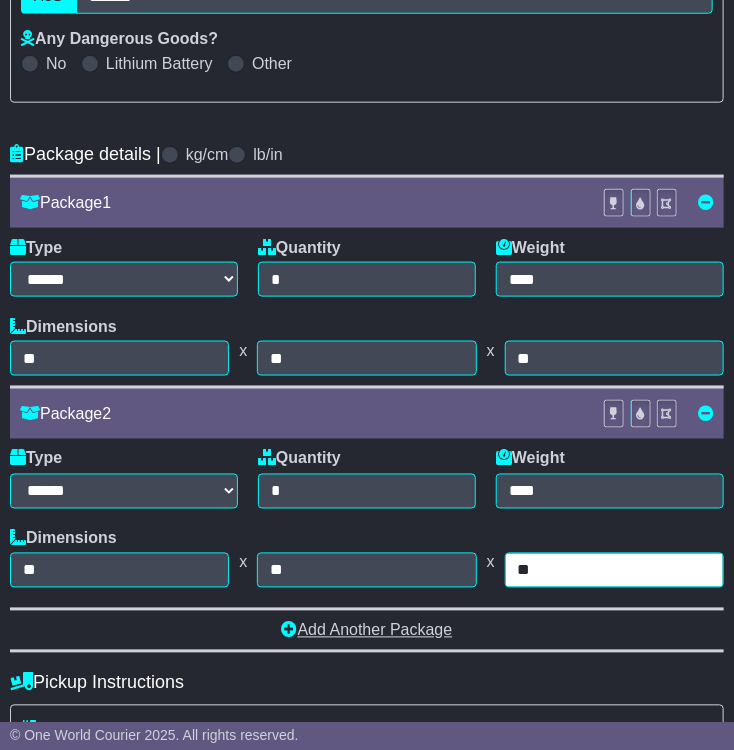 type on "**" 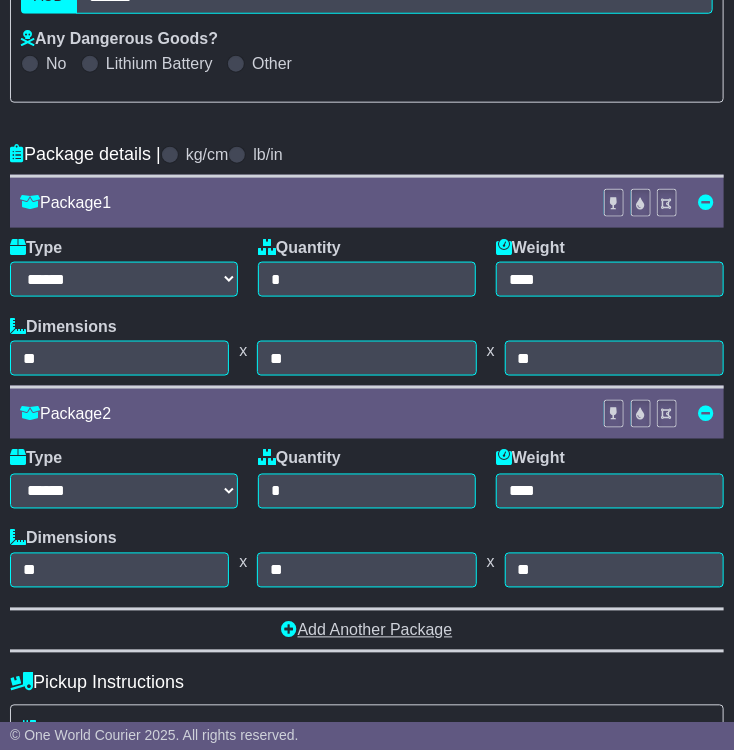 click on "Add Another Package" at bounding box center [367, 630] 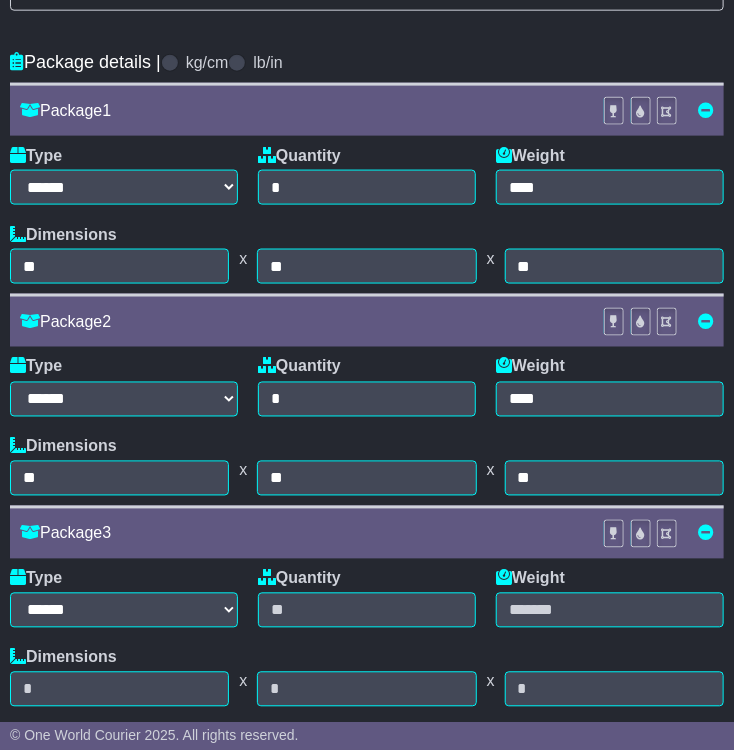 scroll, scrollTop: 700, scrollLeft: 0, axis: vertical 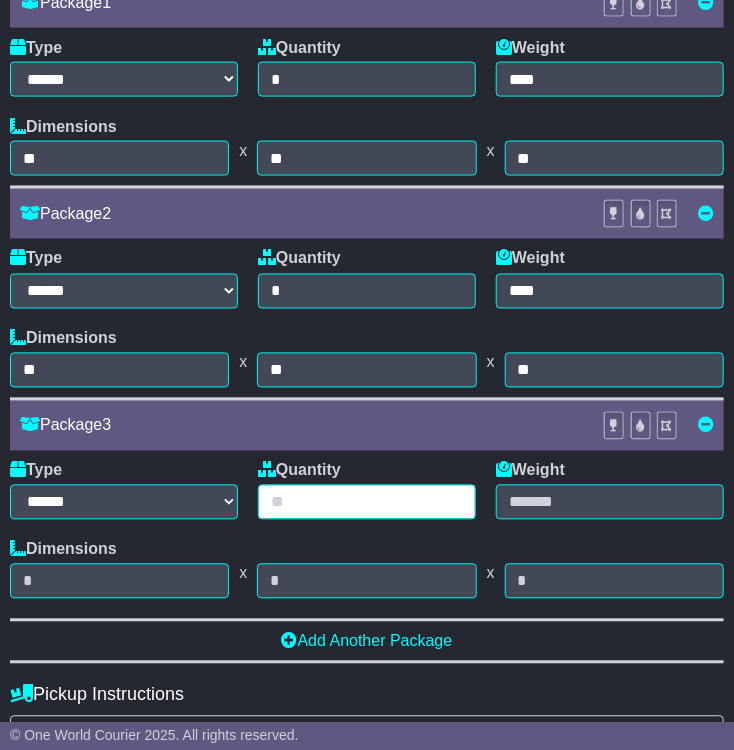 click at bounding box center (367, 502) 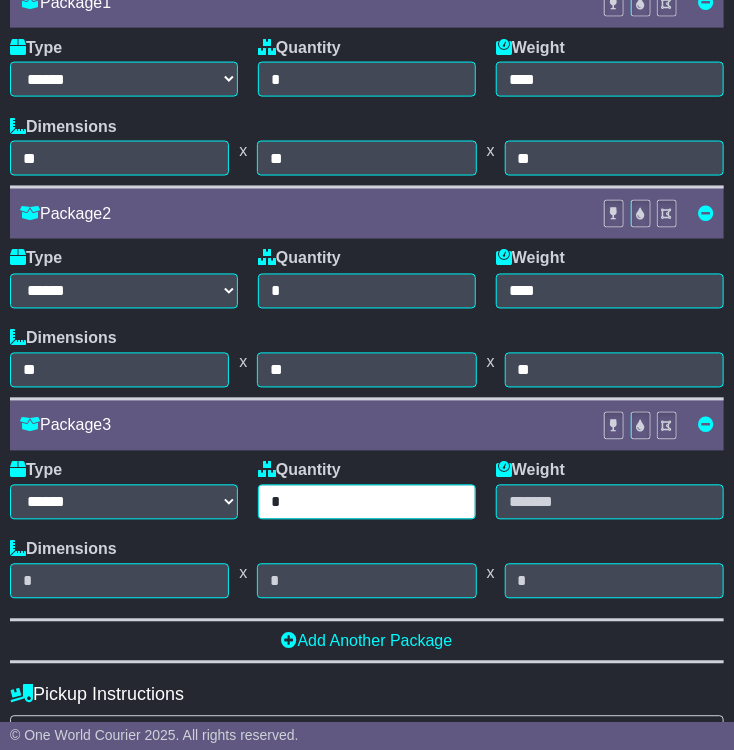type on "*" 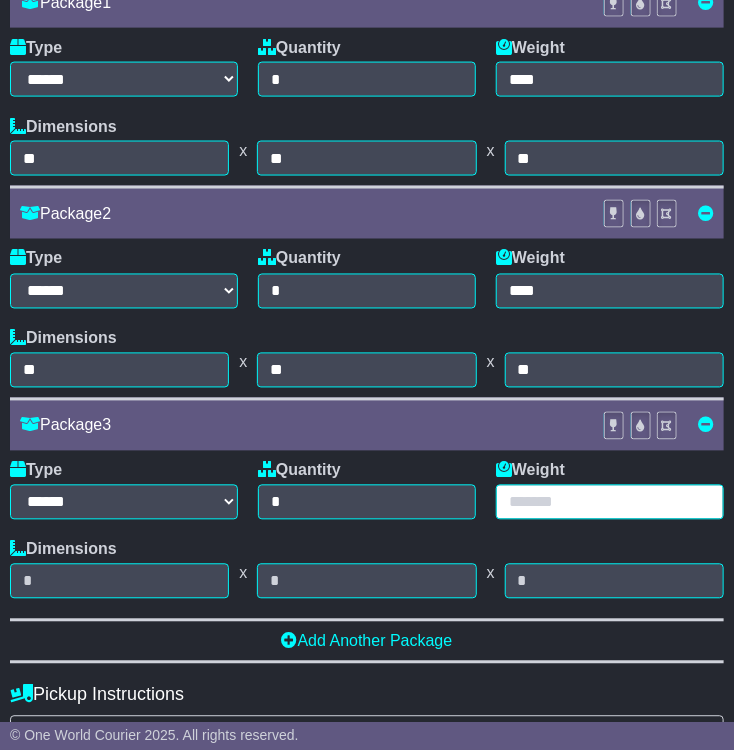 click at bounding box center [610, 502] 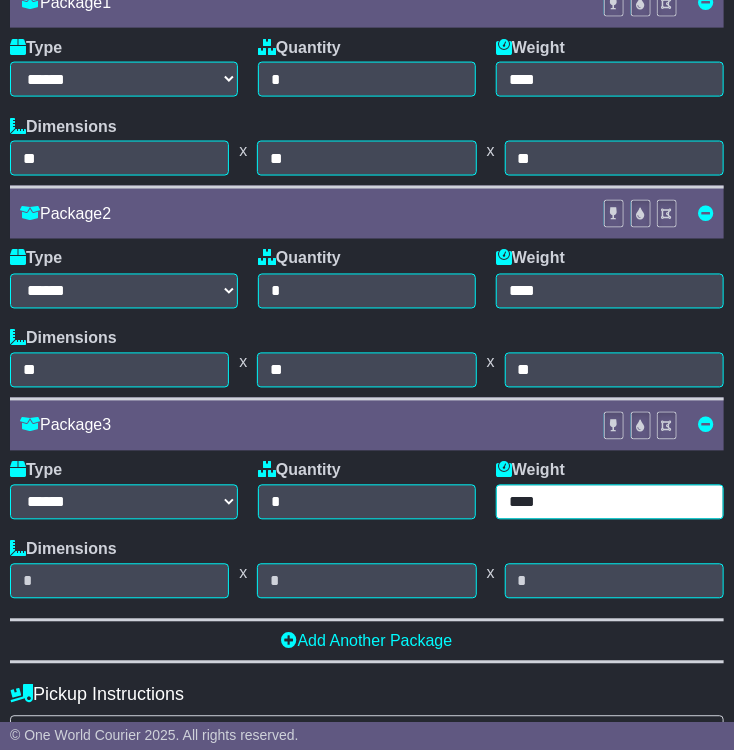 type on "****" 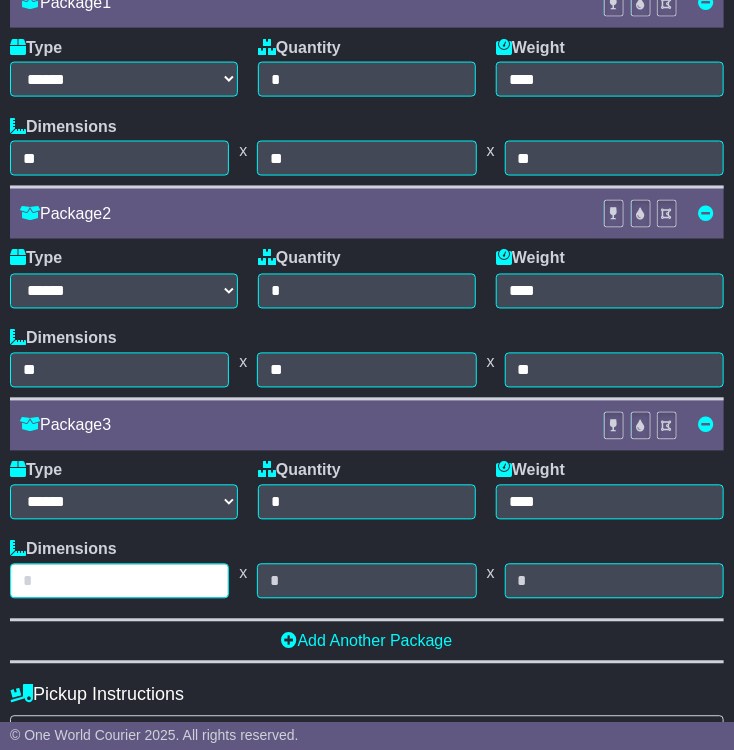 click at bounding box center [119, 581] 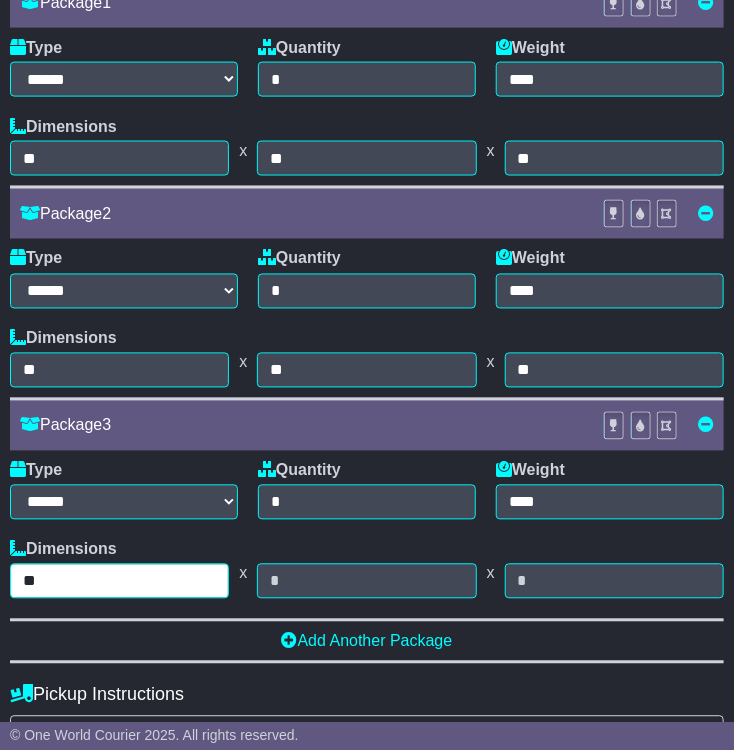 type on "**" 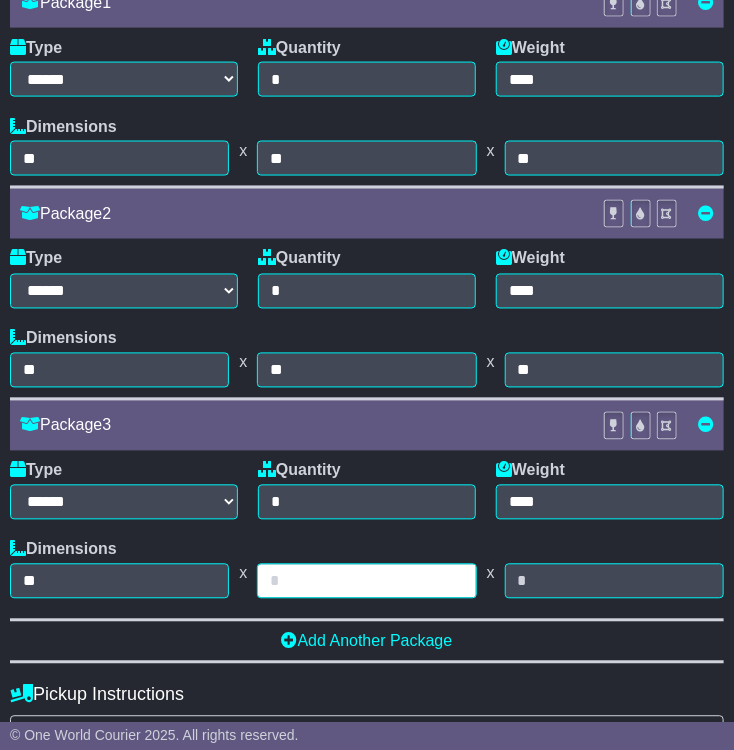 click at bounding box center [366, 581] 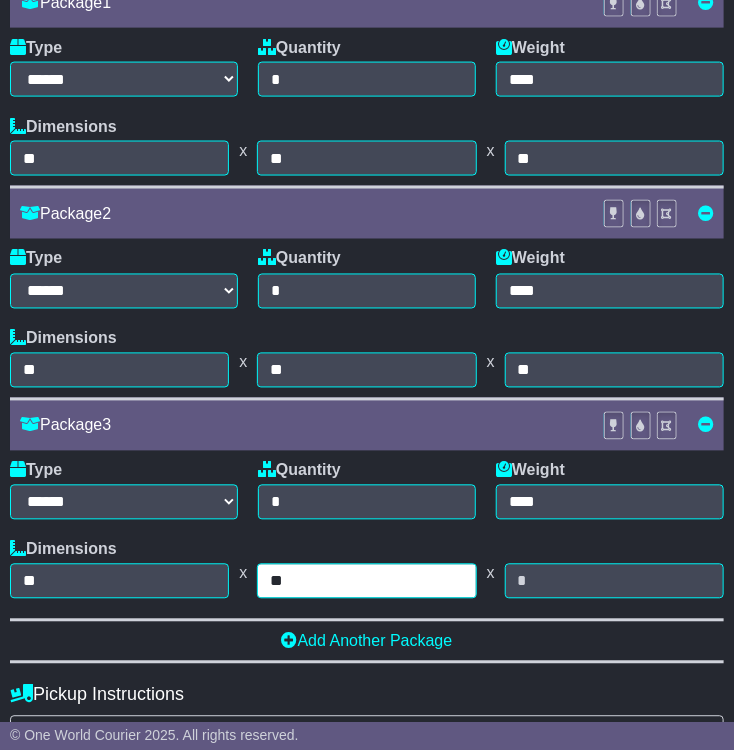 type on "**" 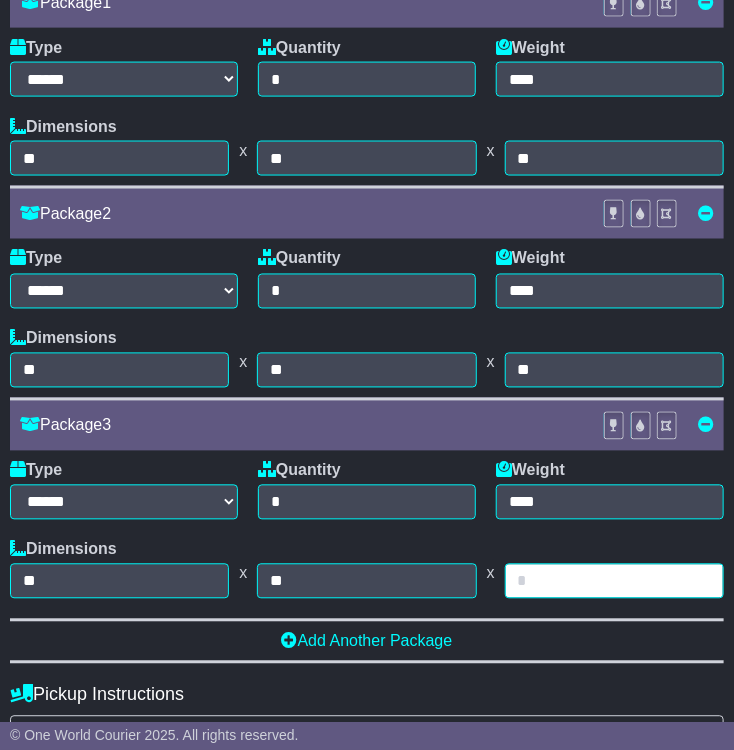 click at bounding box center (614, 581) 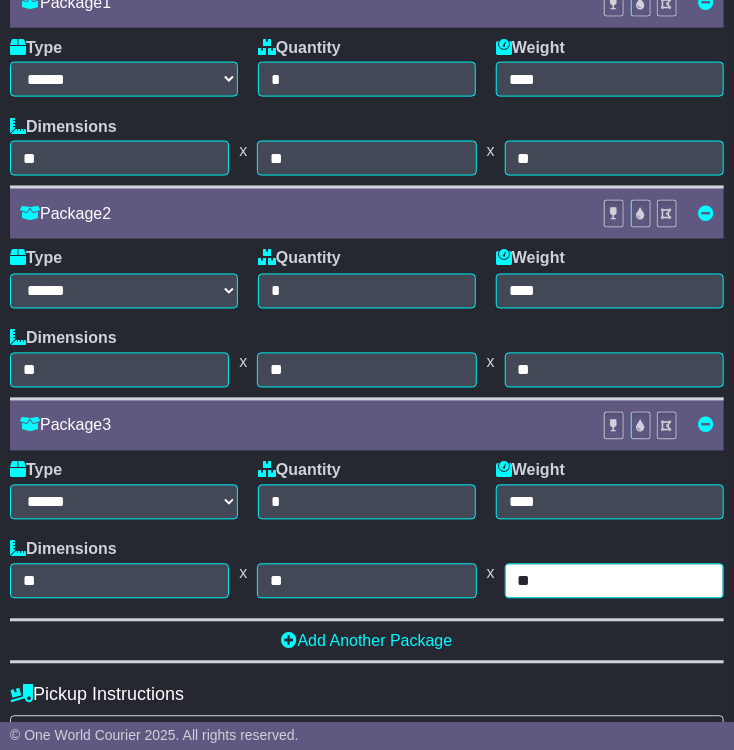type on "*" 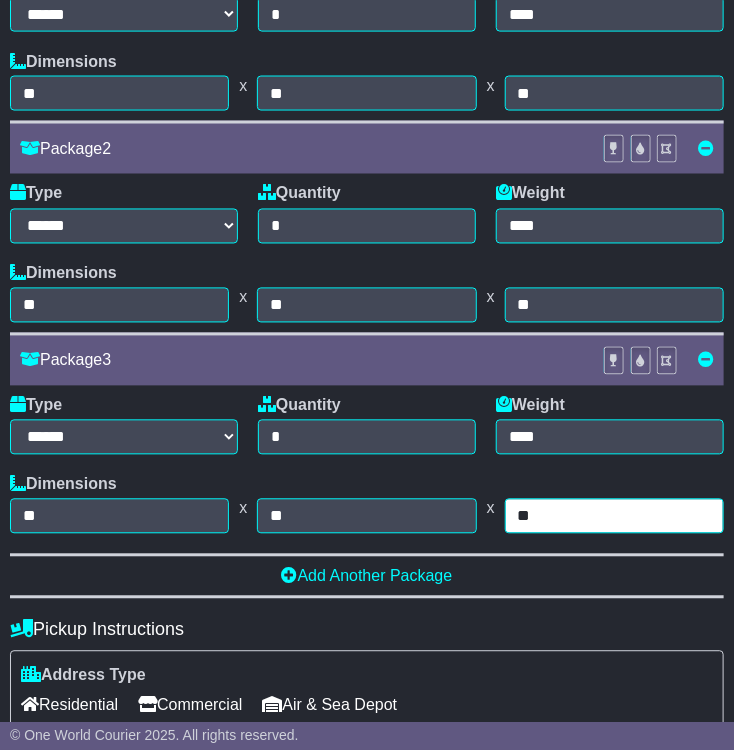 scroll, scrollTop: 800, scrollLeft: 0, axis: vertical 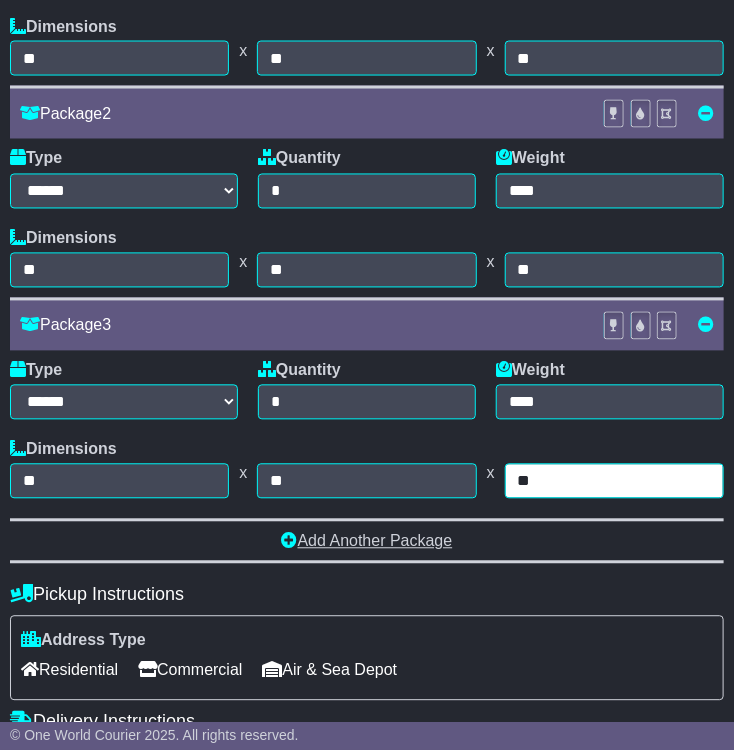 type on "**" 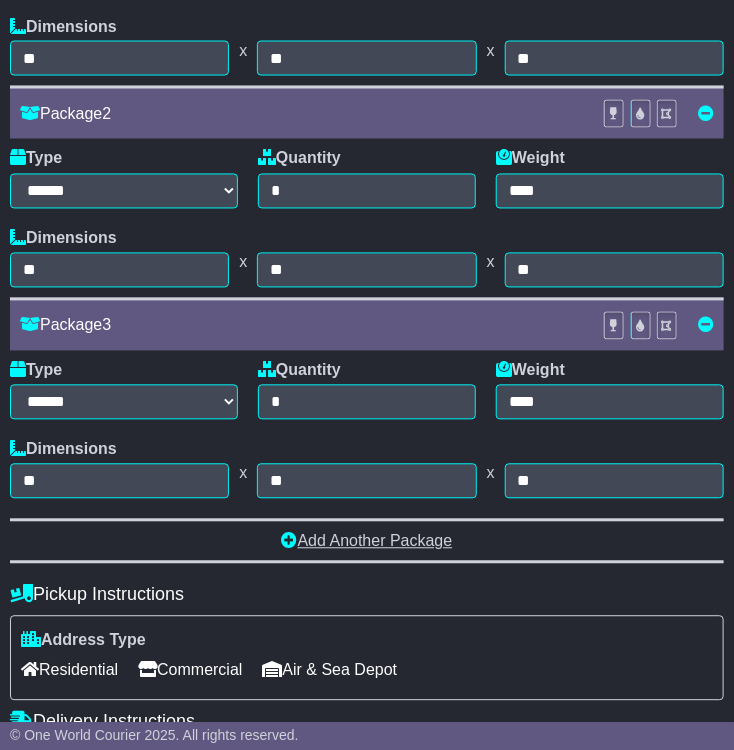 click on "Add Another Package" at bounding box center [367, 541] 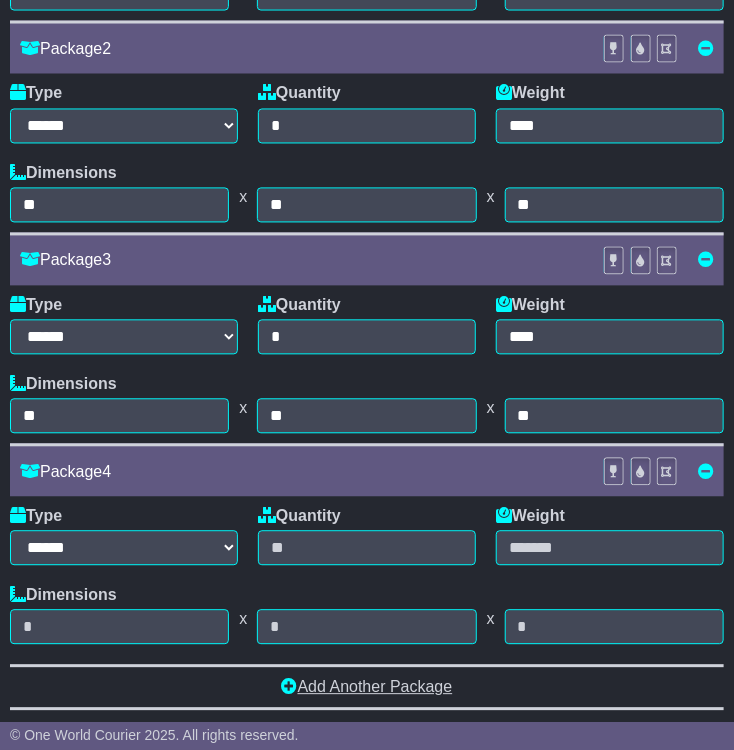 scroll, scrollTop: 900, scrollLeft: 0, axis: vertical 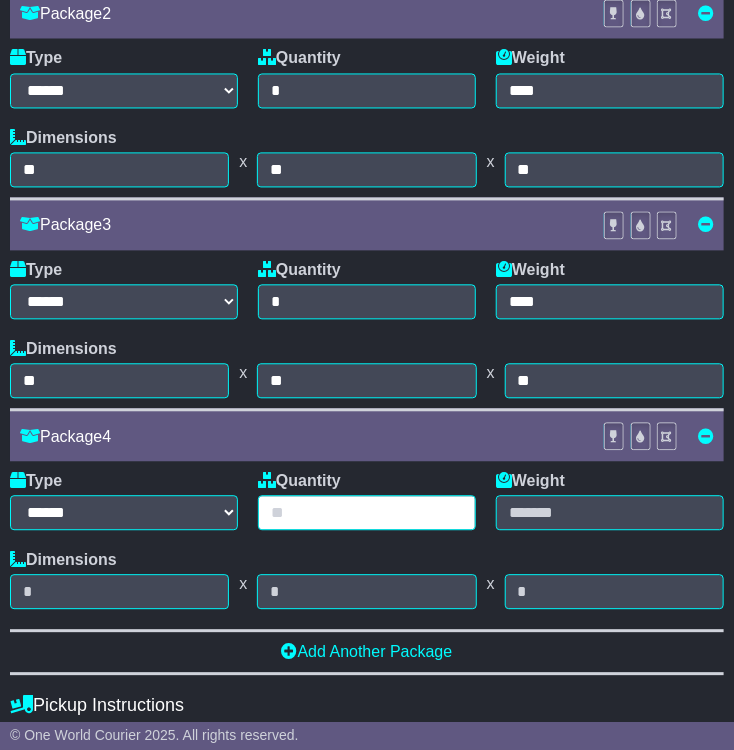 click at bounding box center [367, 513] 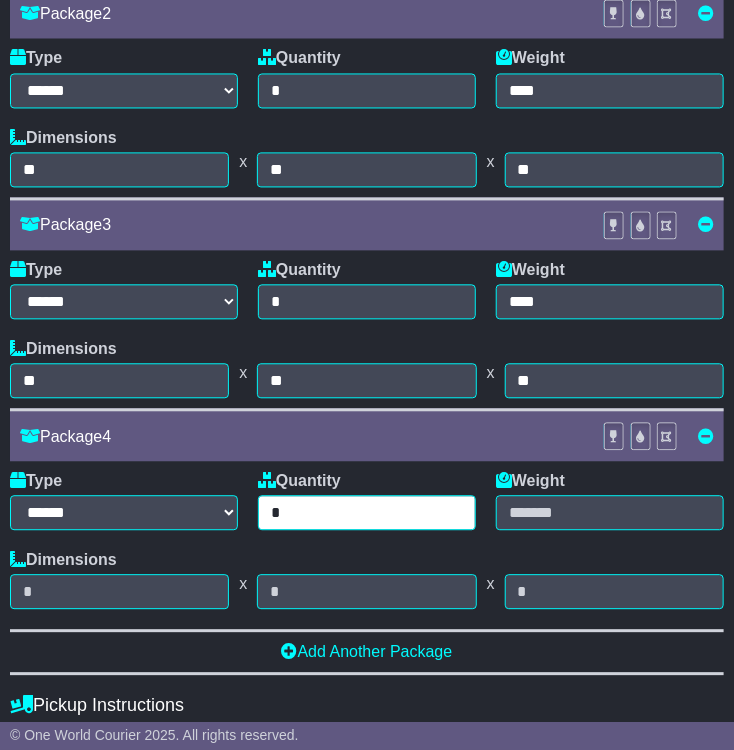 type on "*" 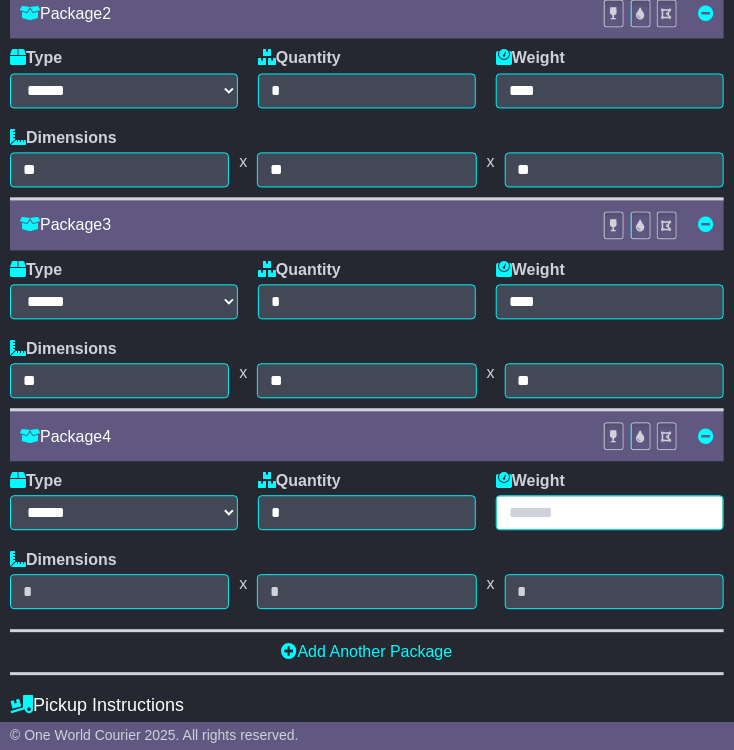 click at bounding box center [610, 513] 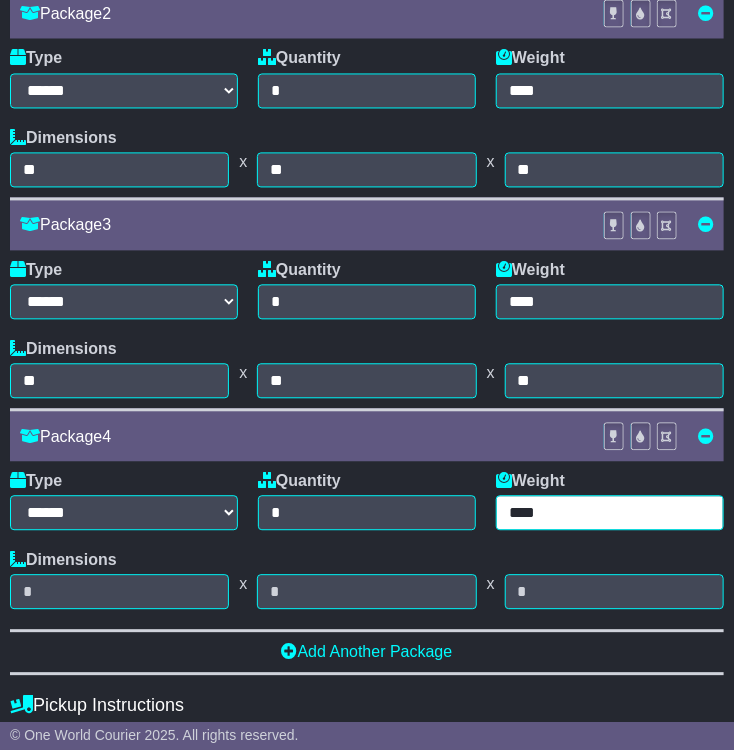 type on "****" 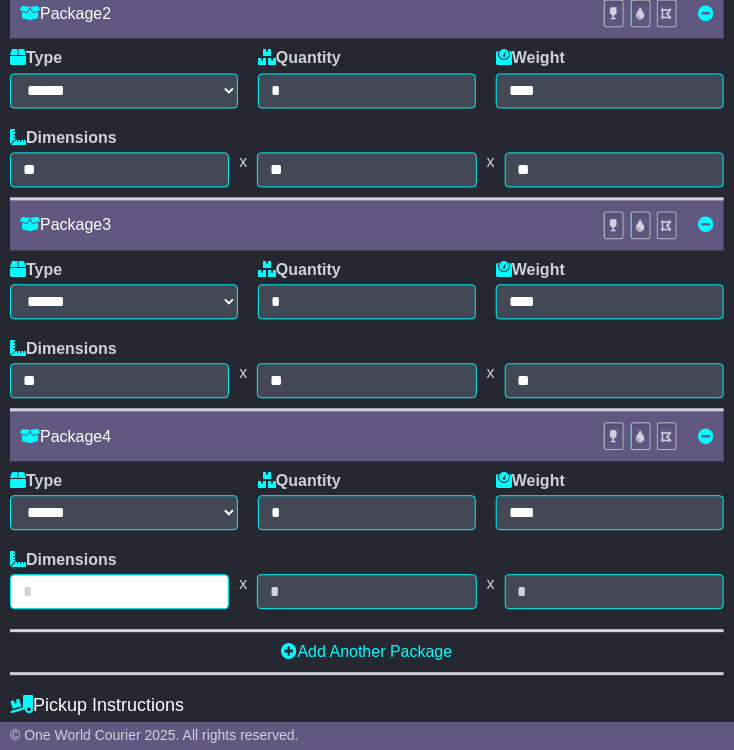 click at bounding box center [119, 592] 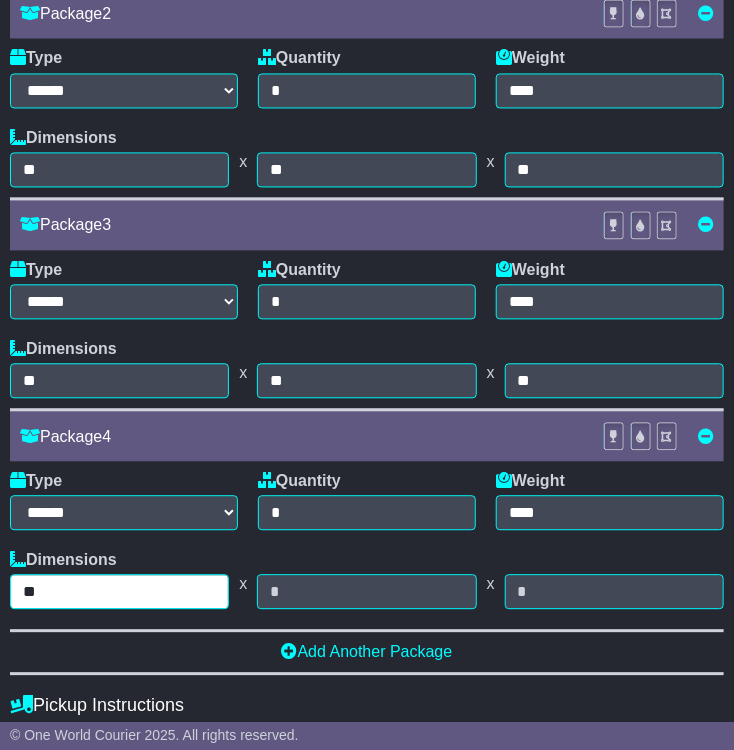 type on "**" 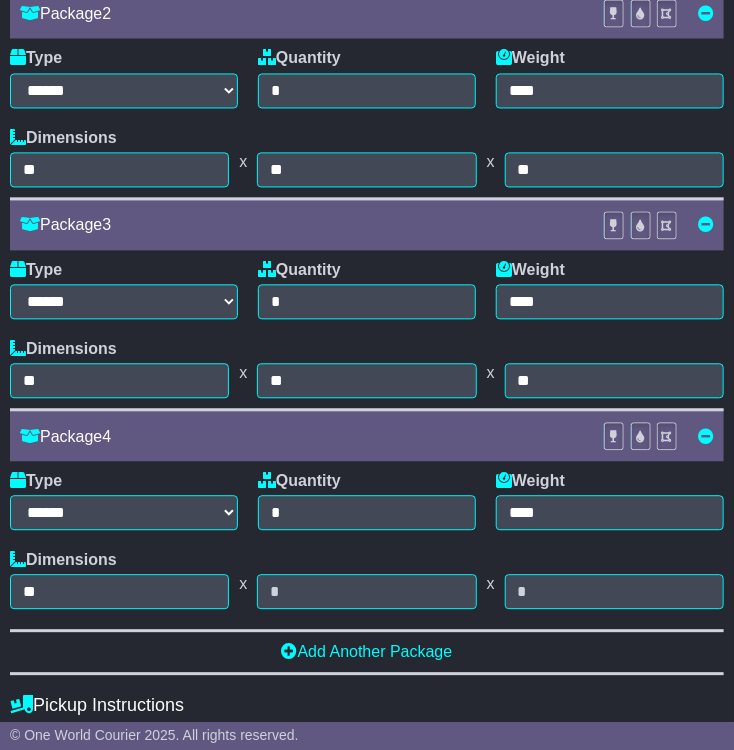 click on "Dimensions
**
x
x" at bounding box center [367, 580] 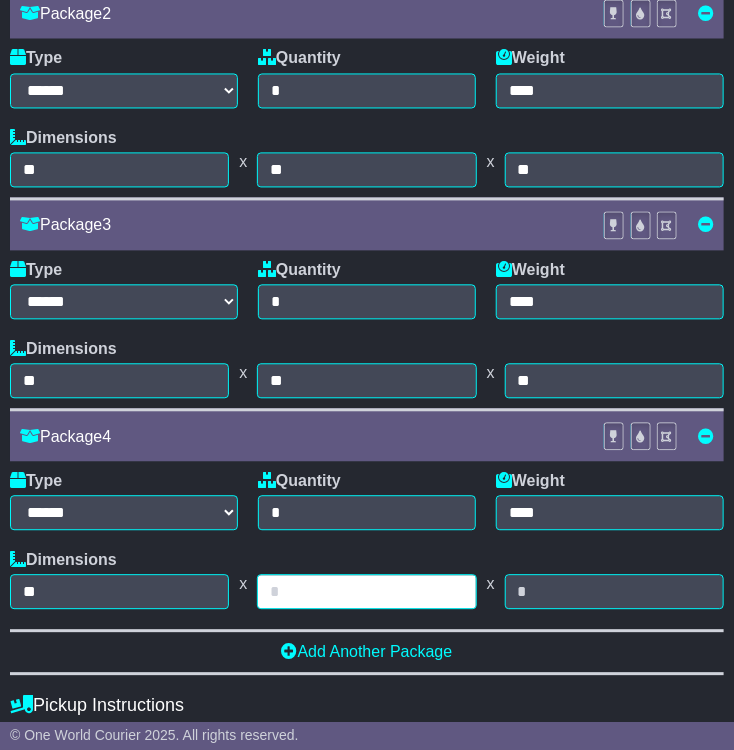 click at bounding box center (366, 592) 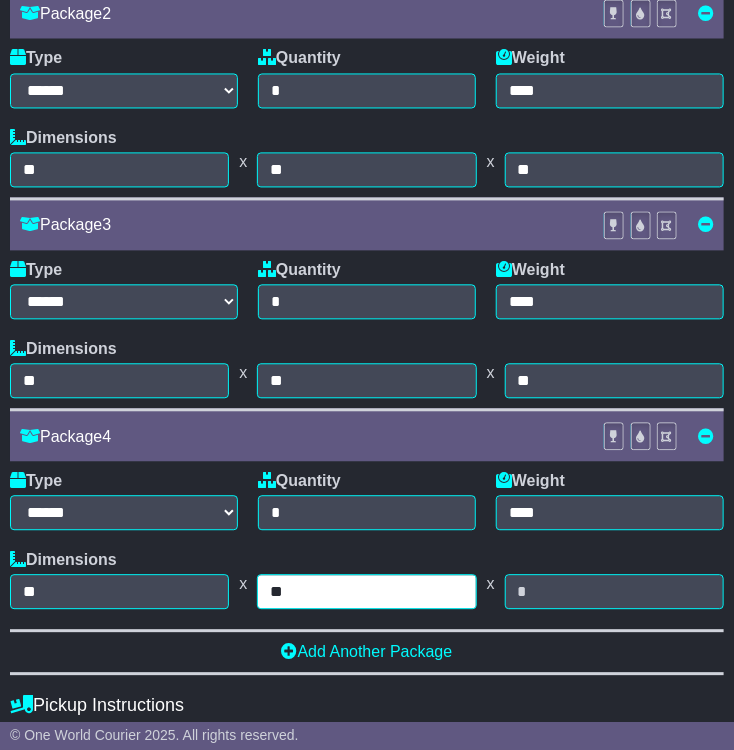 type on "**" 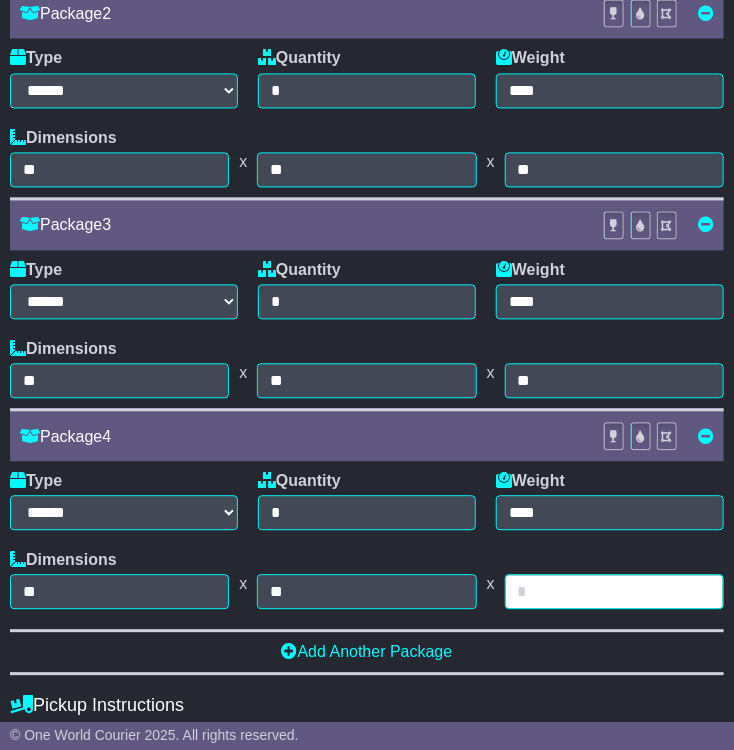 click at bounding box center [614, 592] 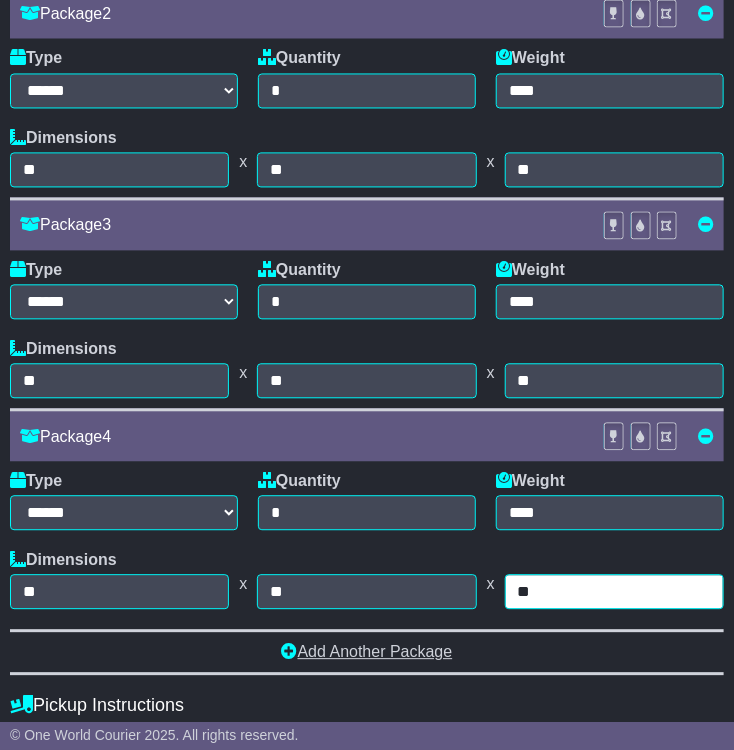 type on "**" 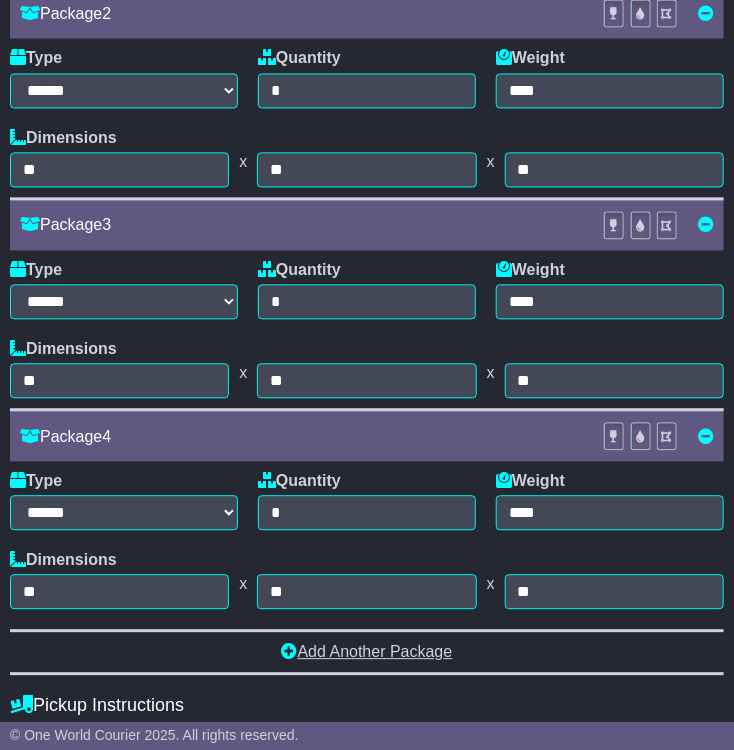 click on "Add Another Package" at bounding box center (367, 652) 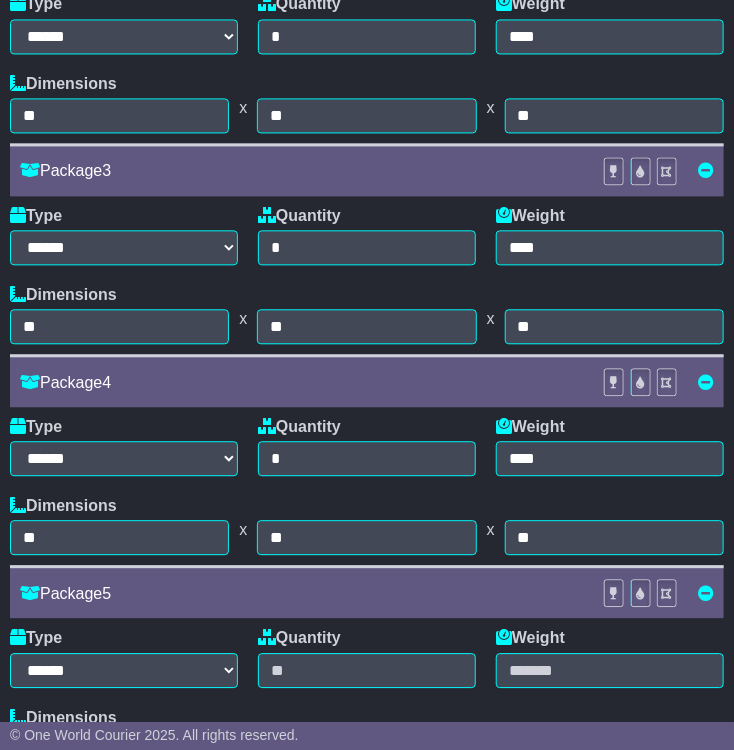 scroll, scrollTop: 1100, scrollLeft: 0, axis: vertical 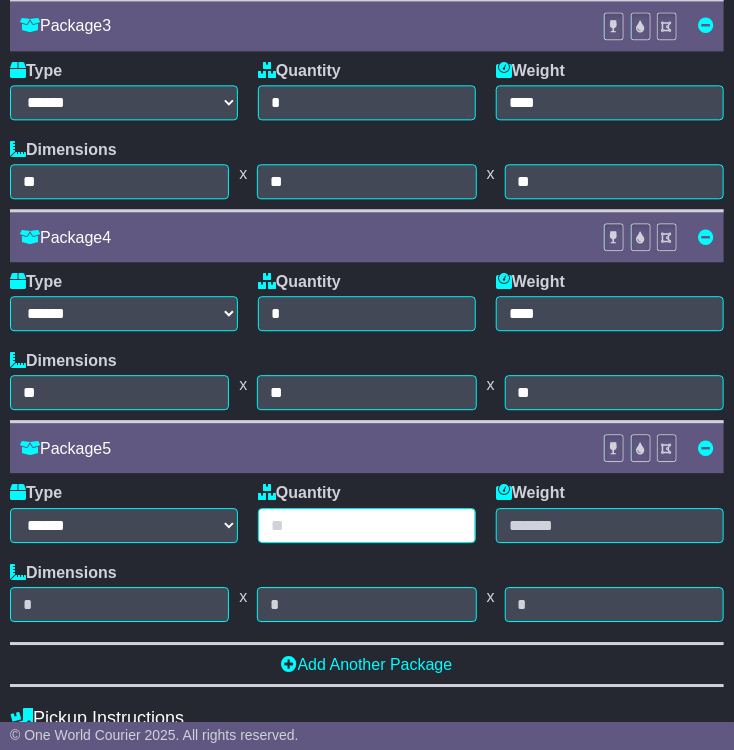 click at bounding box center [367, 525] 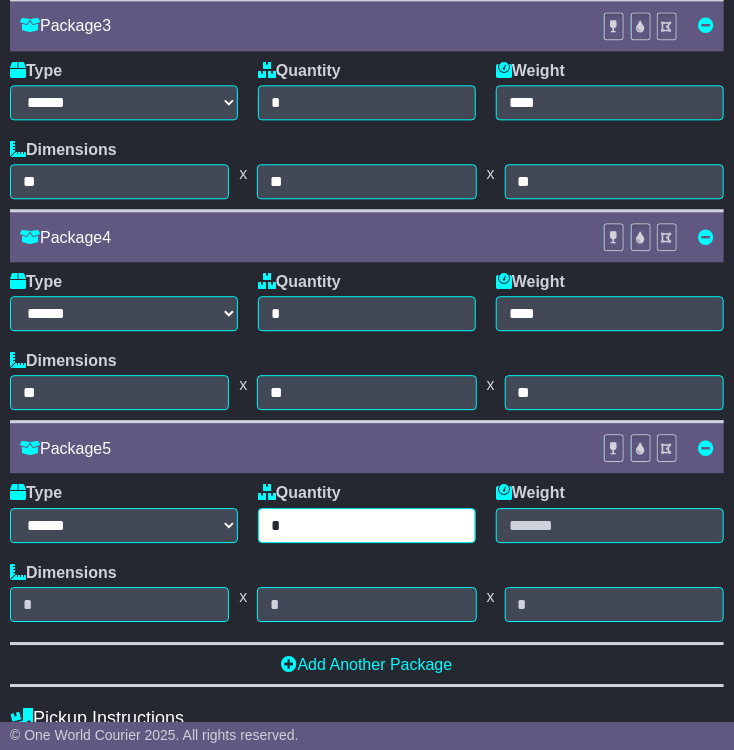 type on "*" 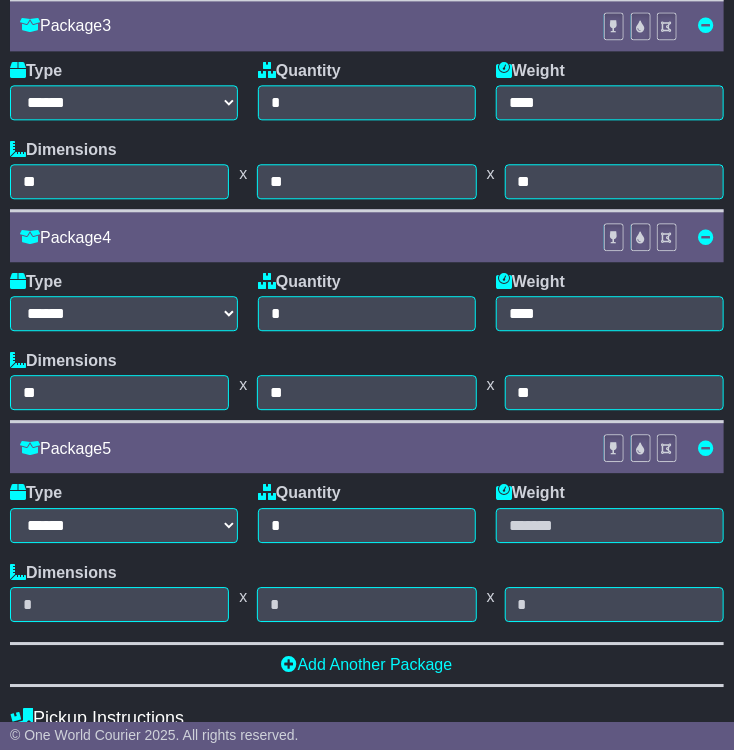 drag, startPoint x: 500, startPoint y: 490, endPoint x: 514, endPoint y: 500, distance: 17.20465 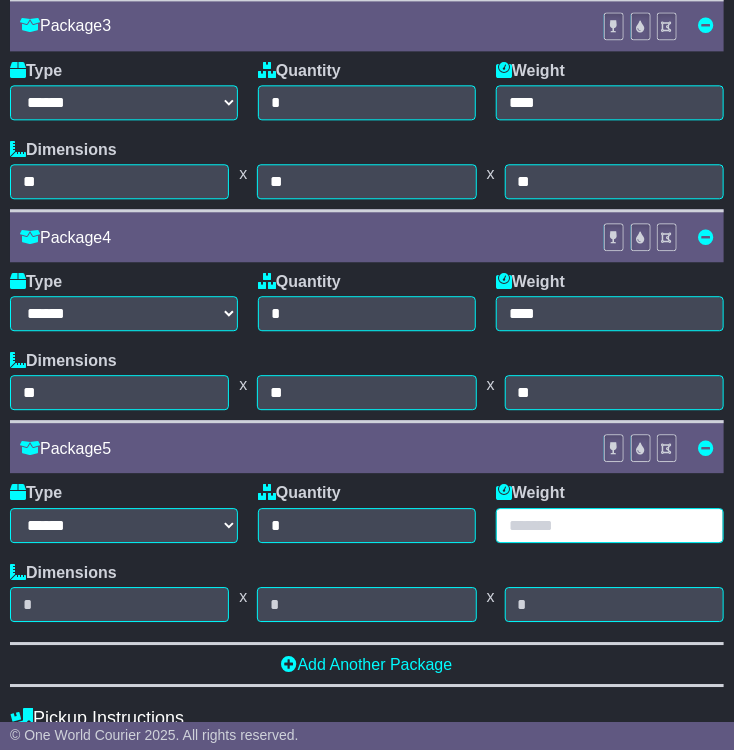 click at bounding box center [610, 525] 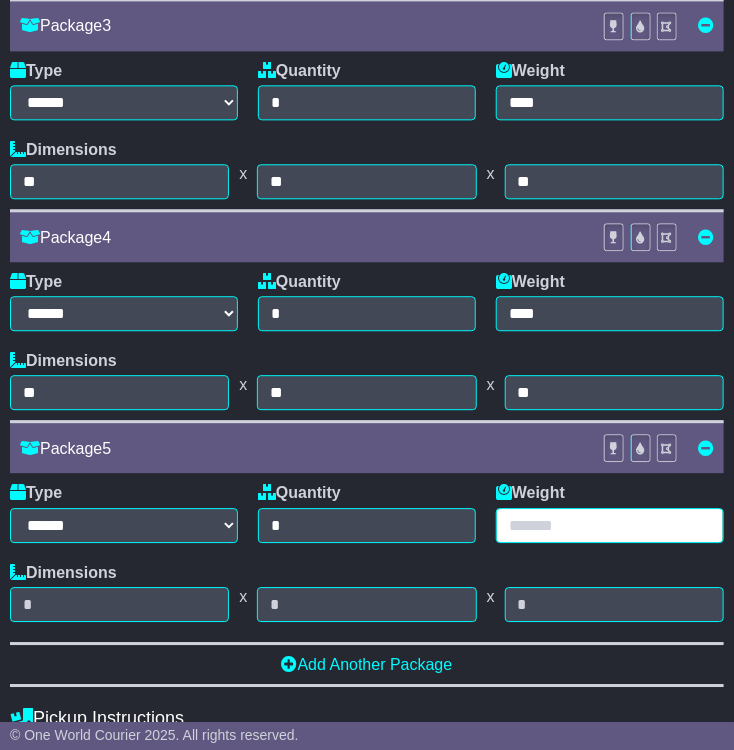 type on "*" 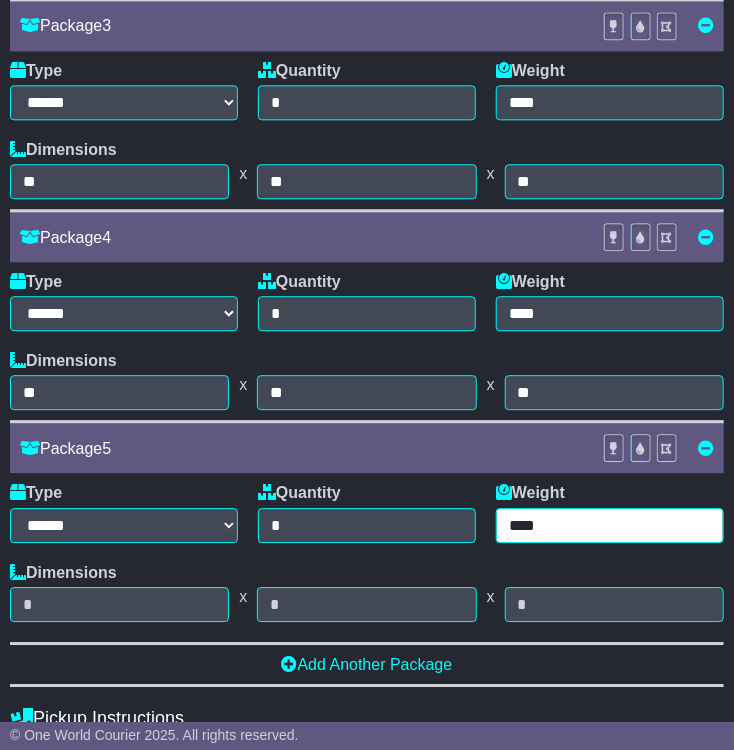 type on "****" 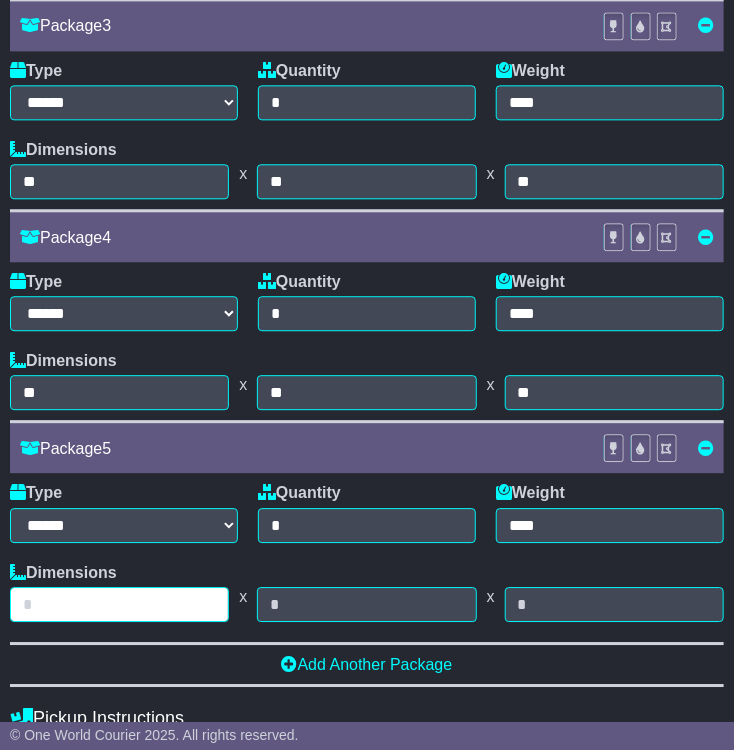click at bounding box center [119, 604] 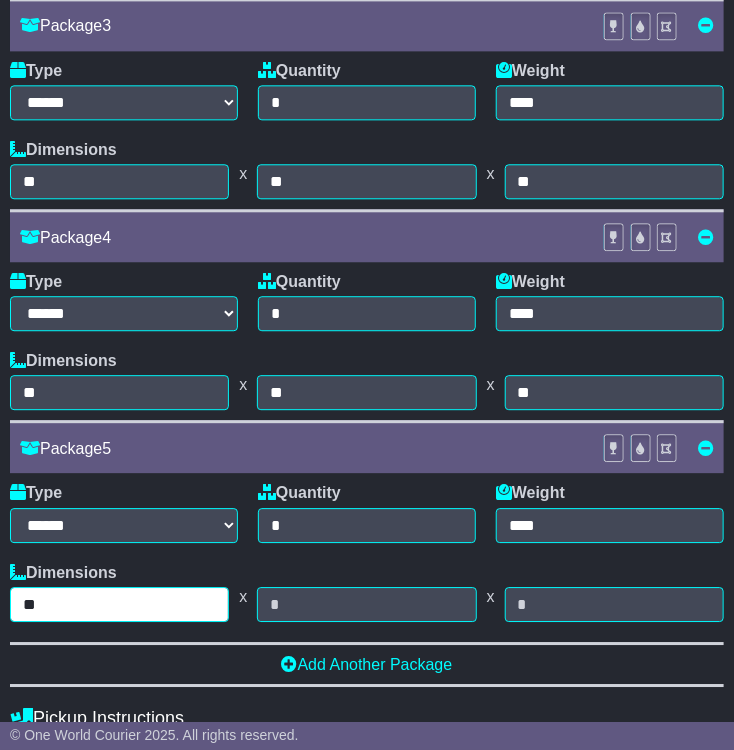 type on "**" 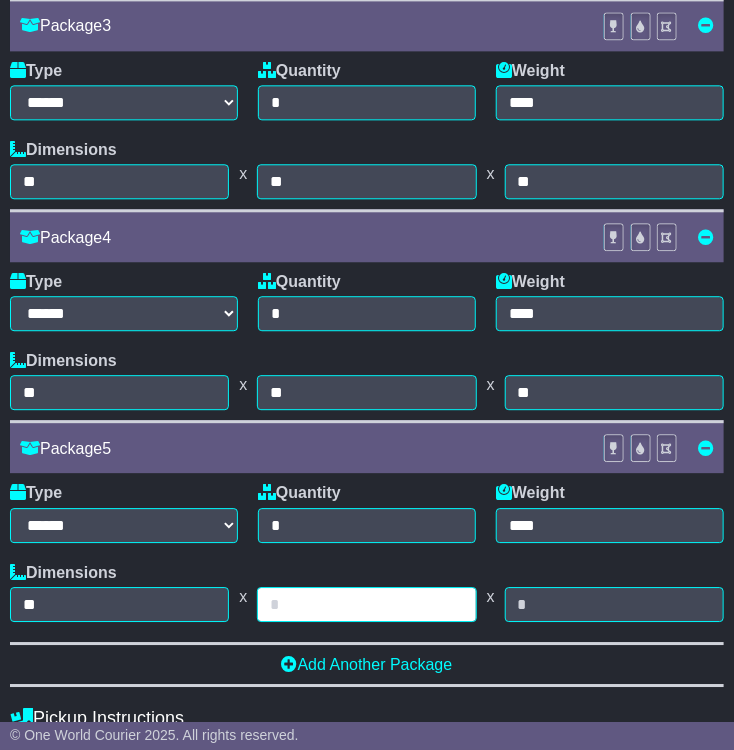 click at bounding box center (366, 604) 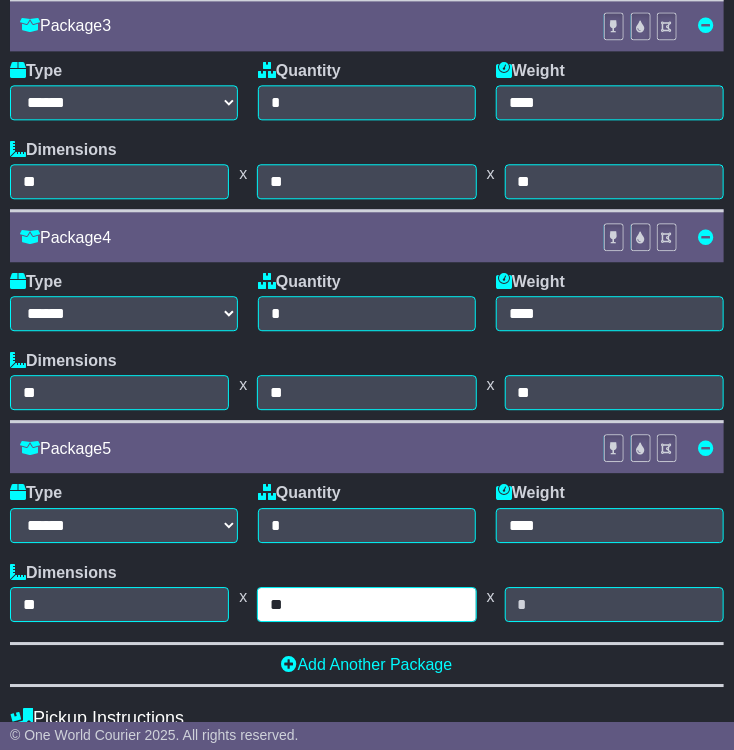 type on "**" 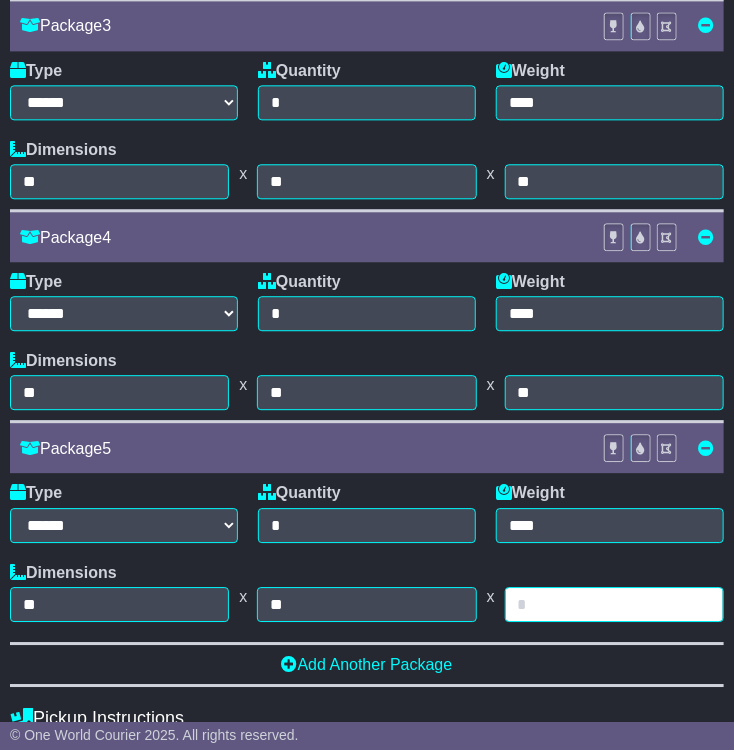 click at bounding box center (614, 604) 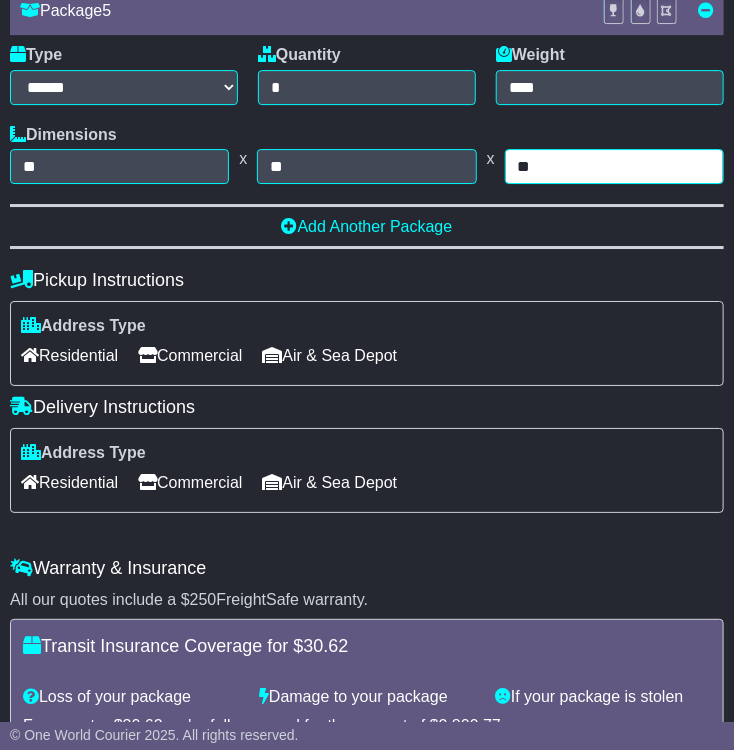 scroll, scrollTop: 1600, scrollLeft: 0, axis: vertical 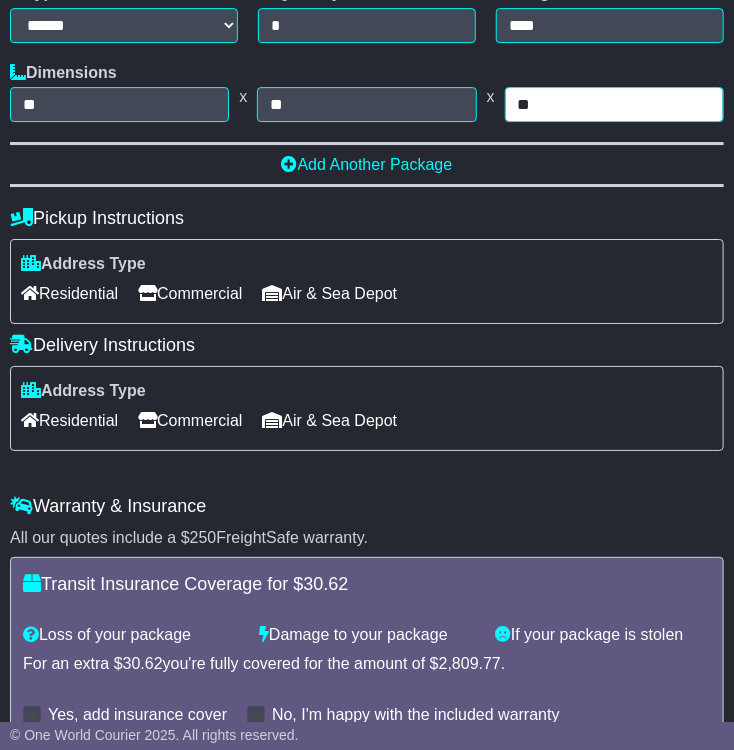 type on "**" 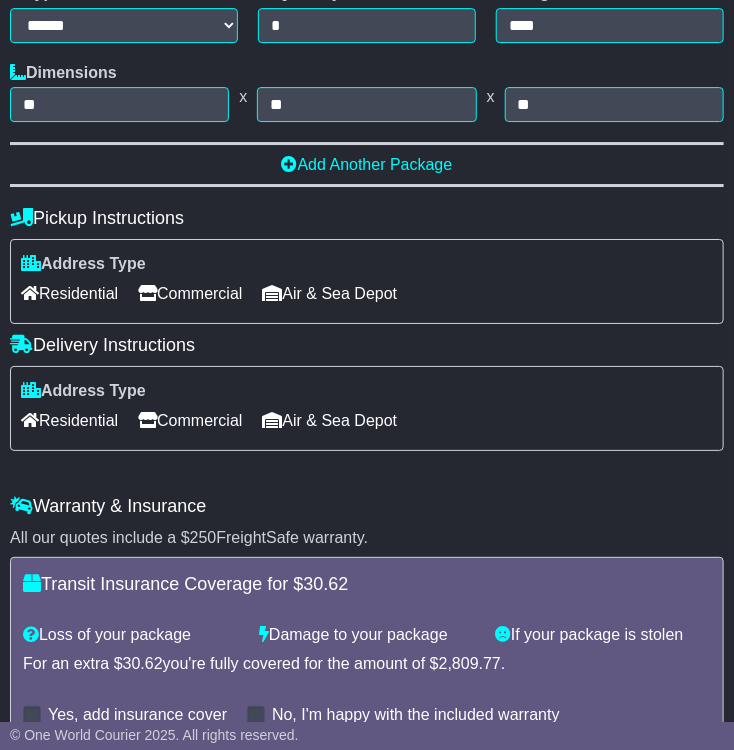 click on "Commercial" at bounding box center [190, 293] 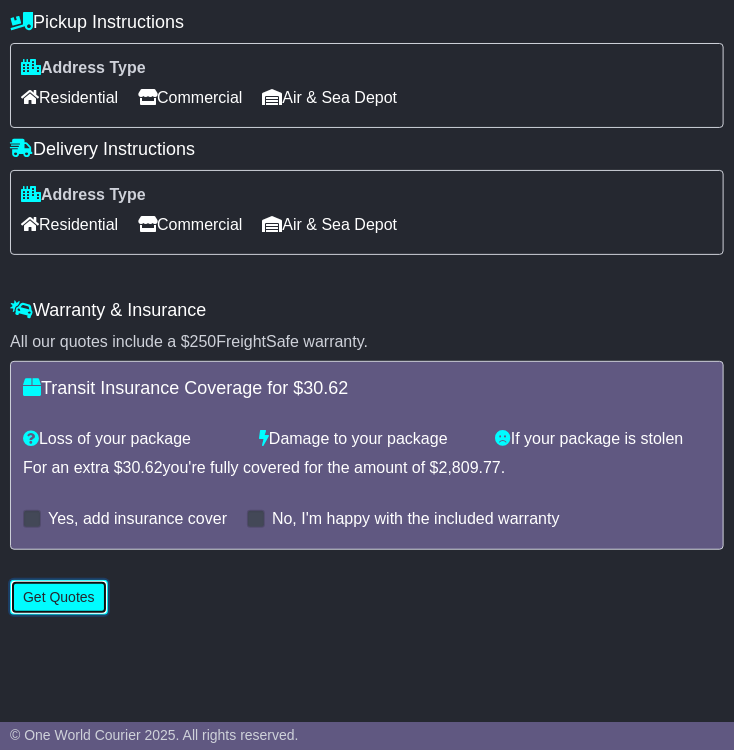 click on "Get Quotes" at bounding box center [59, 597] 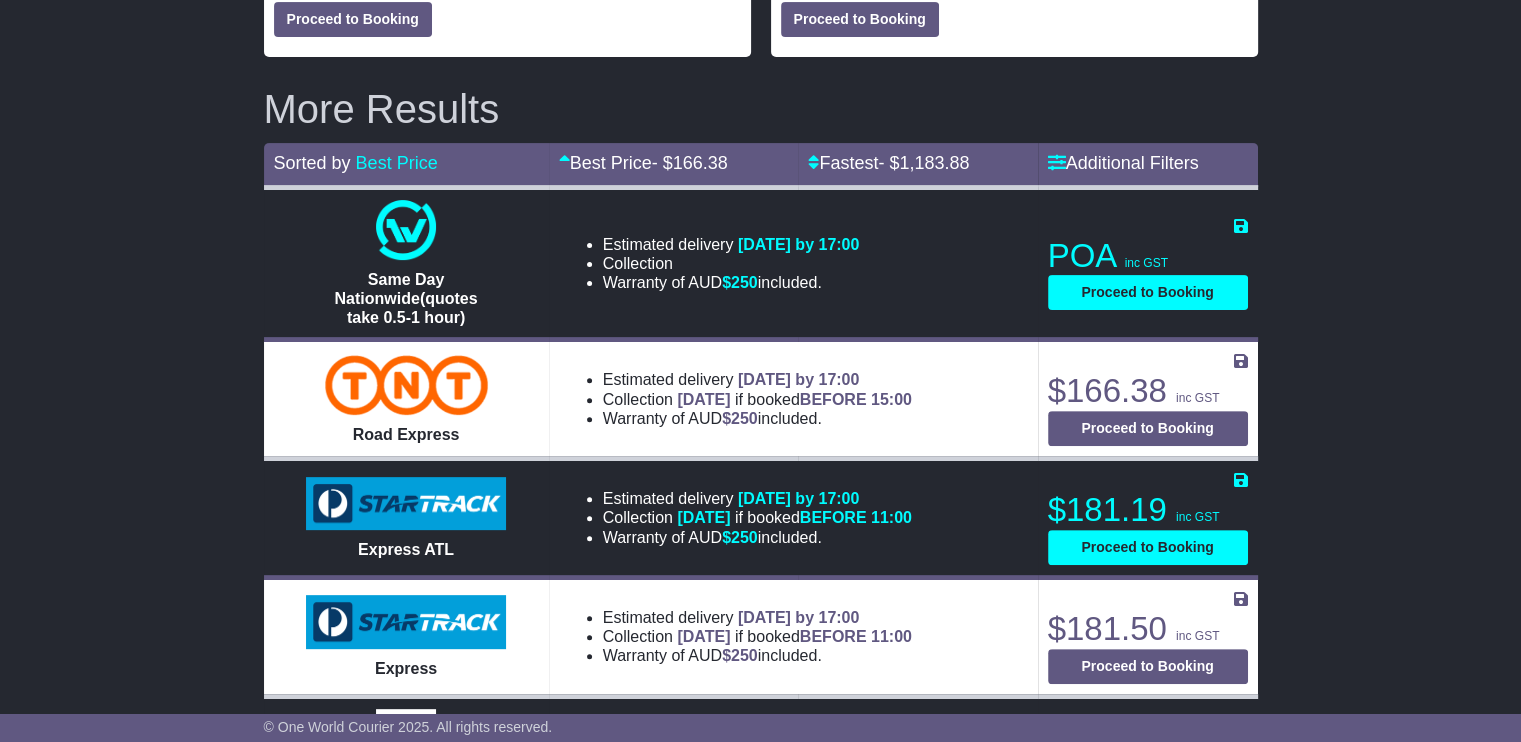 scroll, scrollTop: 600, scrollLeft: 0, axis: vertical 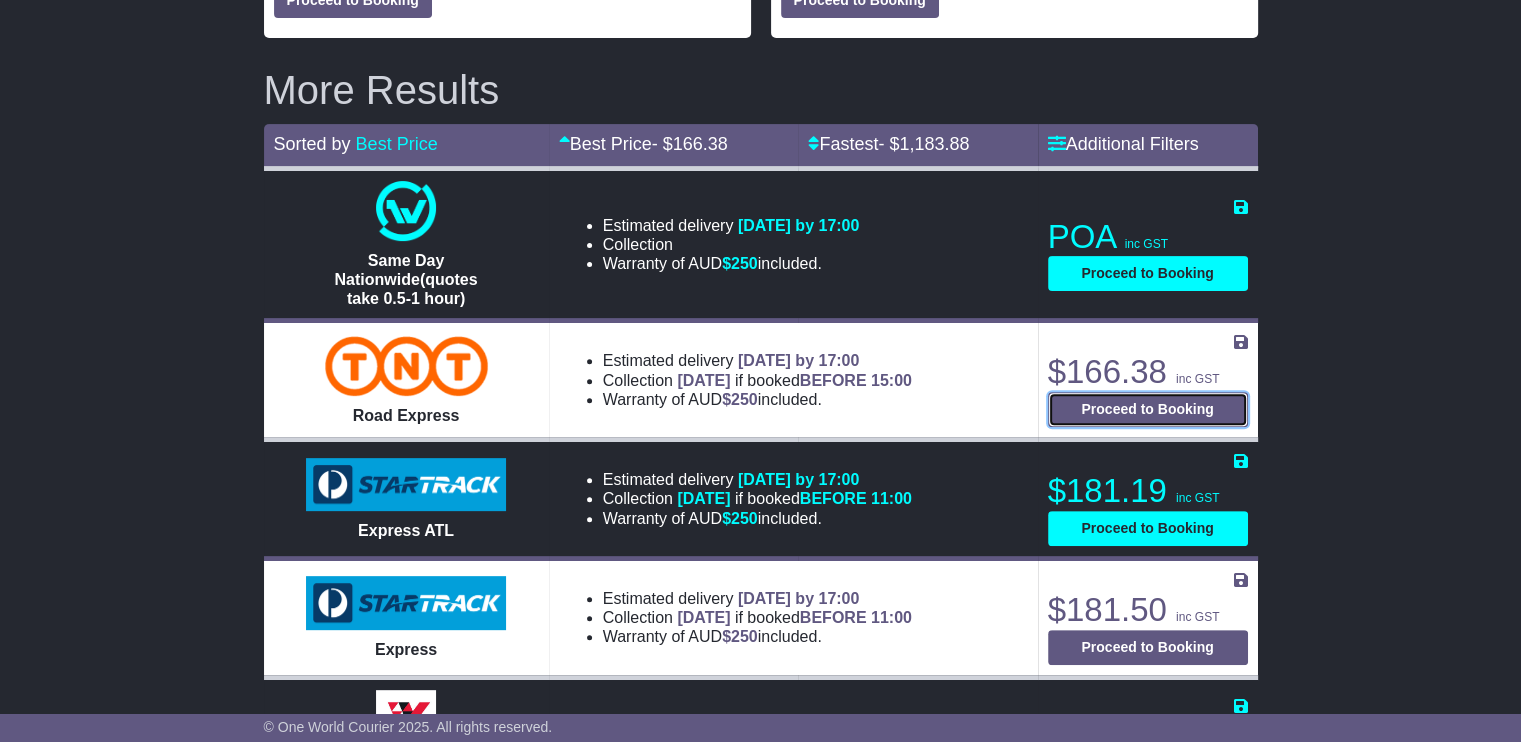 click on "Proceed to Booking" at bounding box center [1148, 409] 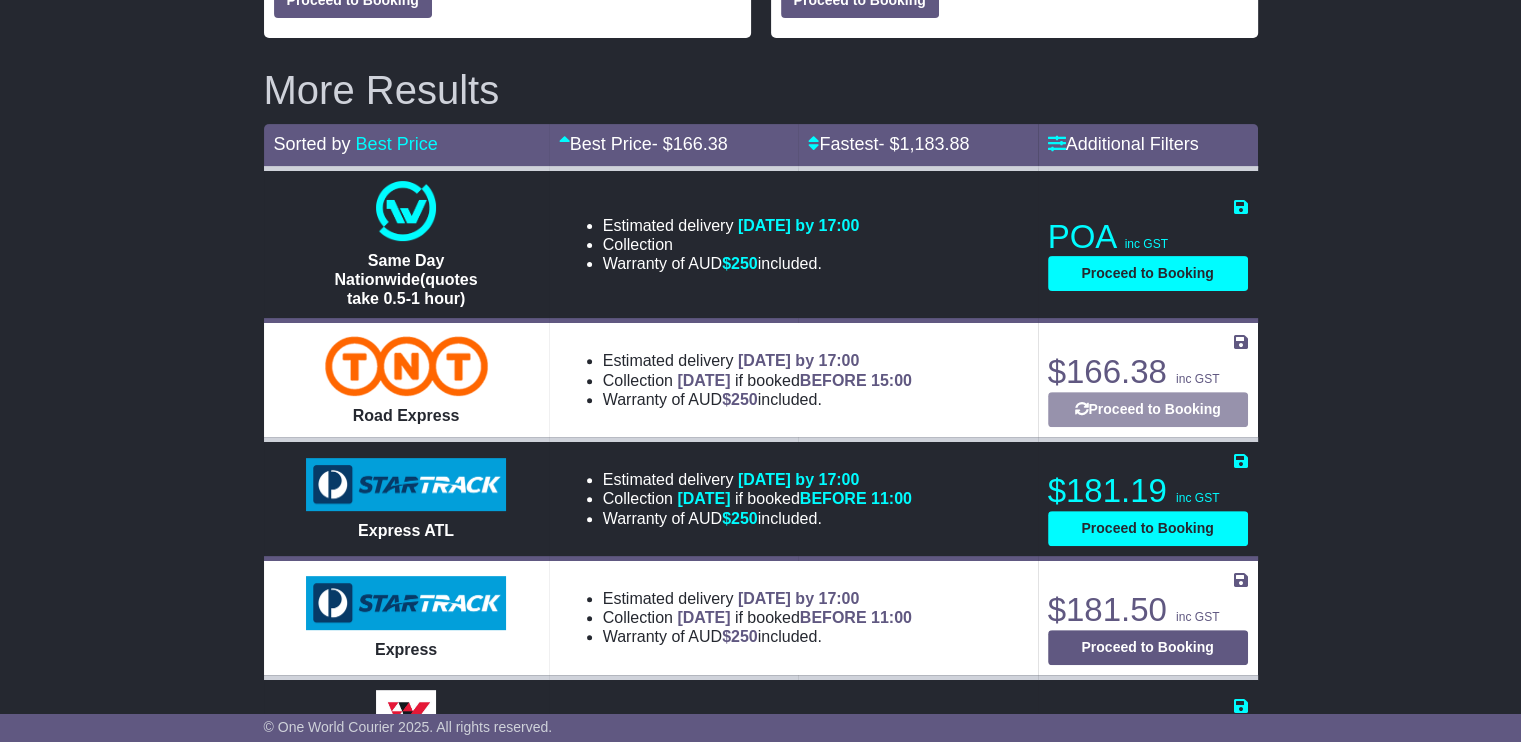 select on "****" 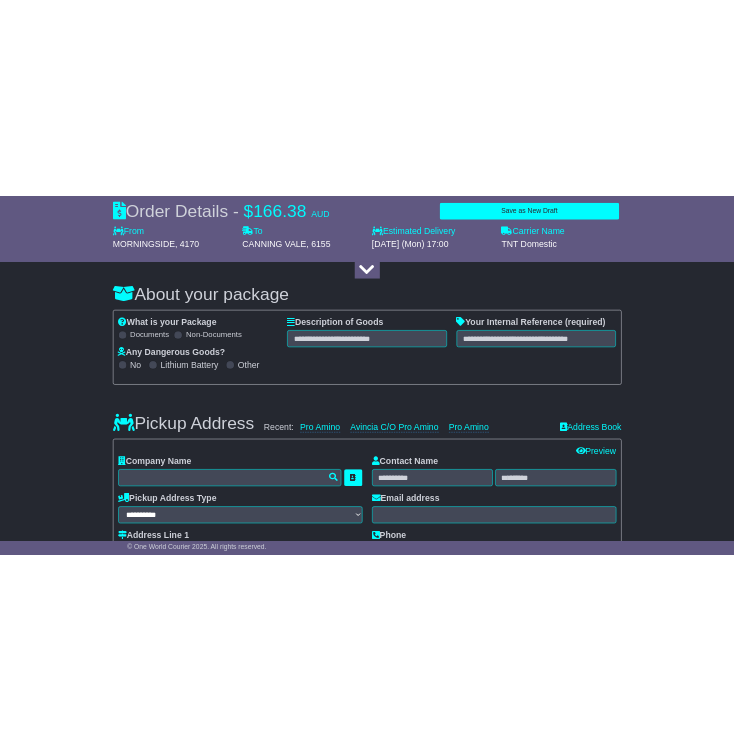 scroll, scrollTop: 0, scrollLeft: 0, axis: both 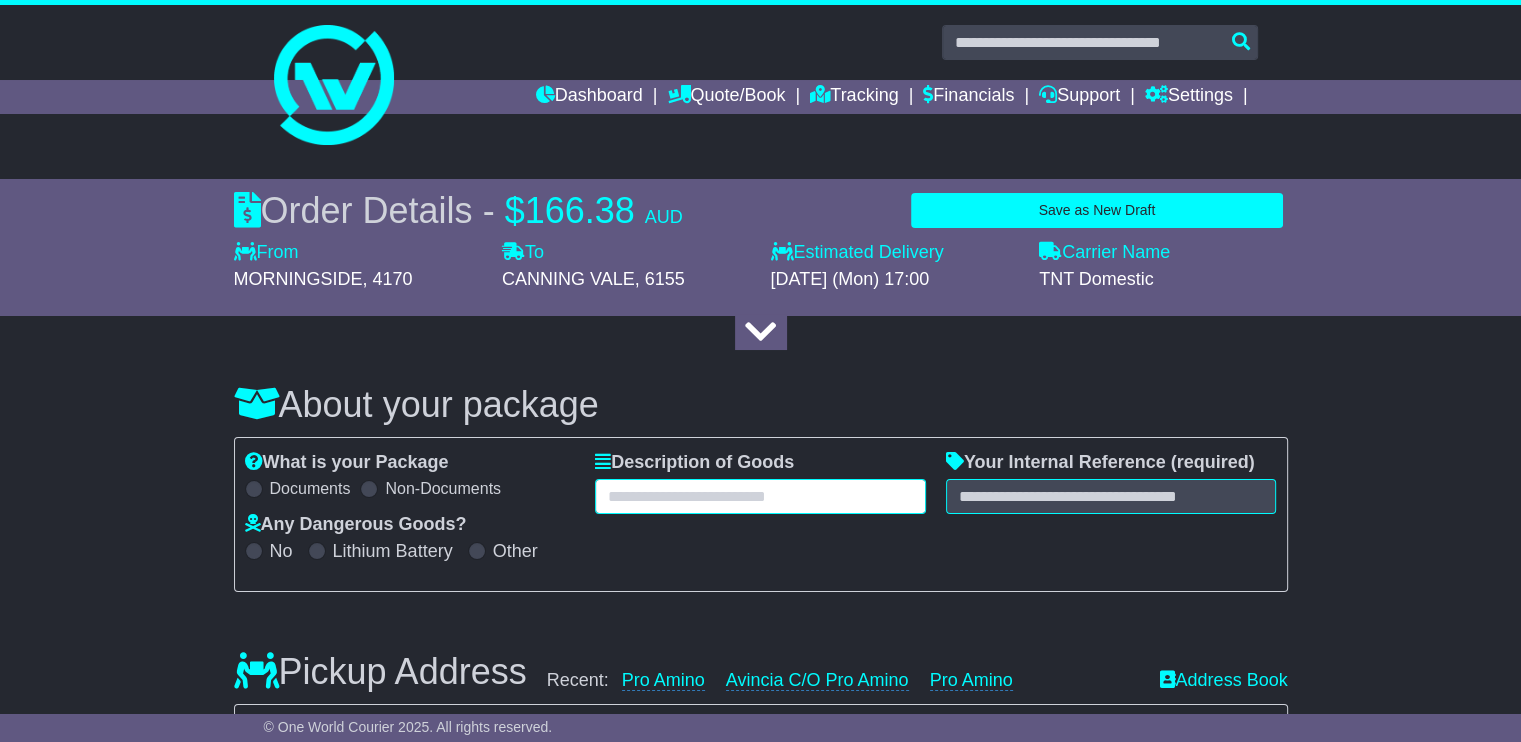 click at bounding box center [760, 496] 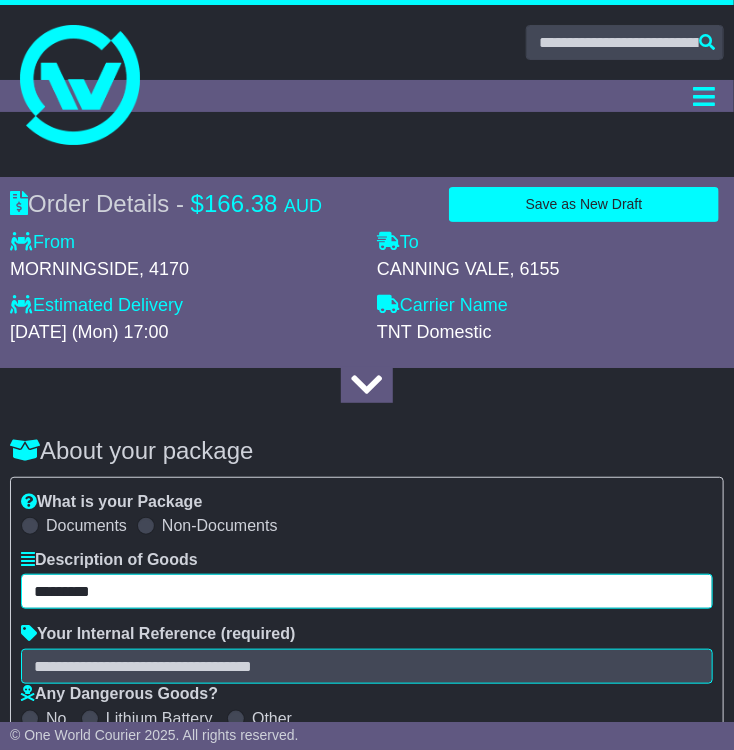 type on "*********" 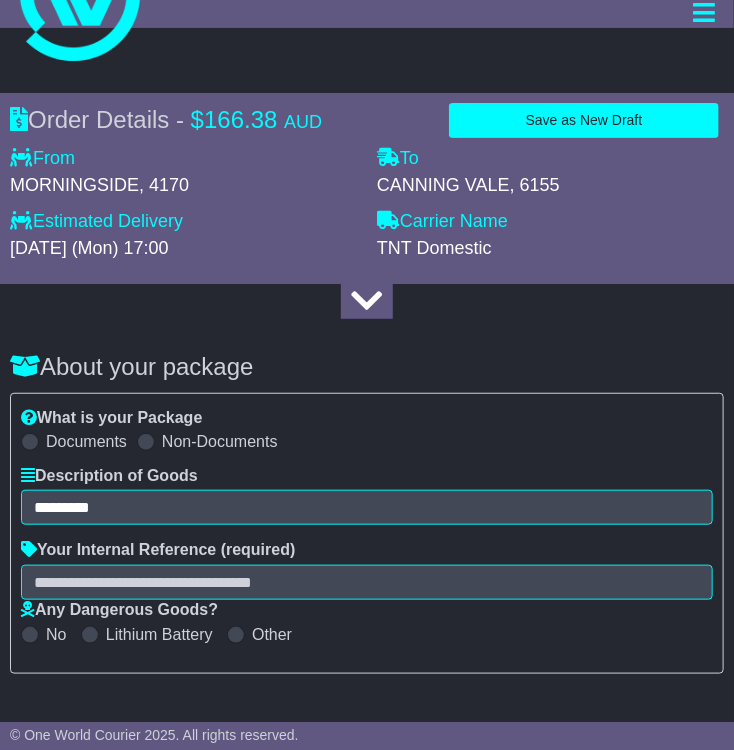 scroll, scrollTop: 200, scrollLeft: 0, axis: vertical 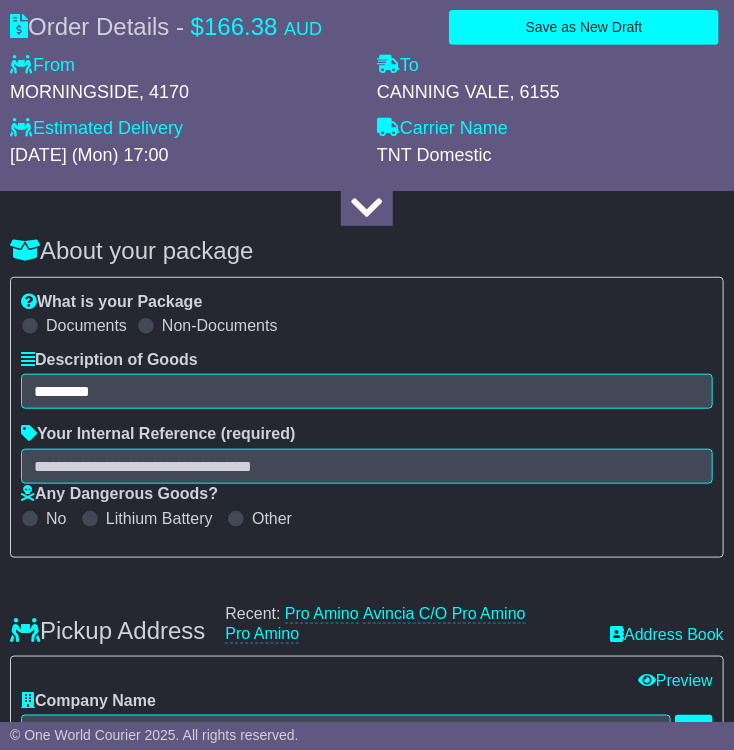 drag, startPoint x: 165, startPoint y: 428, endPoint x: 167, endPoint y: 449, distance: 21.095022 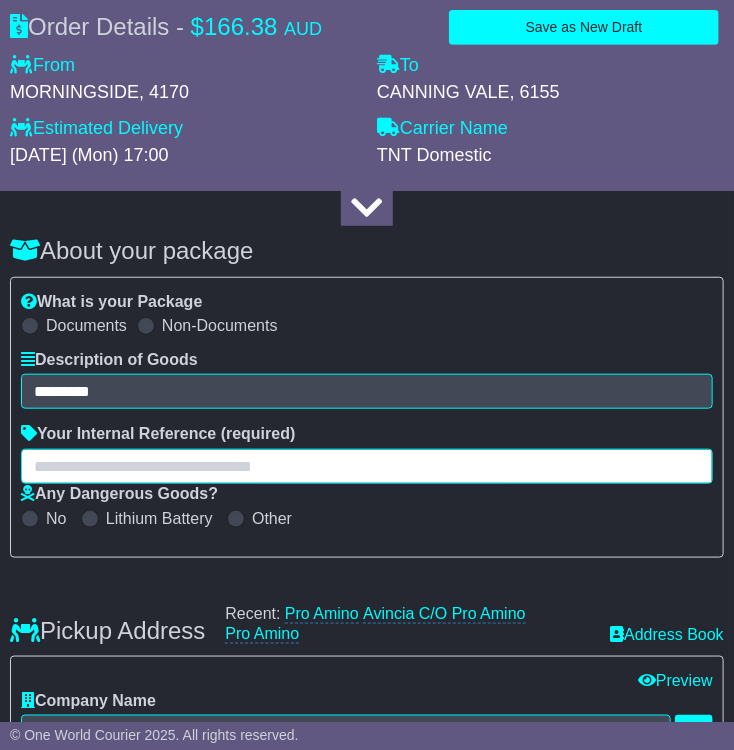 click at bounding box center (367, 466) 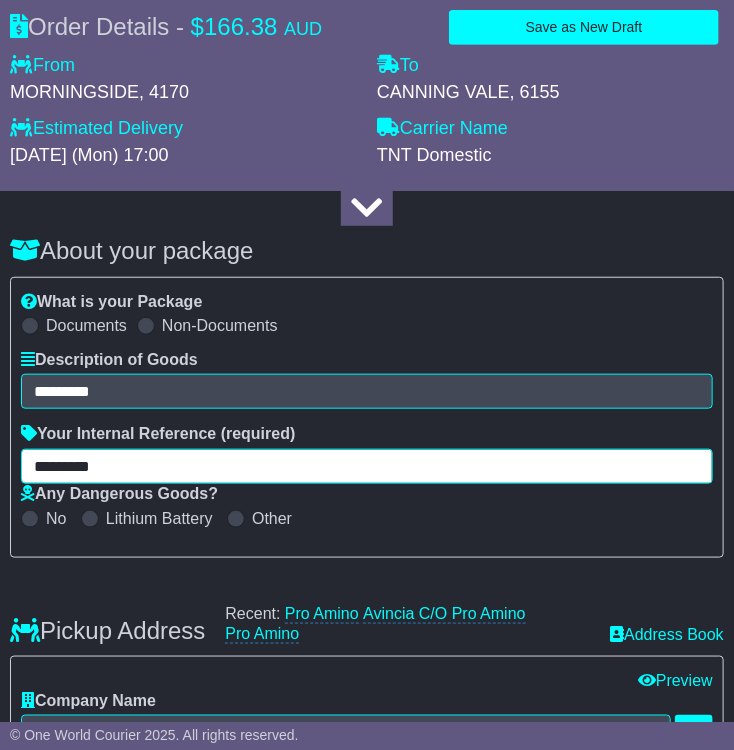 scroll, scrollTop: 400, scrollLeft: 0, axis: vertical 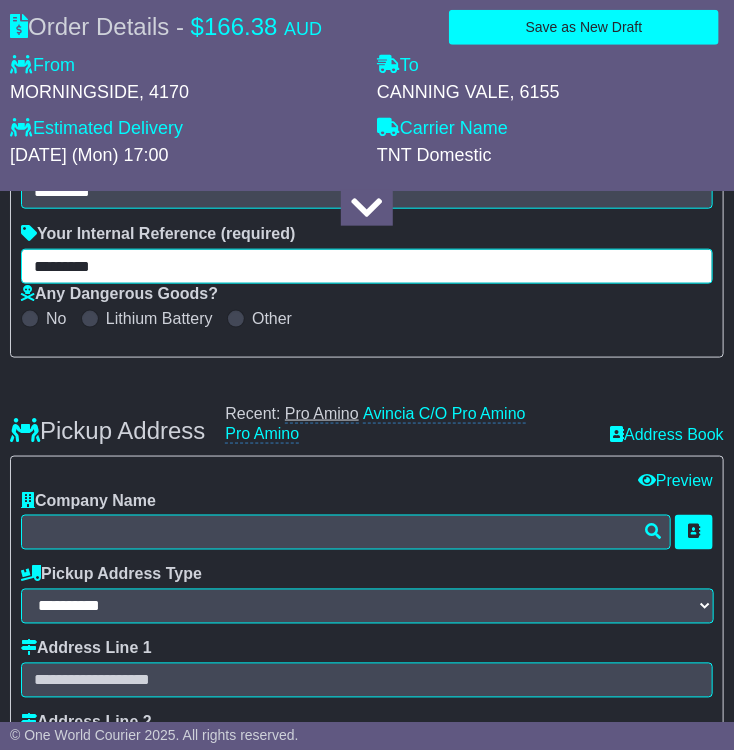 type on "*********" 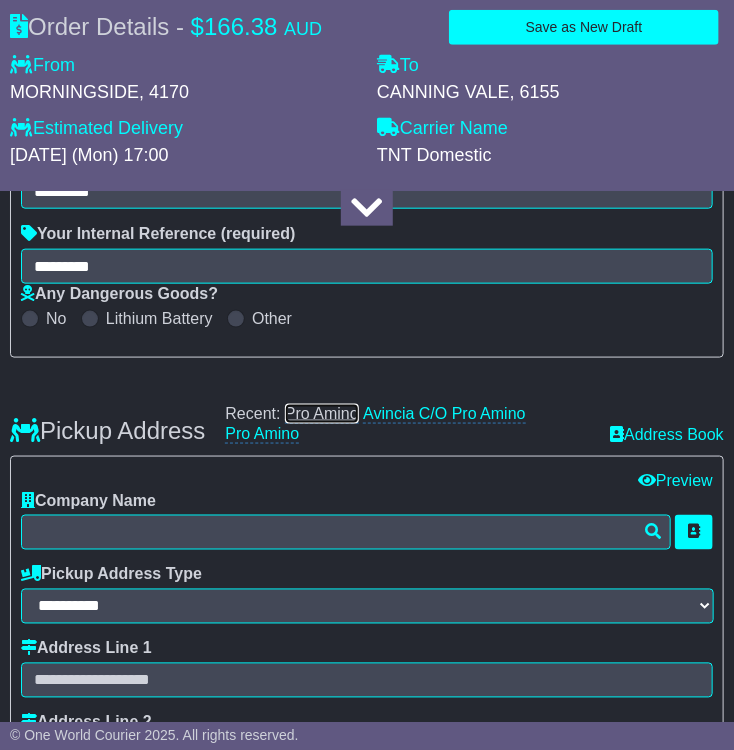 click on "Pro Amino" at bounding box center (322, 414) 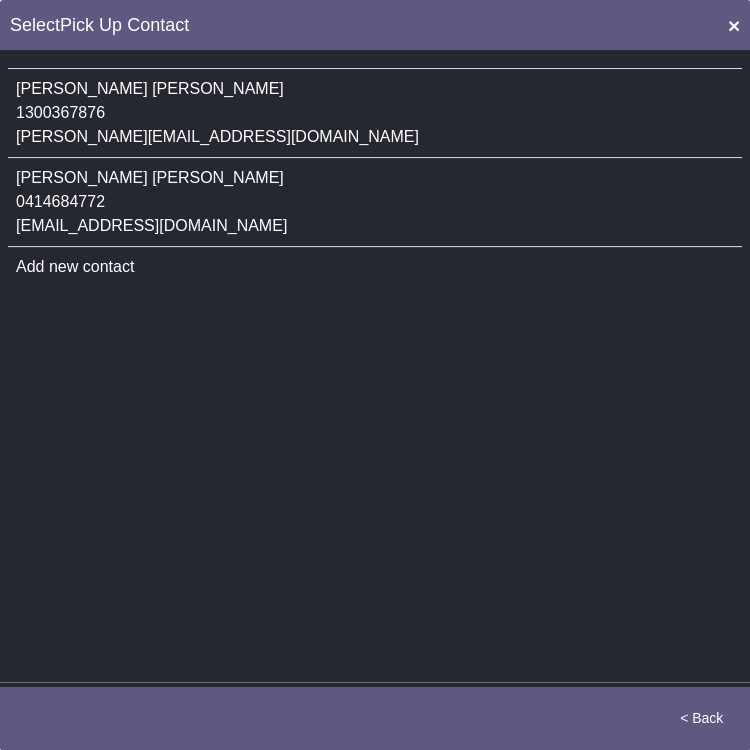 click on "Bailey   Dallinger
1300367876
bailey@proamino.com.au" at bounding box center (375, 113) 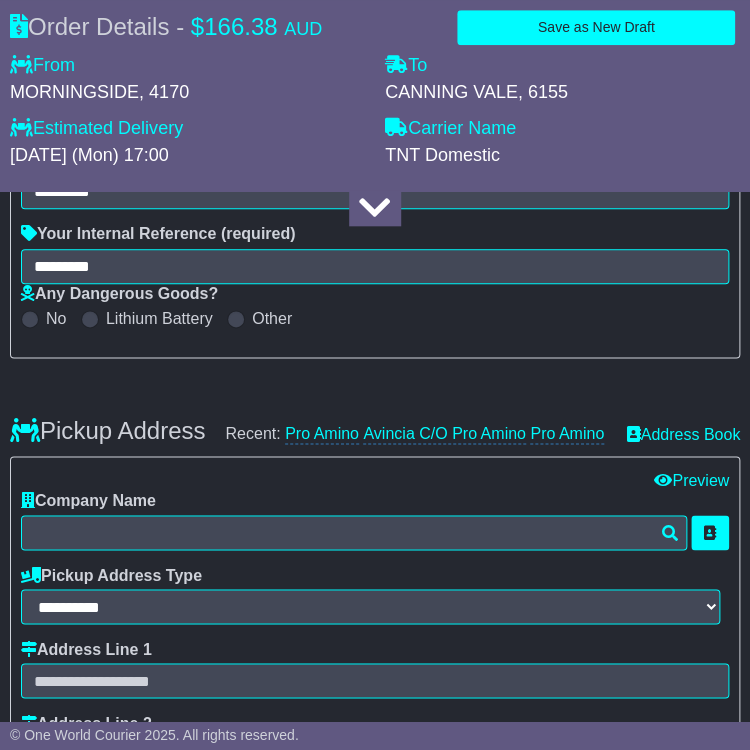 type on "*********" 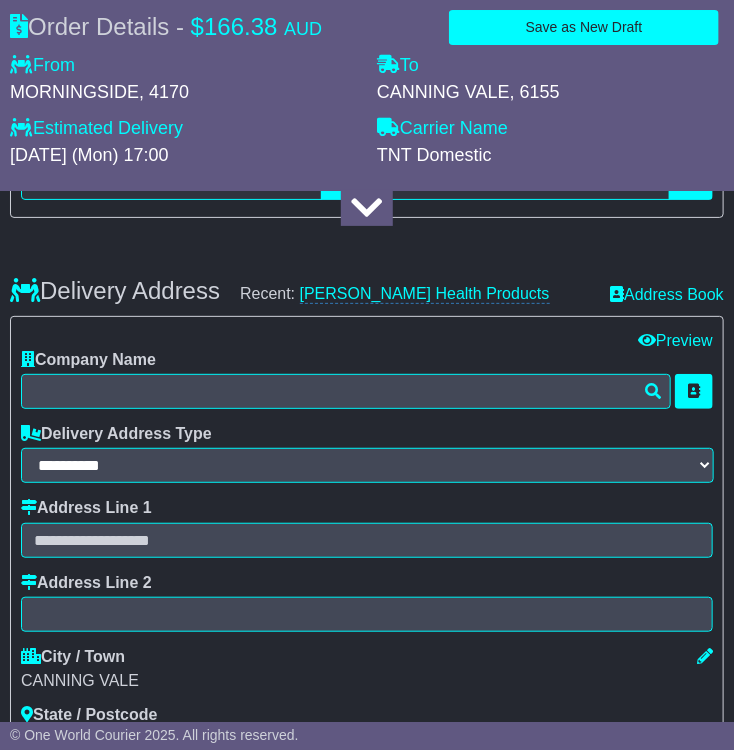 scroll, scrollTop: 1800, scrollLeft: 0, axis: vertical 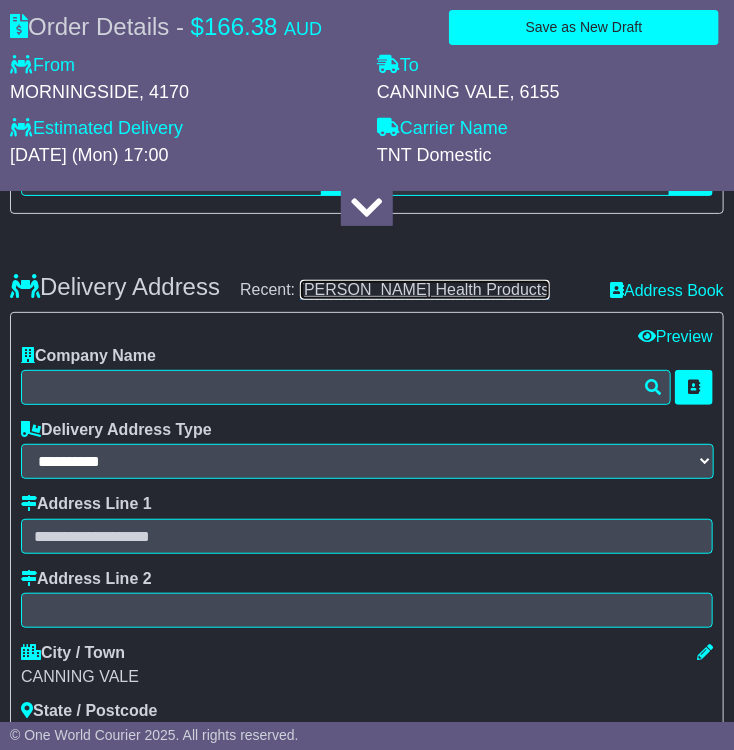 click on "[PERSON_NAME] Health Products" at bounding box center [425, 290] 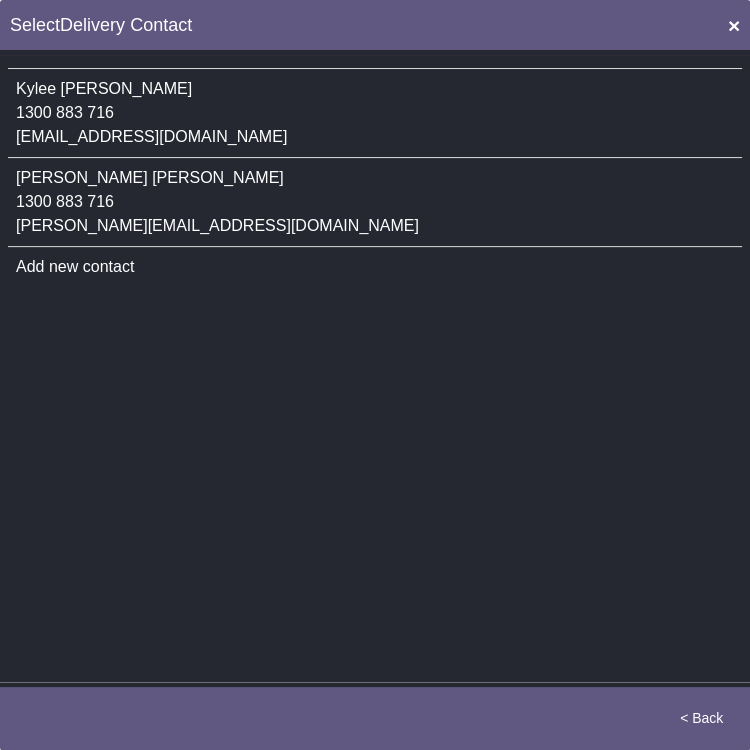 click on "Kylee   Webster
1300 883 716
purchasing@renerhealth.com" at bounding box center (375, 113) 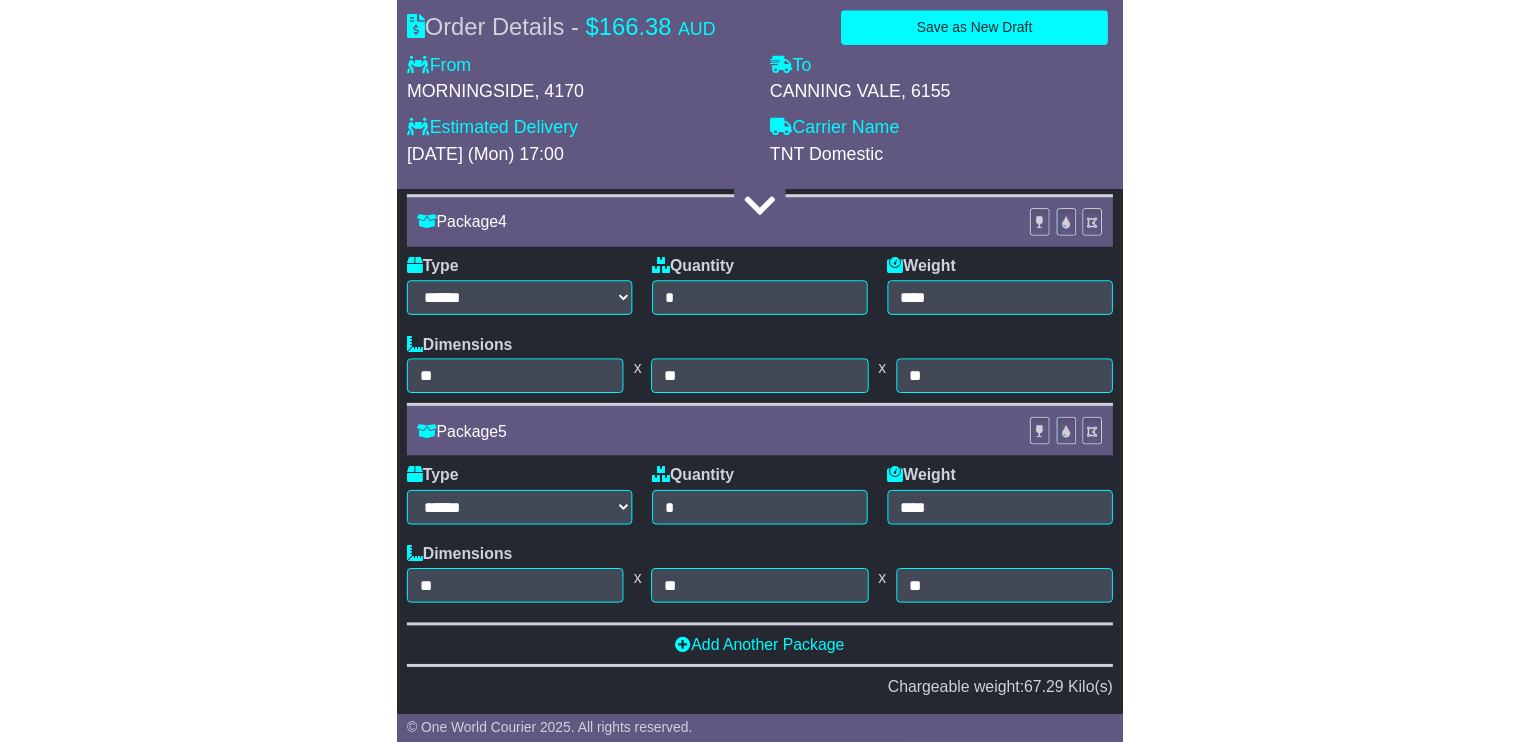 scroll, scrollTop: 2575, scrollLeft: 0, axis: vertical 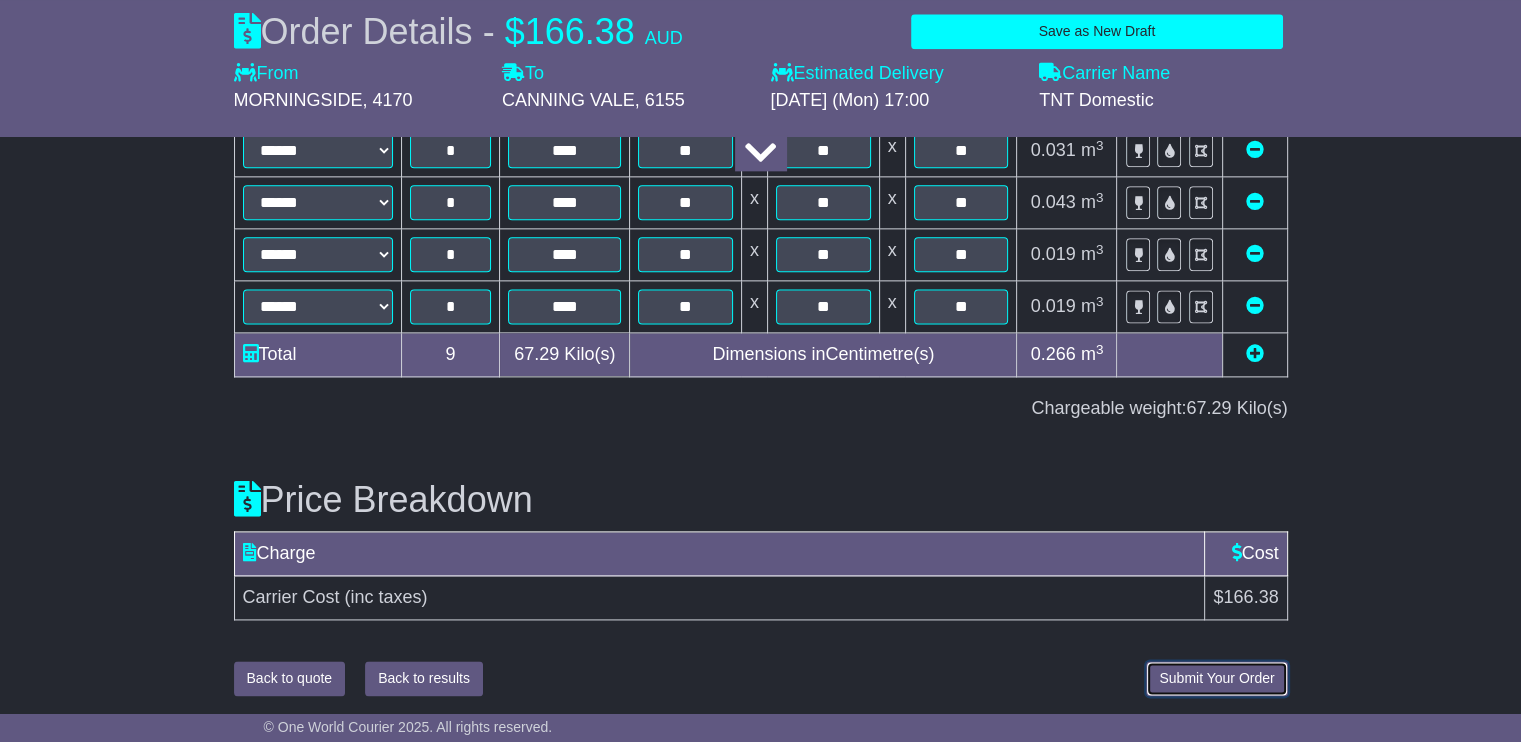 click on "Submit Your Order" at bounding box center [1216, 678] 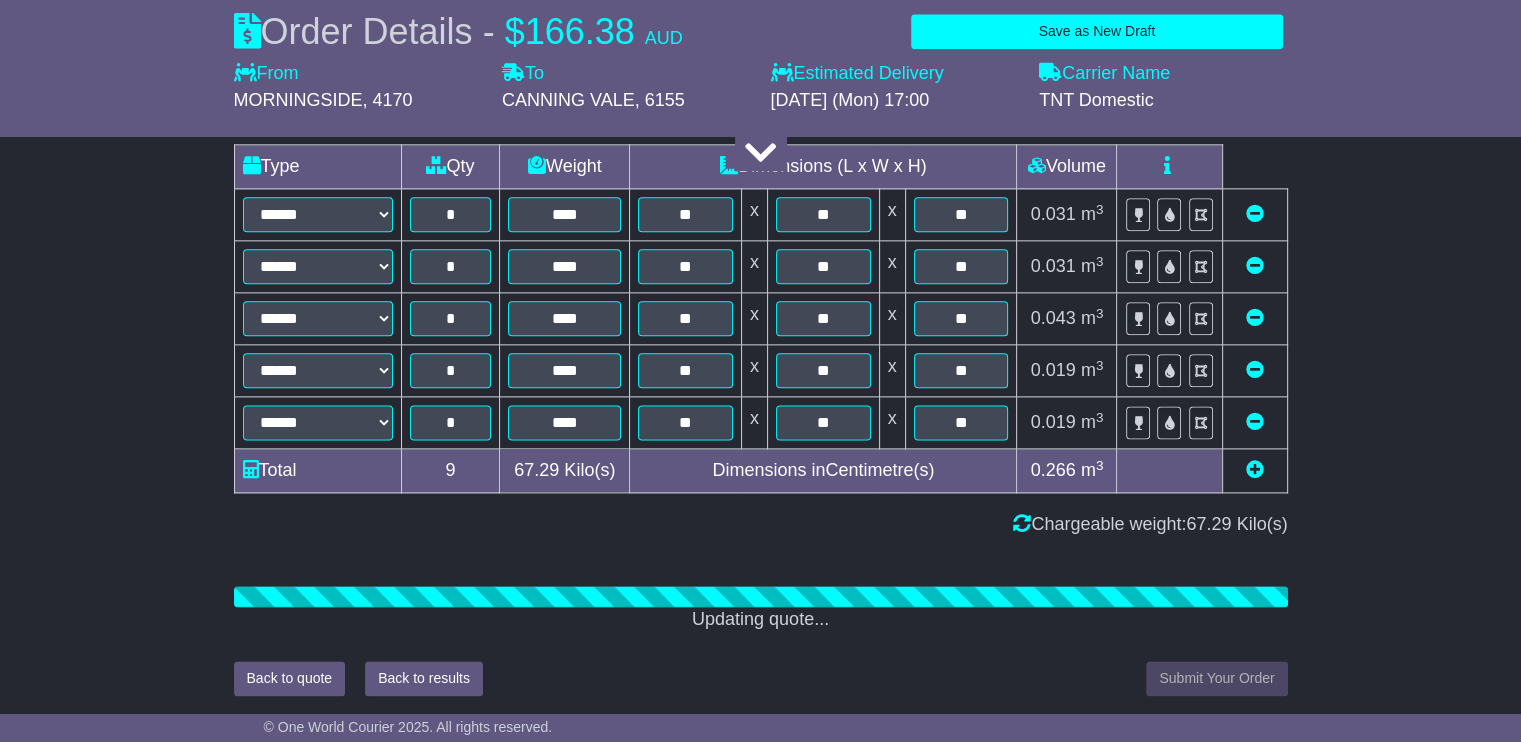 scroll, scrollTop: 2575, scrollLeft: 0, axis: vertical 